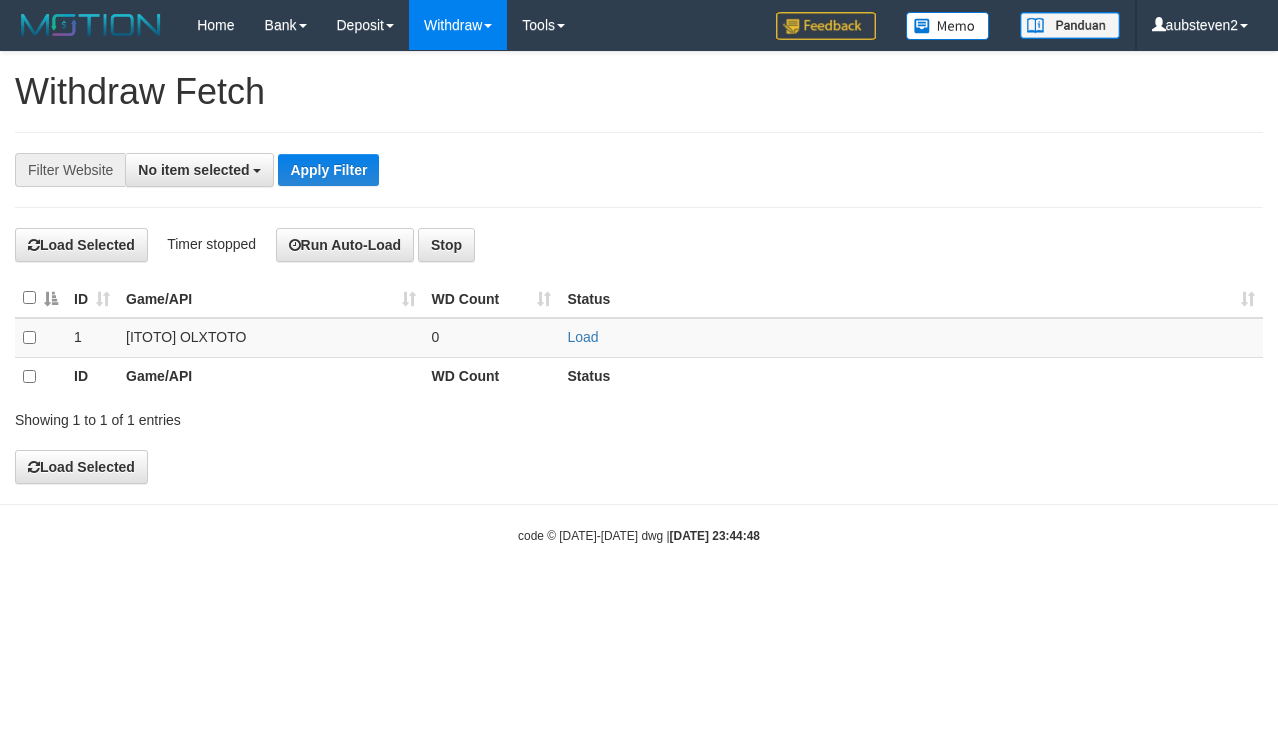select 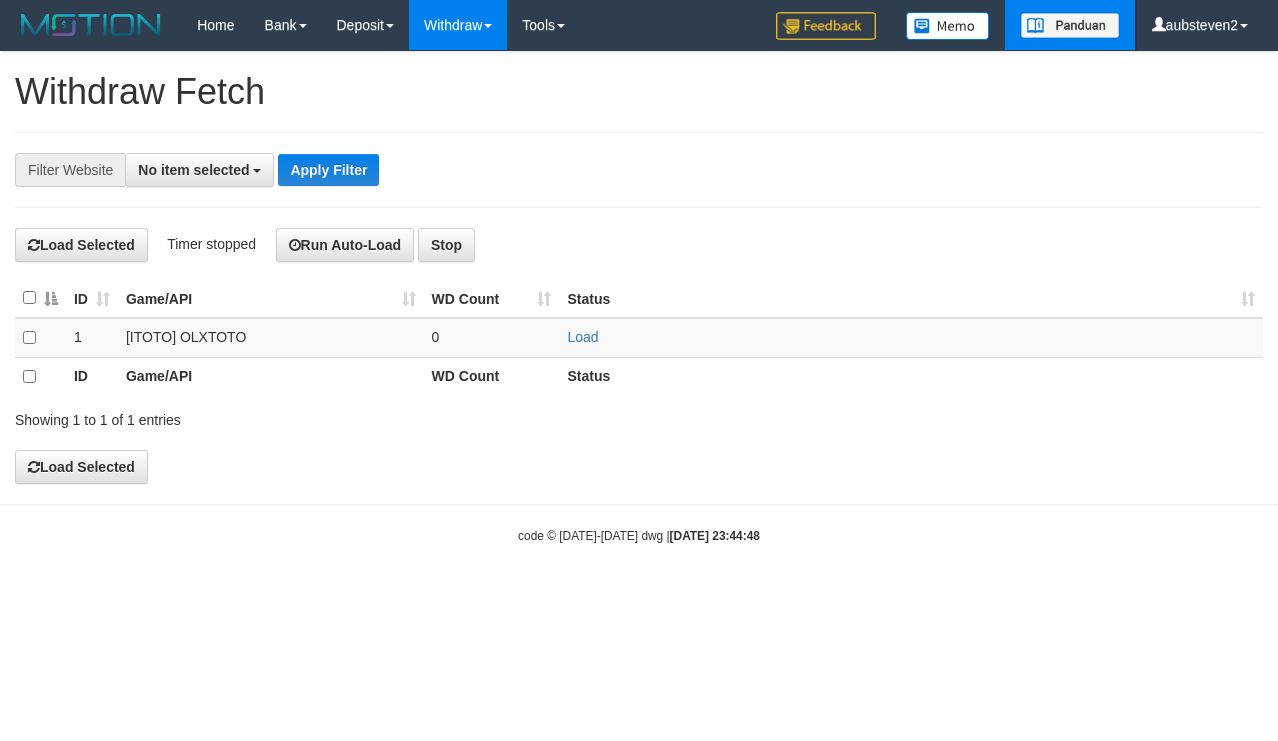 scroll, scrollTop: 0, scrollLeft: 0, axis: both 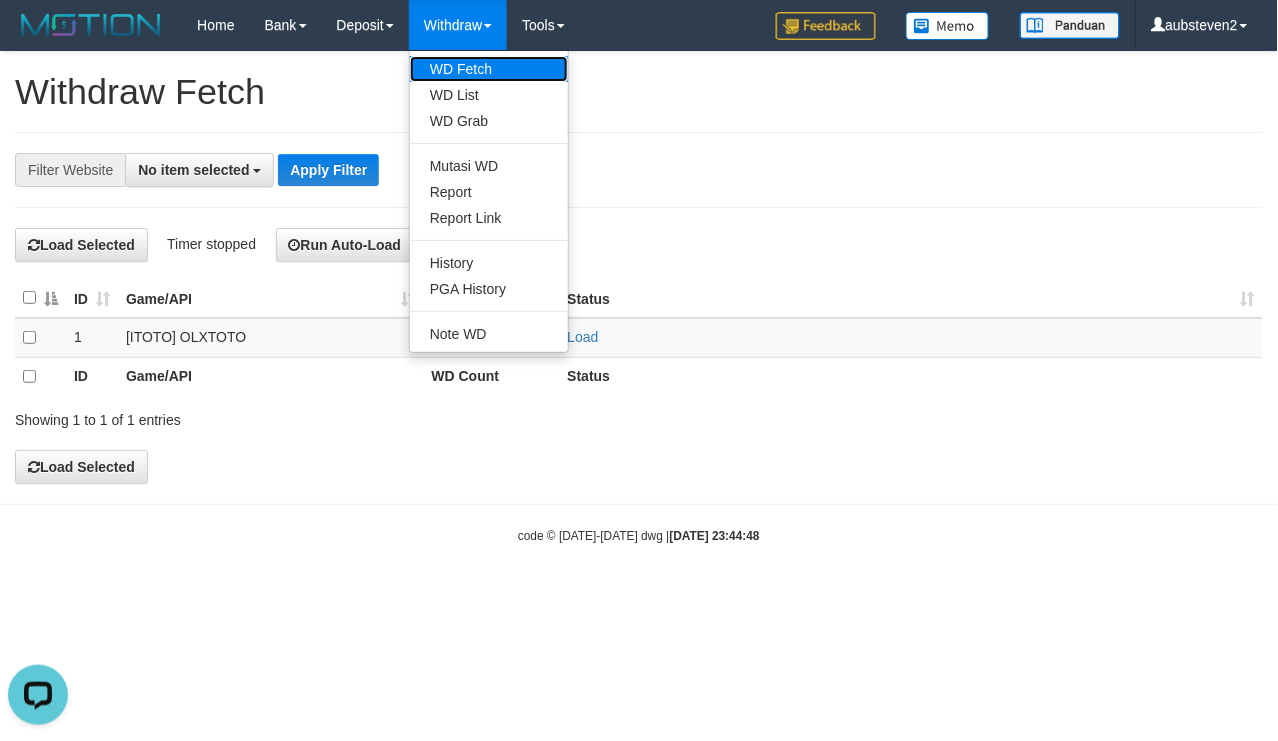 click on "WD Fetch" at bounding box center (489, 69) 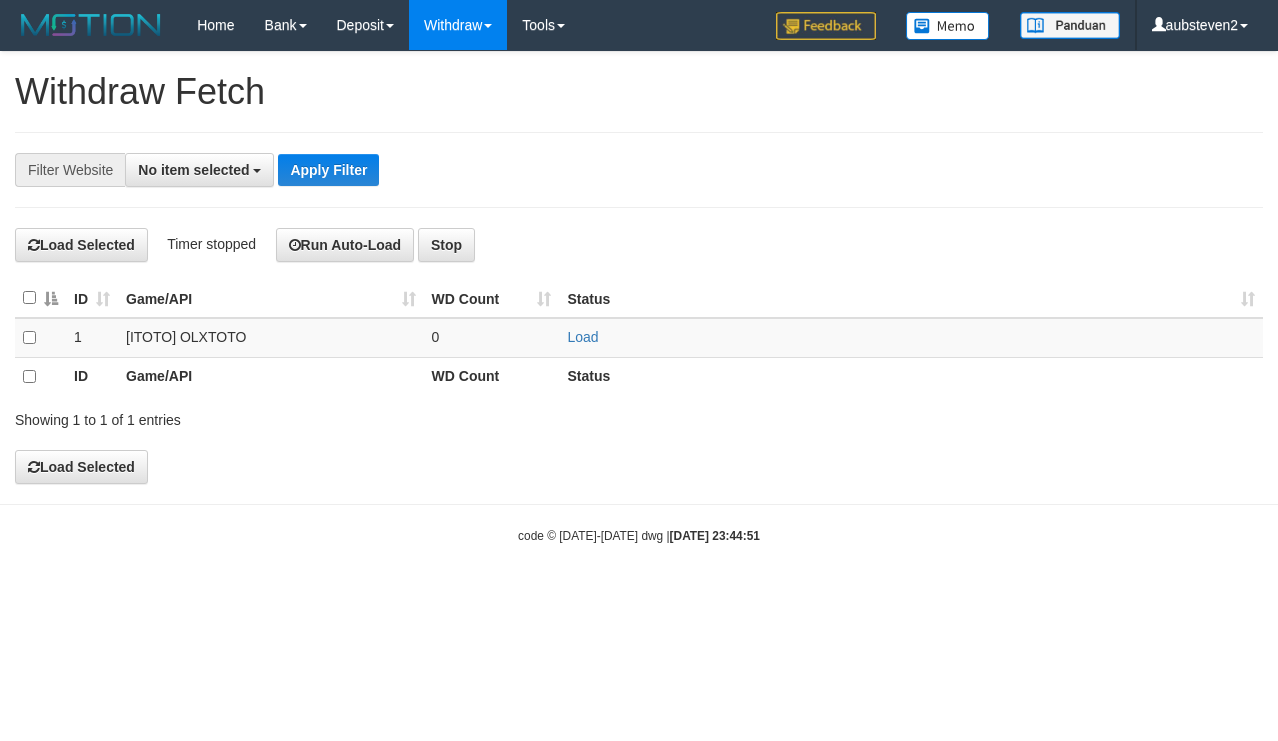 select 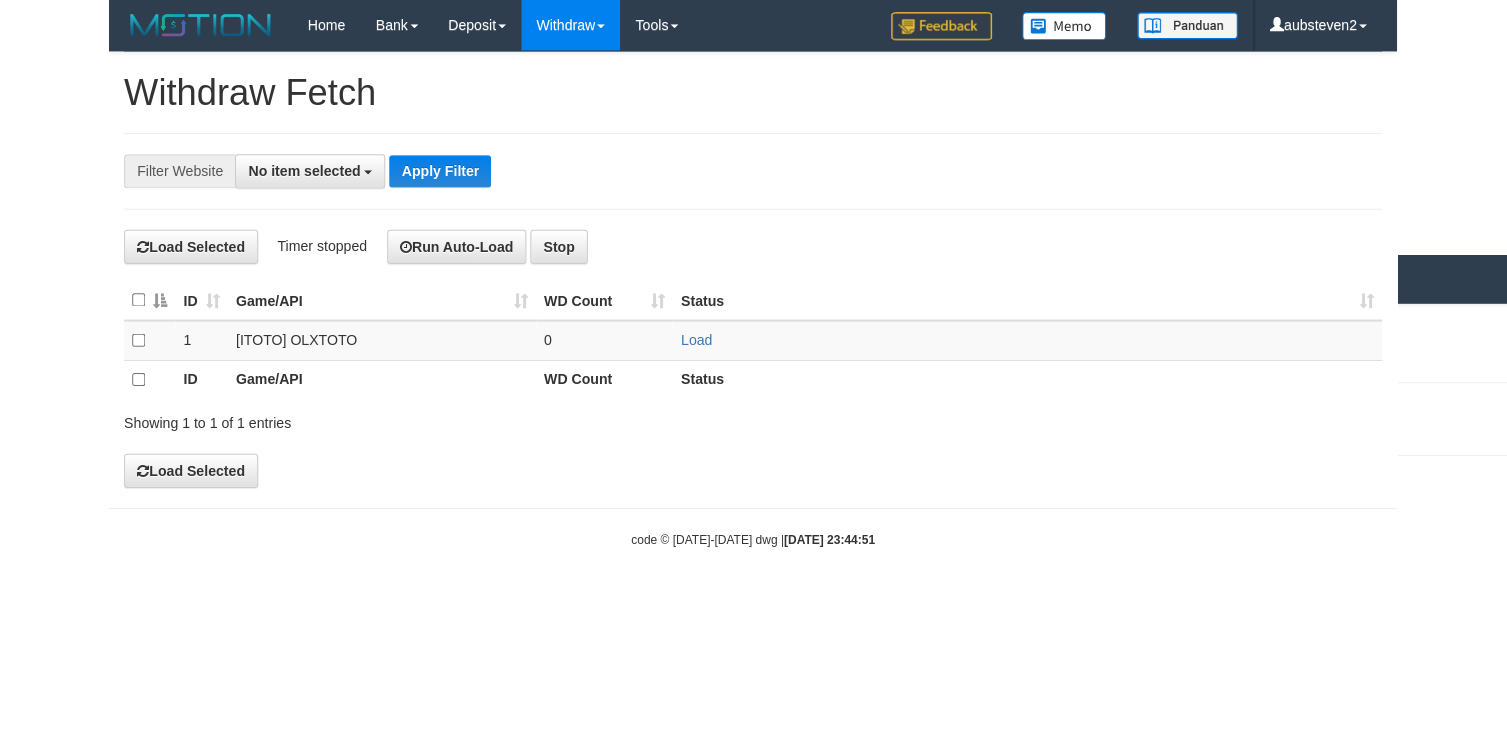 scroll, scrollTop: 0, scrollLeft: 0, axis: both 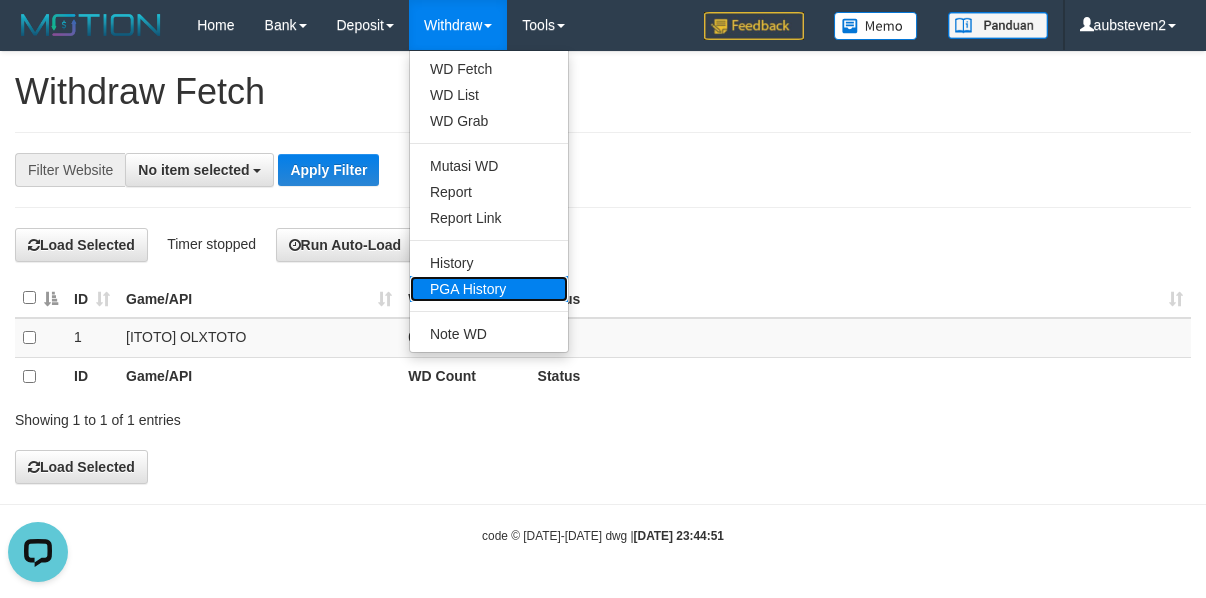 click on "PGA History" at bounding box center [489, 289] 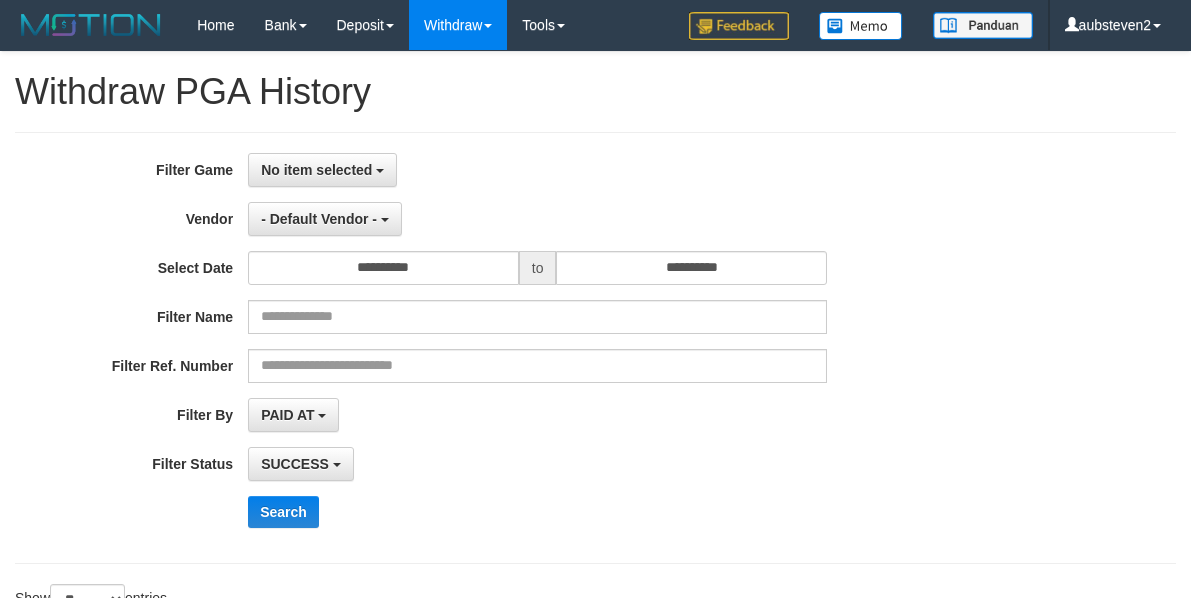 select 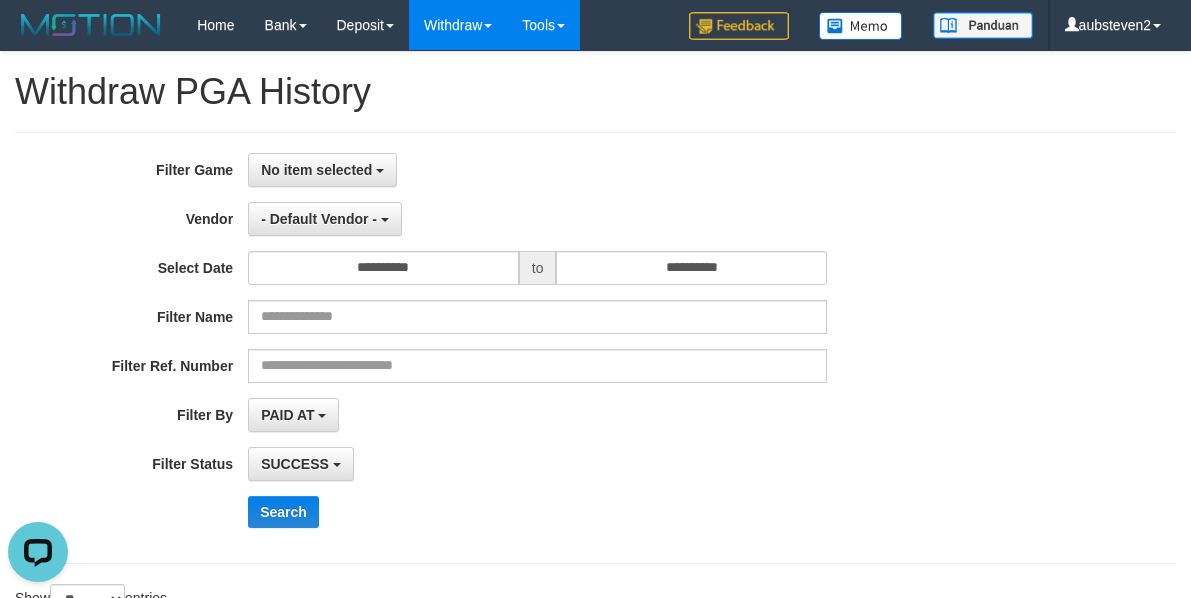 scroll, scrollTop: 0, scrollLeft: 0, axis: both 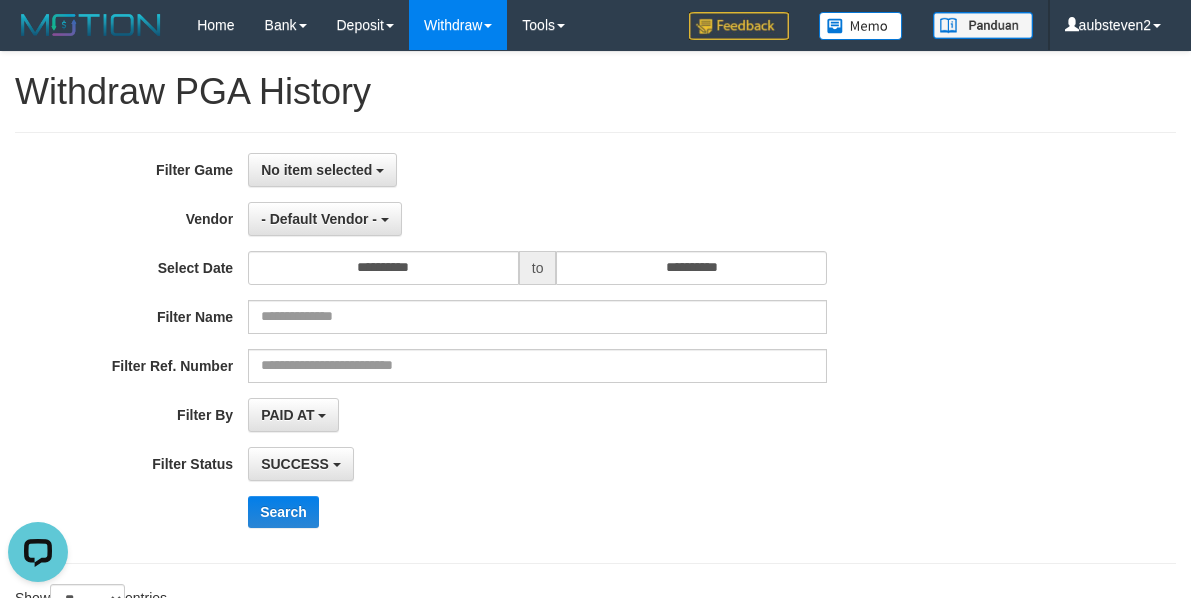 drag, startPoint x: 821, startPoint y: 222, endPoint x: 637, endPoint y: 222, distance: 184 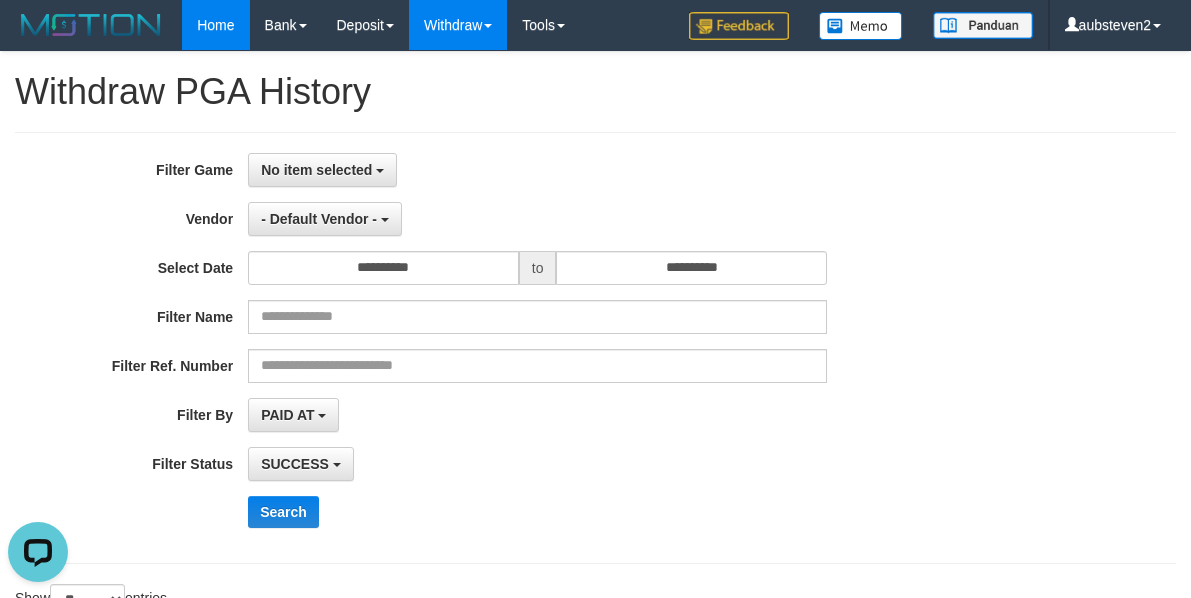 drag, startPoint x: 496, startPoint y: 163, endPoint x: 219, endPoint y: 24, distance: 309.91934 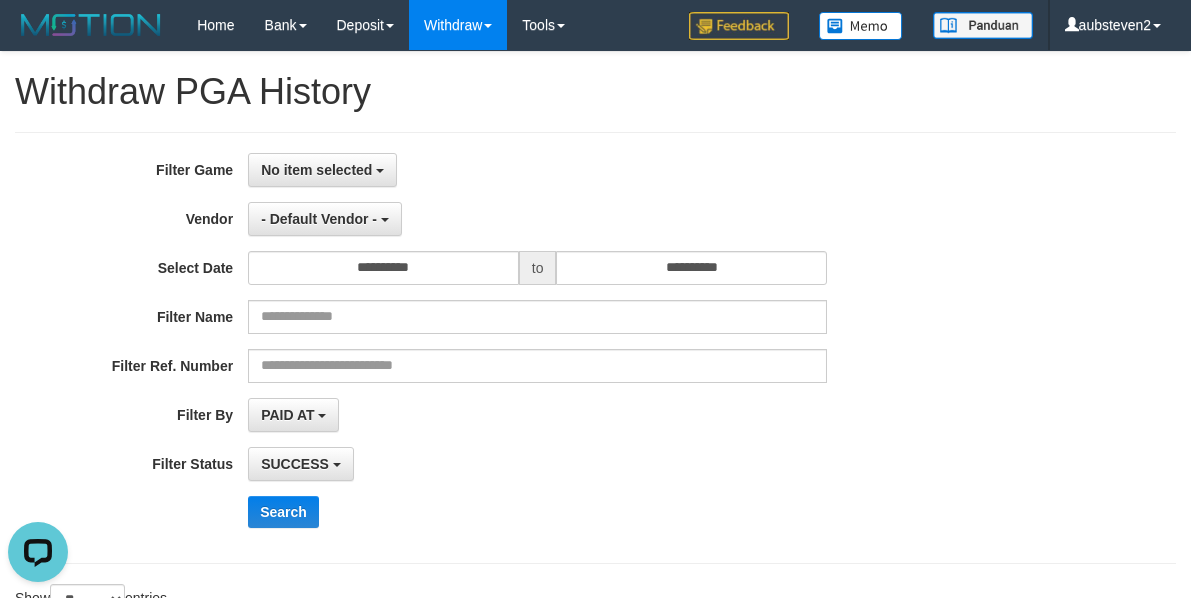 click on "**********" at bounding box center [496, 170] 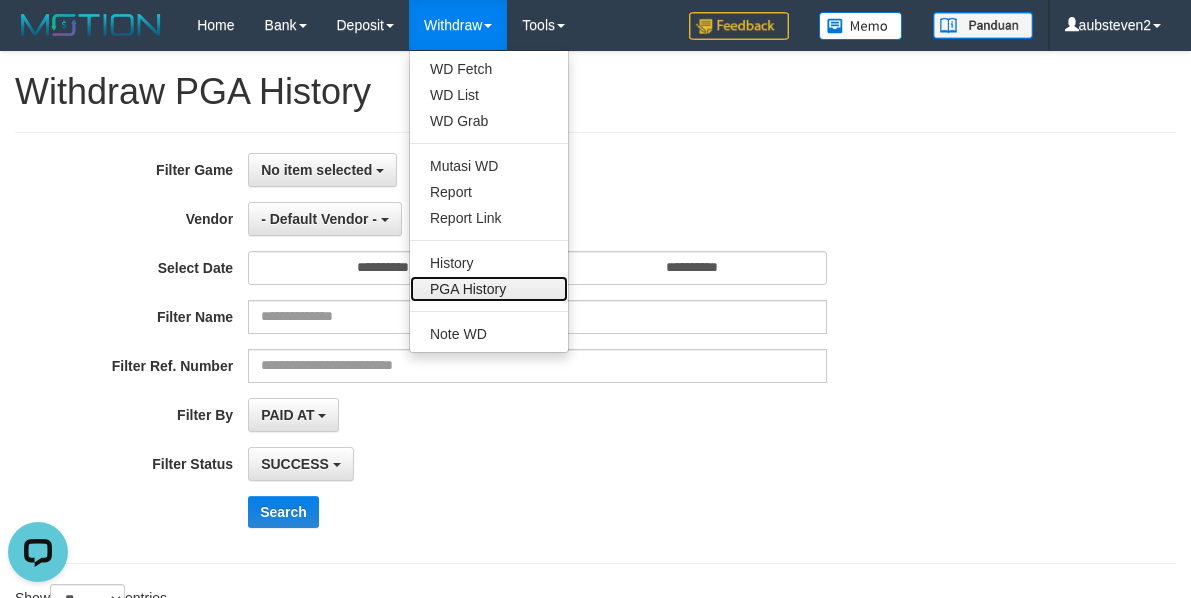 drag, startPoint x: 496, startPoint y: 288, endPoint x: 487, endPoint y: 264, distance: 25.632011 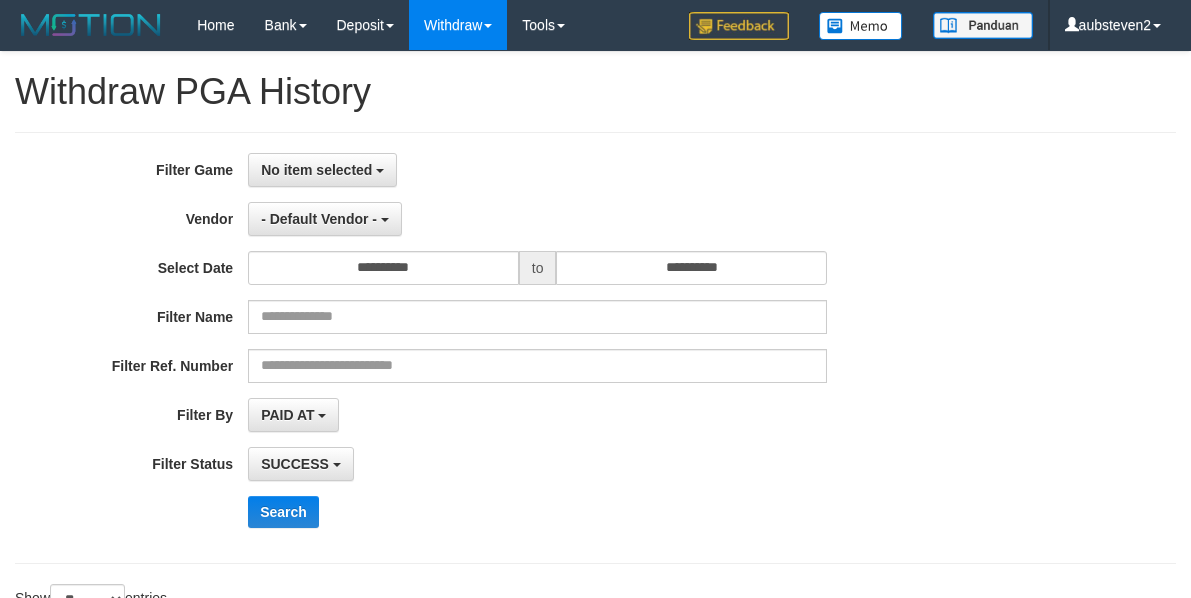 select 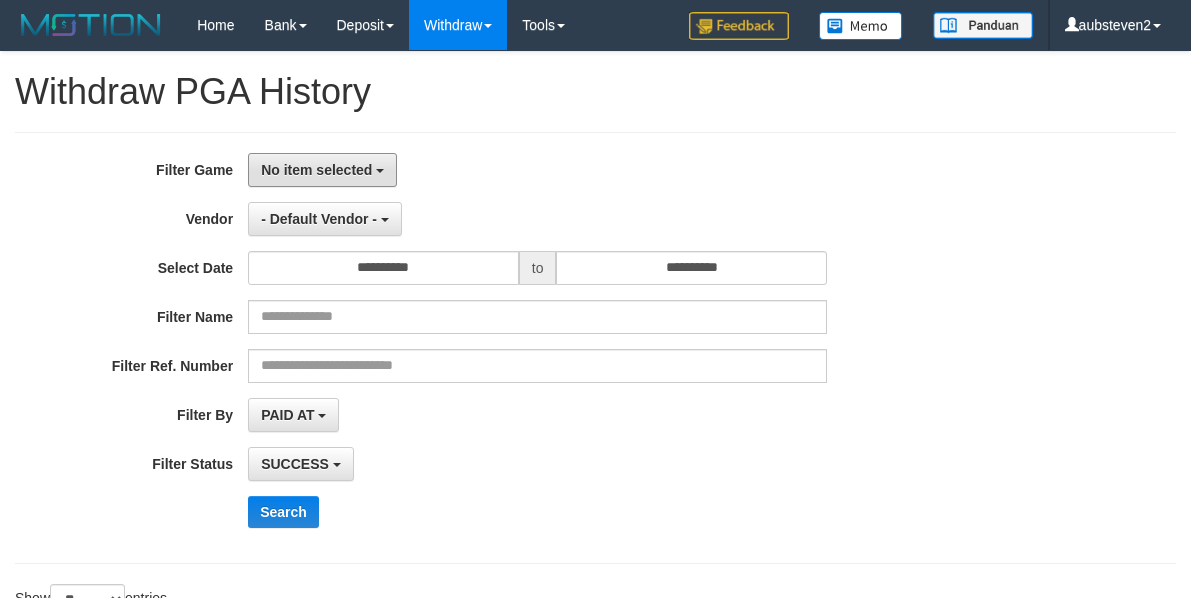 drag, startPoint x: 356, startPoint y: 177, endPoint x: 330, endPoint y: 252, distance: 79.37884 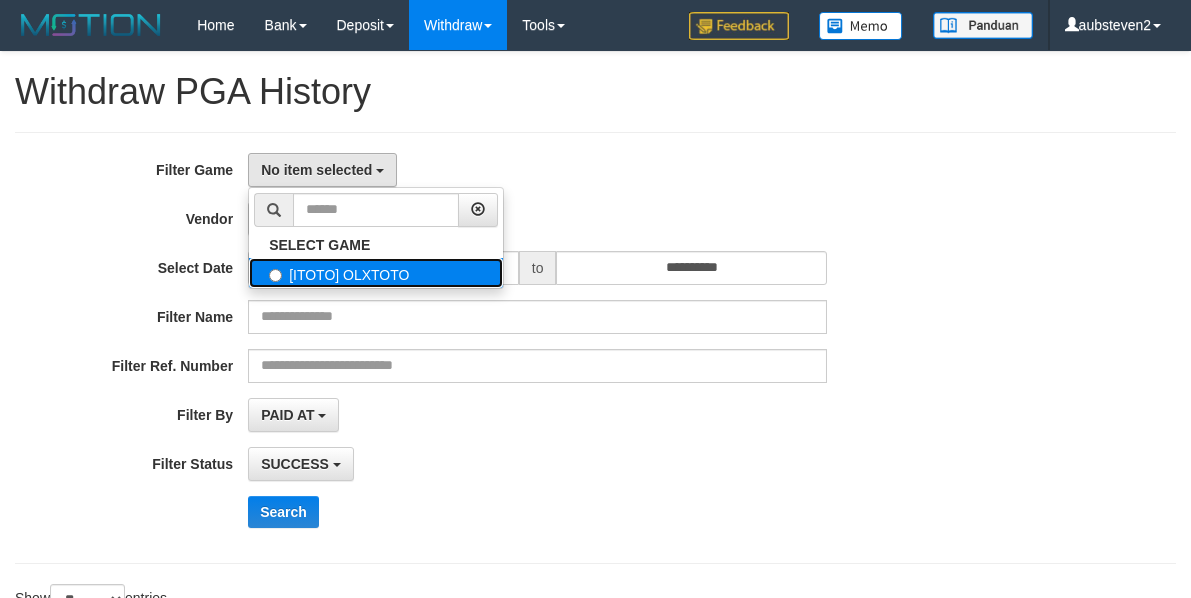 click on "[ITOTO] OLXTOTO" at bounding box center [376, 273] 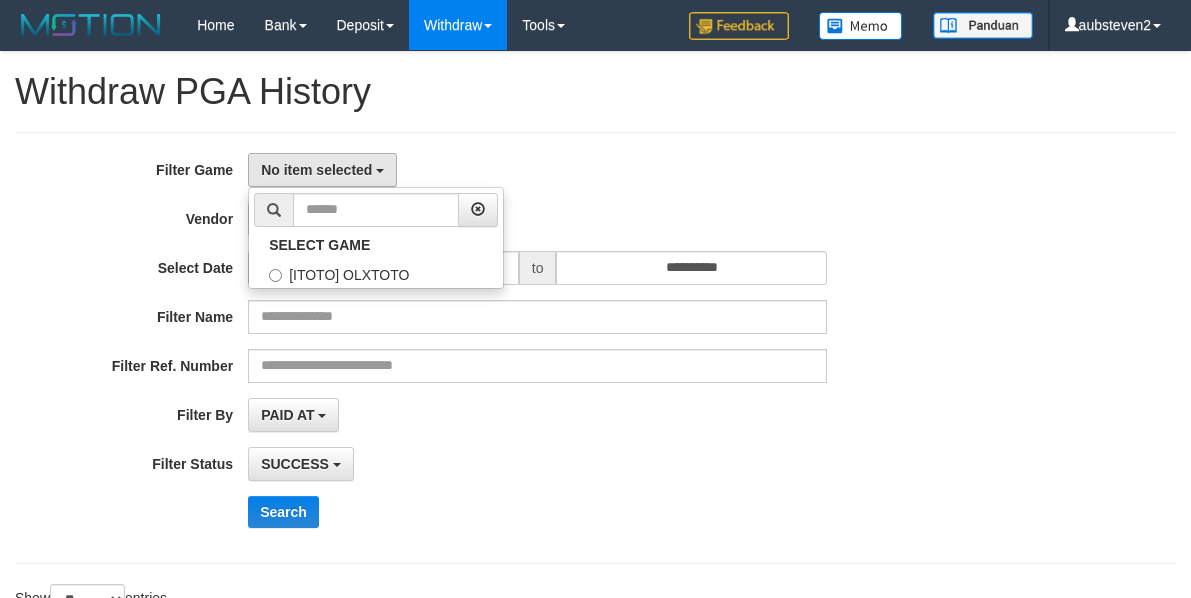 select on "***" 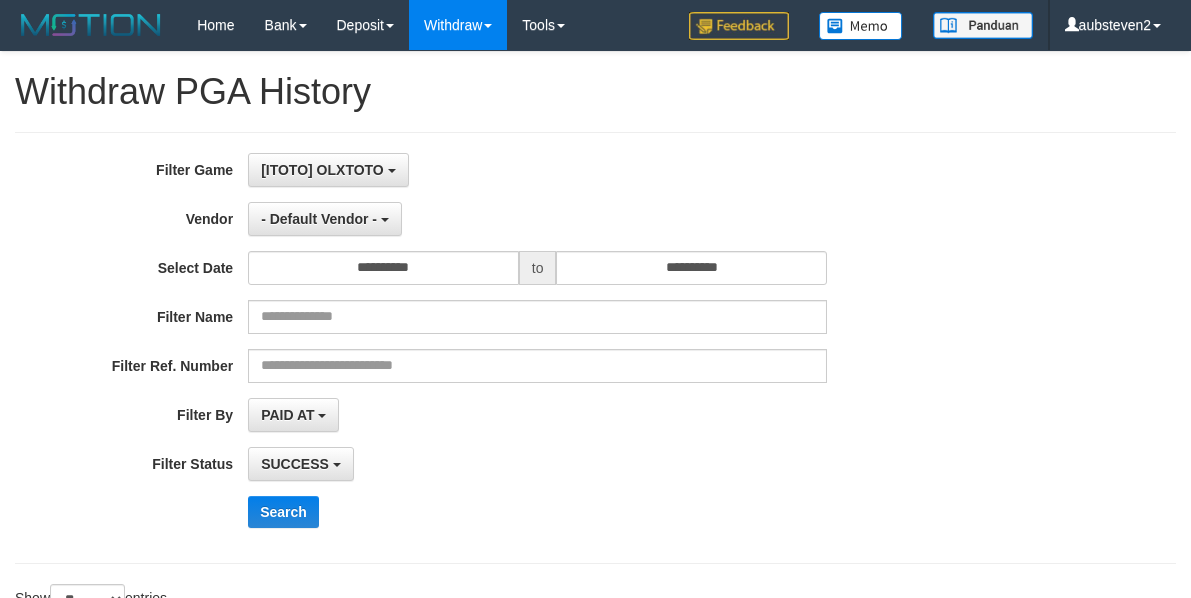 scroll, scrollTop: 18, scrollLeft: 0, axis: vertical 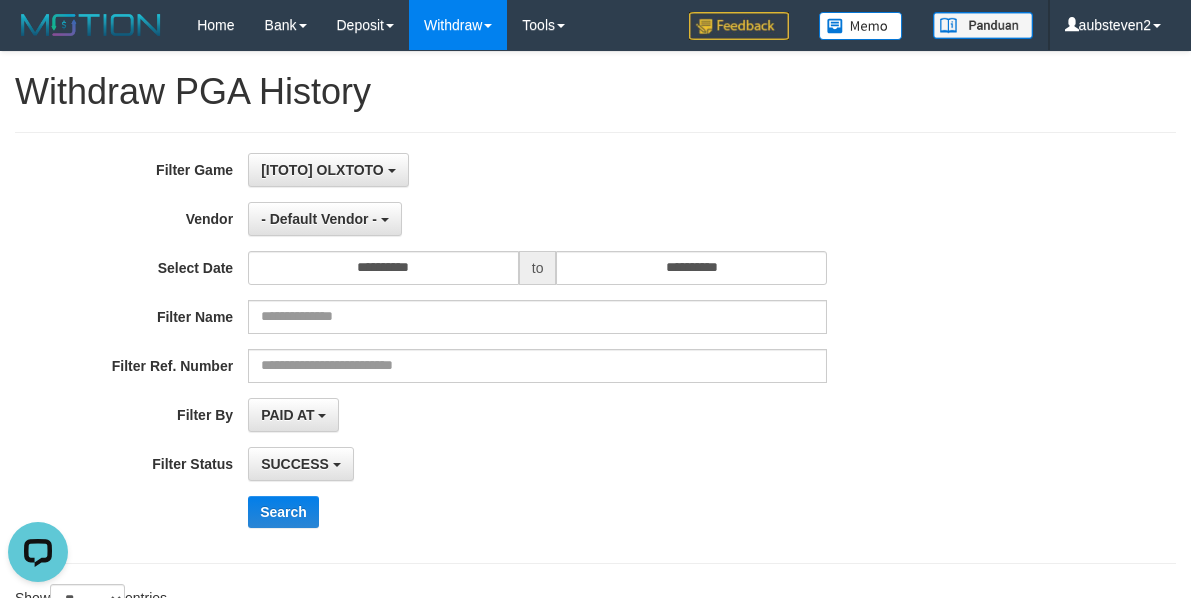 click at bounding box center (595, 132) 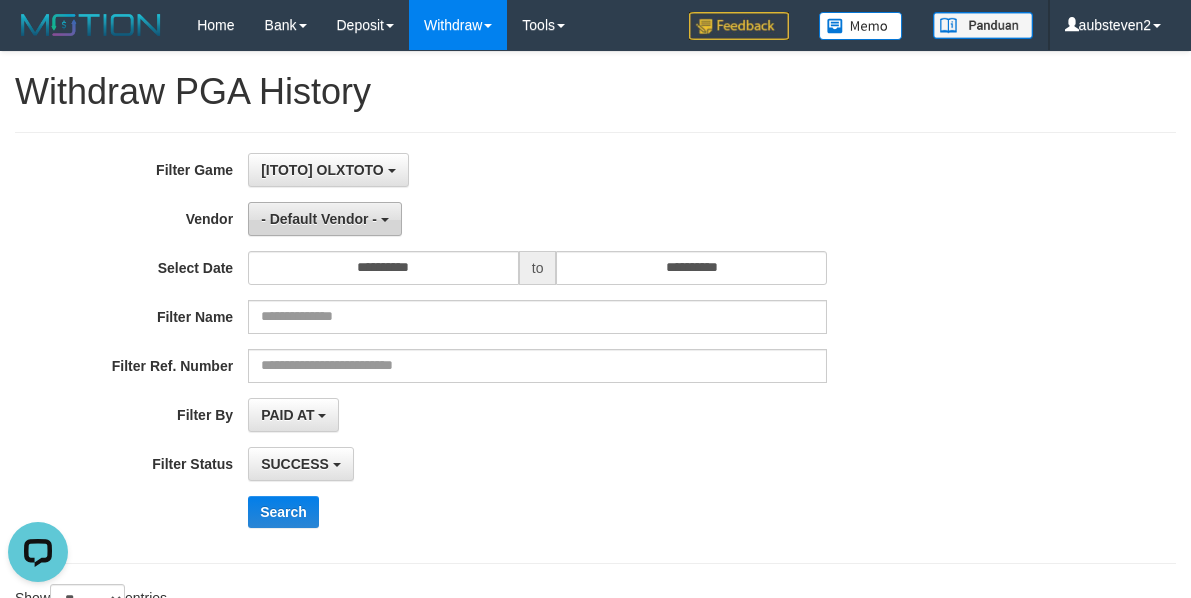 click on "- Default Vendor -" at bounding box center (325, 219) 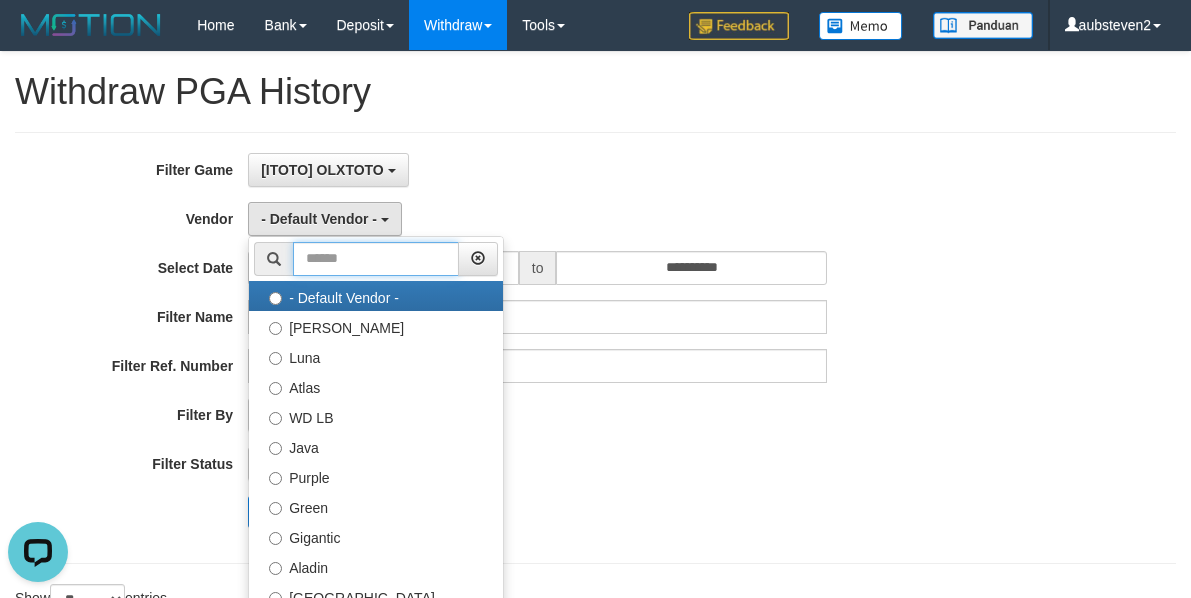 click at bounding box center [376, 259] 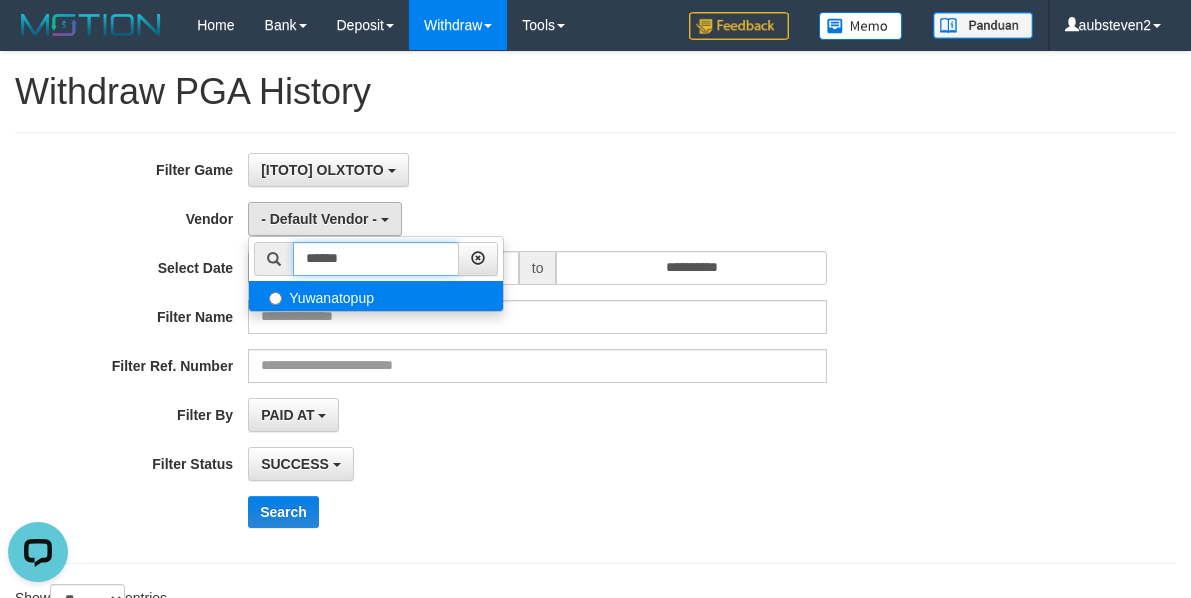 type on "******" 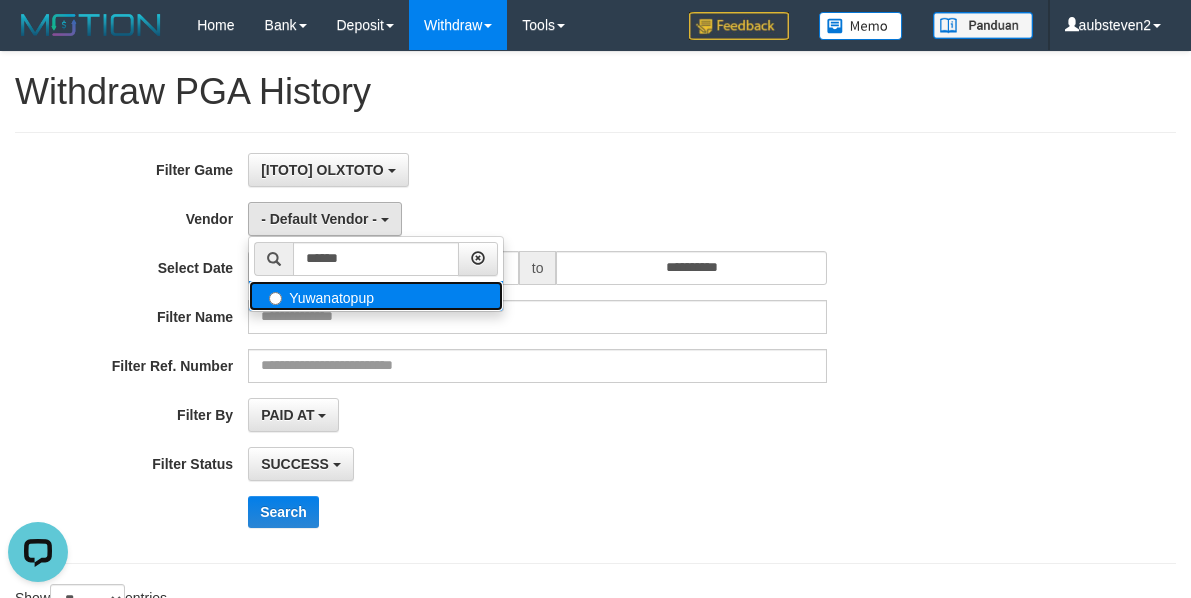 click on "Yuwanatopup" at bounding box center [376, 296] 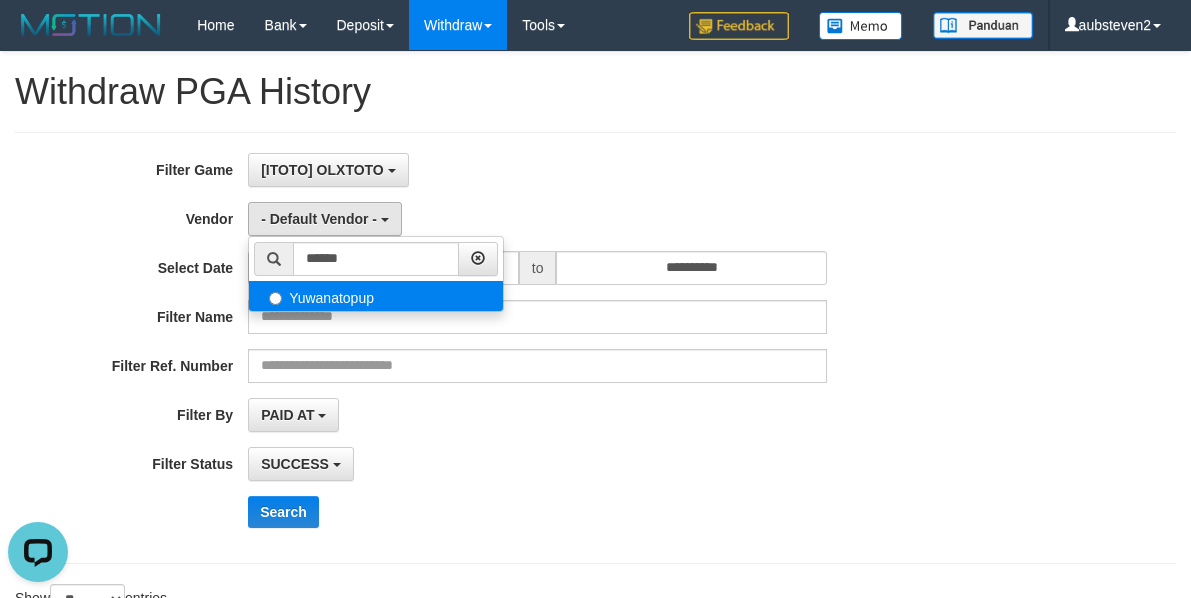 select on "**********" 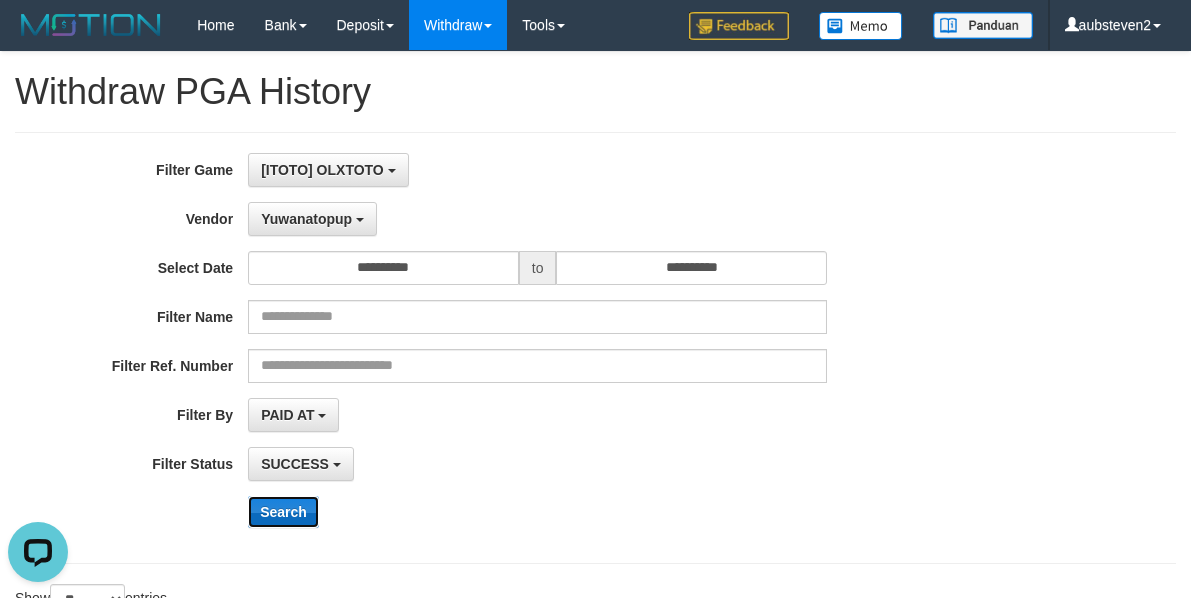 click on "Search" at bounding box center [283, 512] 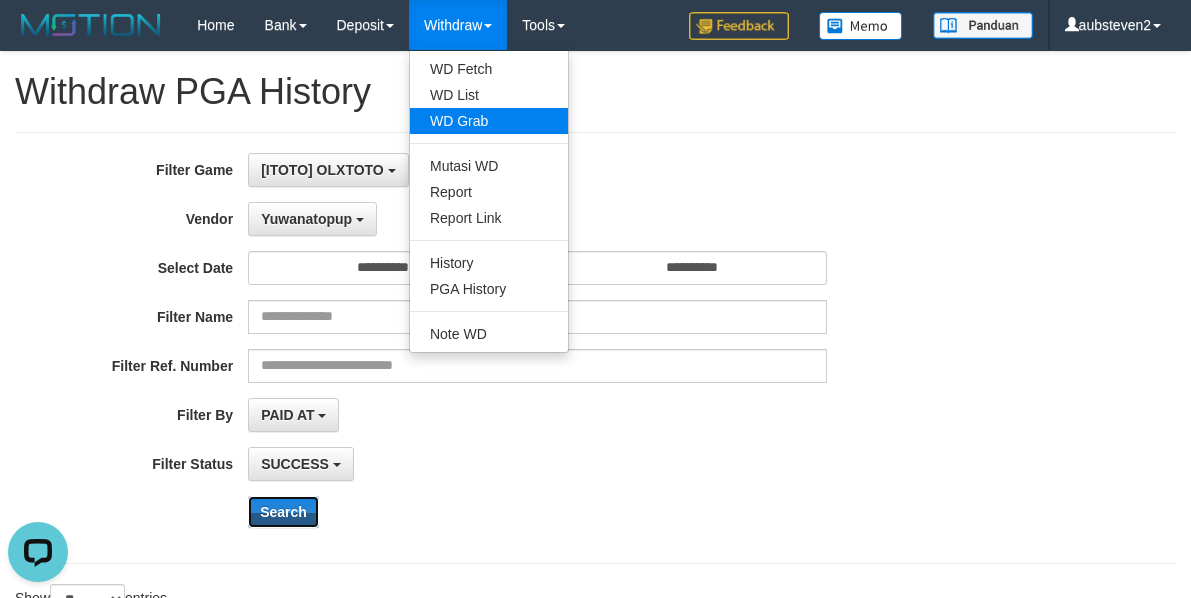type 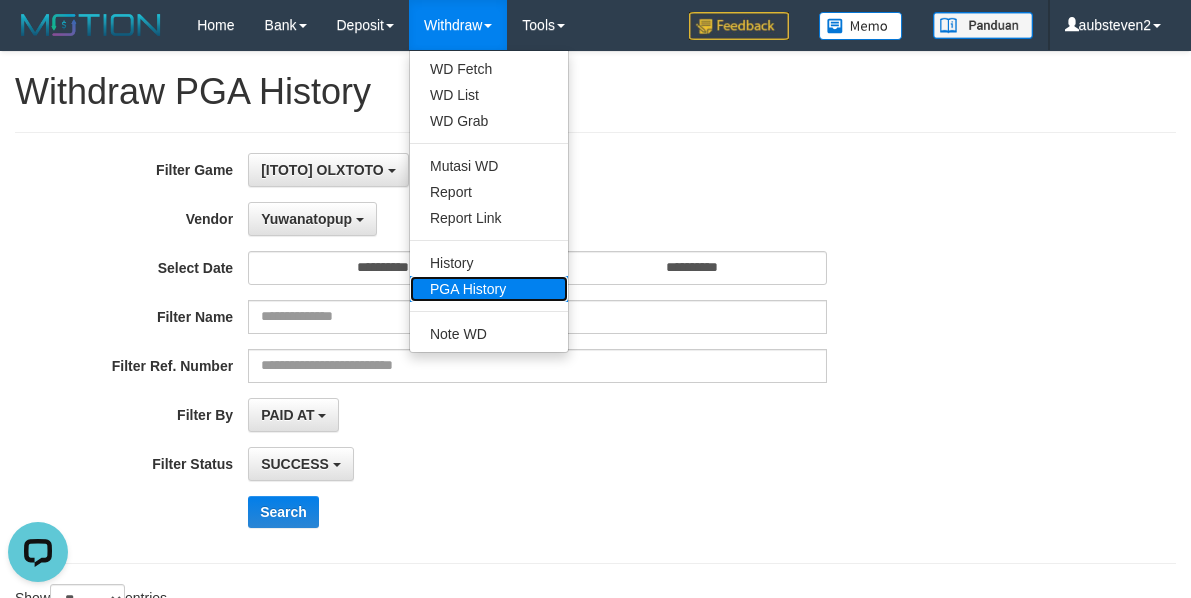 click on "PGA History" at bounding box center [489, 289] 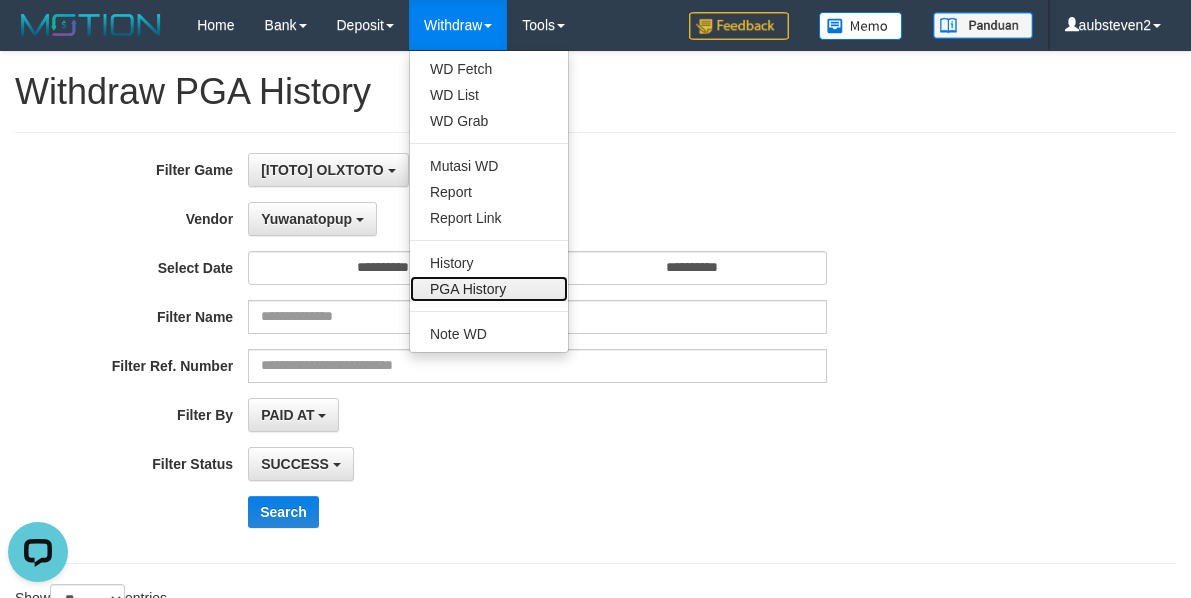 click on "PGA History" at bounding box center [489, 289] 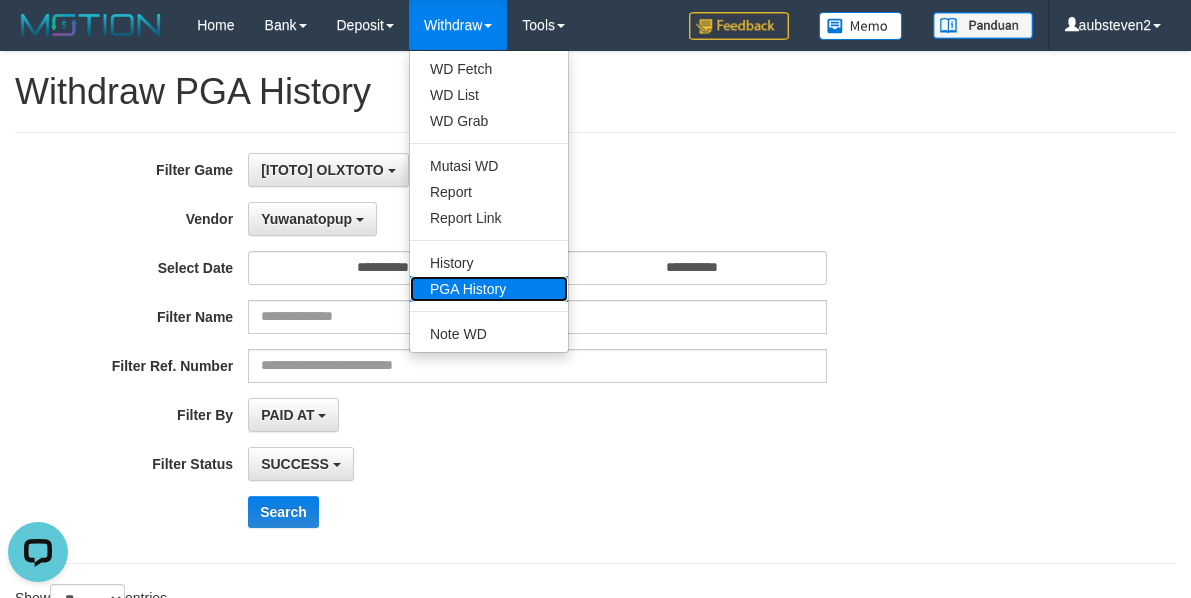 click on "PGA History" at bounding box center [489, 289] 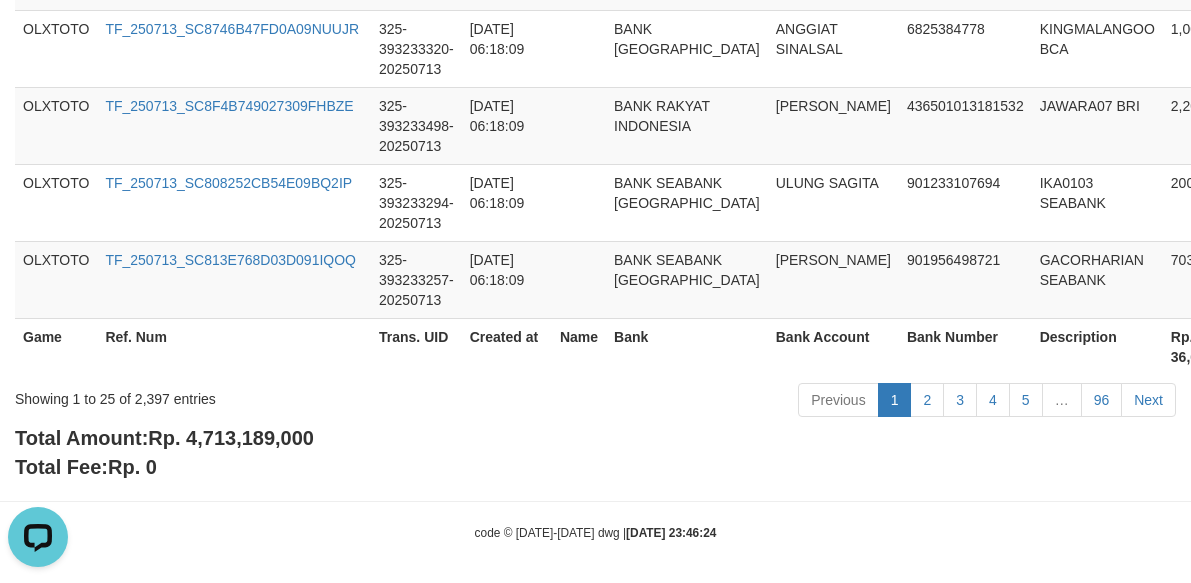 scroll, scrollTop: 2318, scrollLeft: 0, axis: vertical 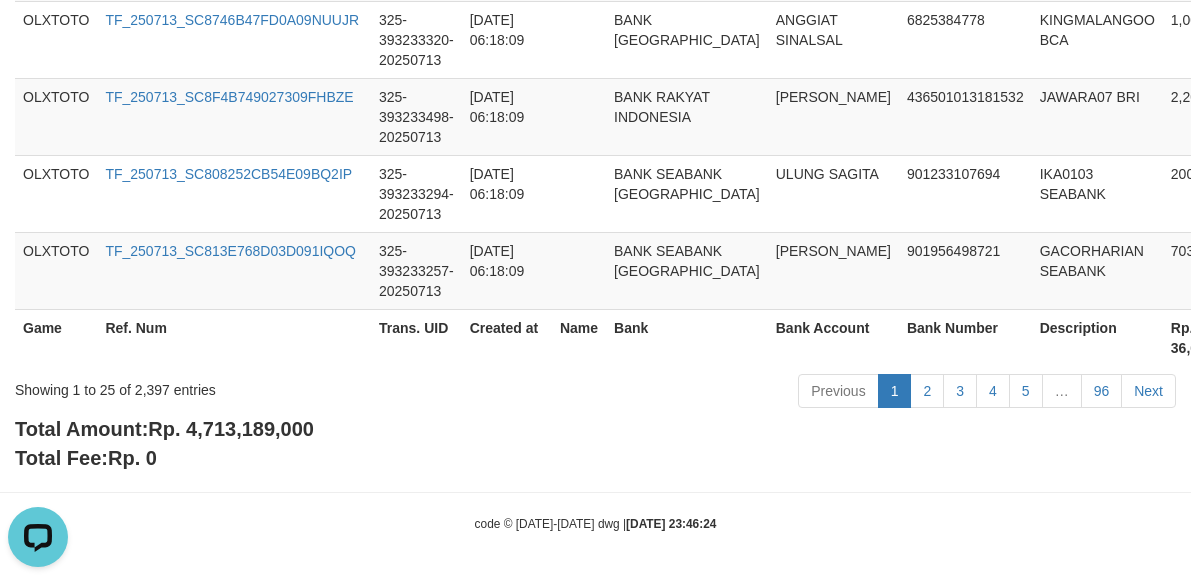 click on "Rp. 4,713,189,000" at bounding box center (231, 429) 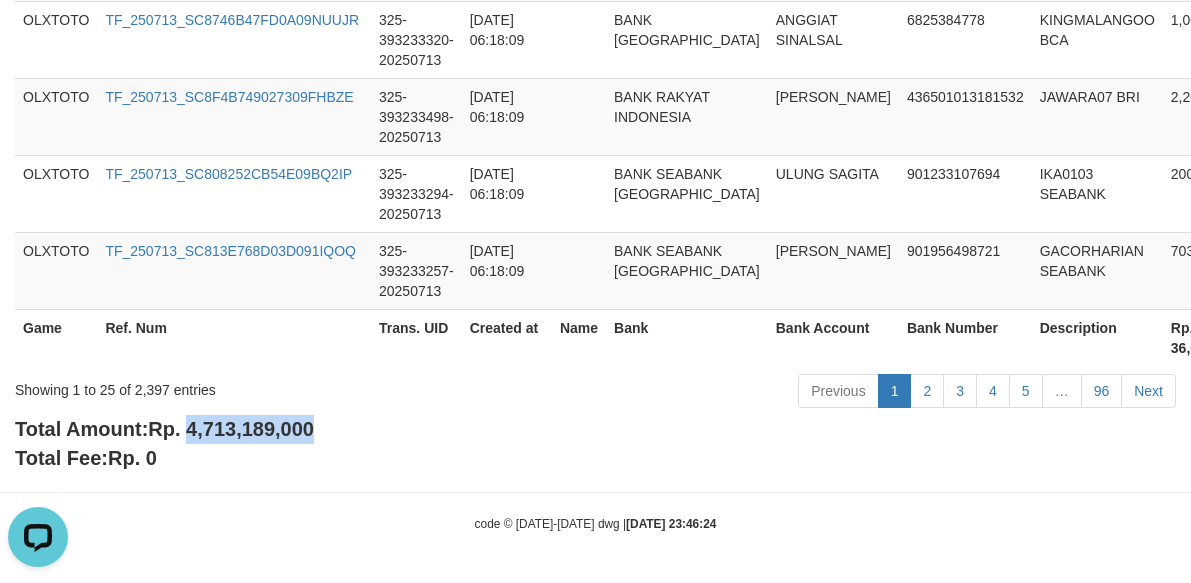 click on "Rp. 4,713,189,000" at bounding box center [231, 429] 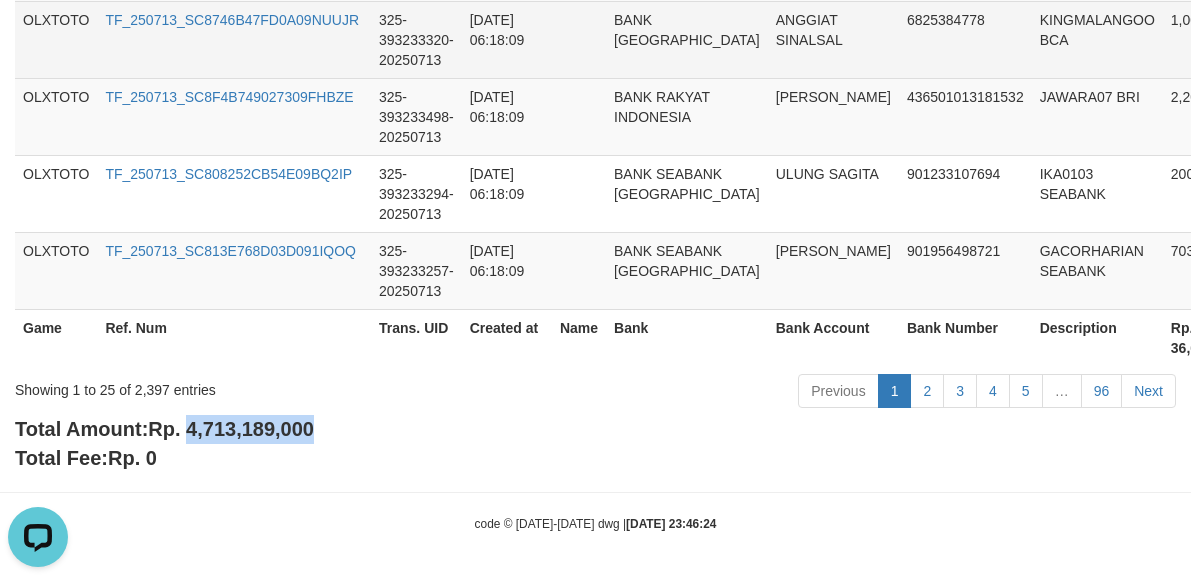 copy on "4,713,189,000" 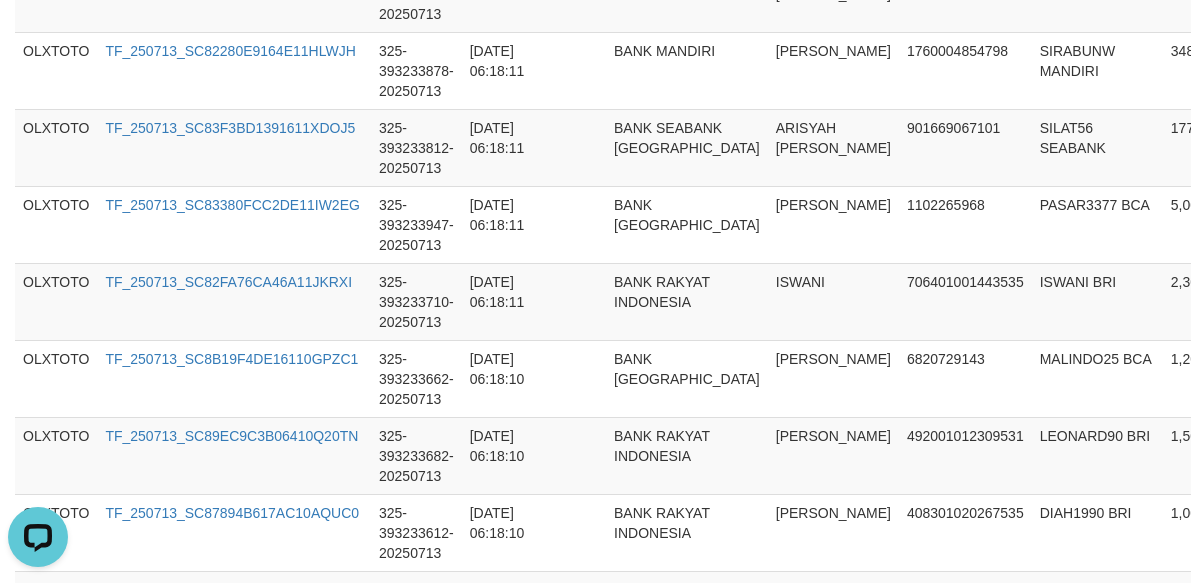 scroll, scrollTop: 851, scrollLeft: 0, axis: vertical 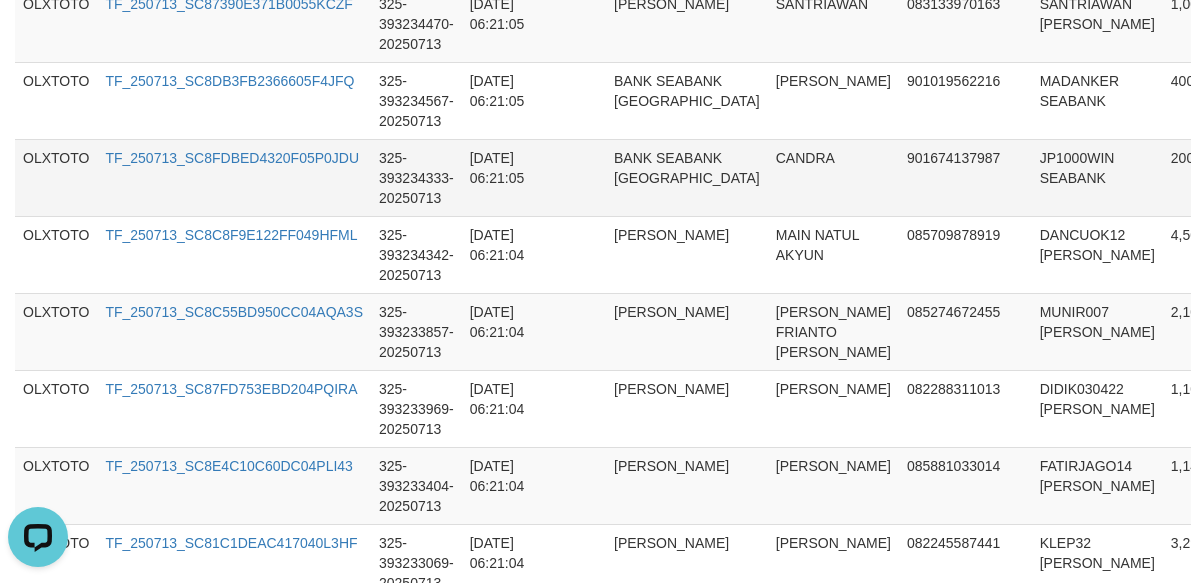 click on "BANK SEABANK [GEOGRAPHIC_DATA]" at bounding box center (687, 177) 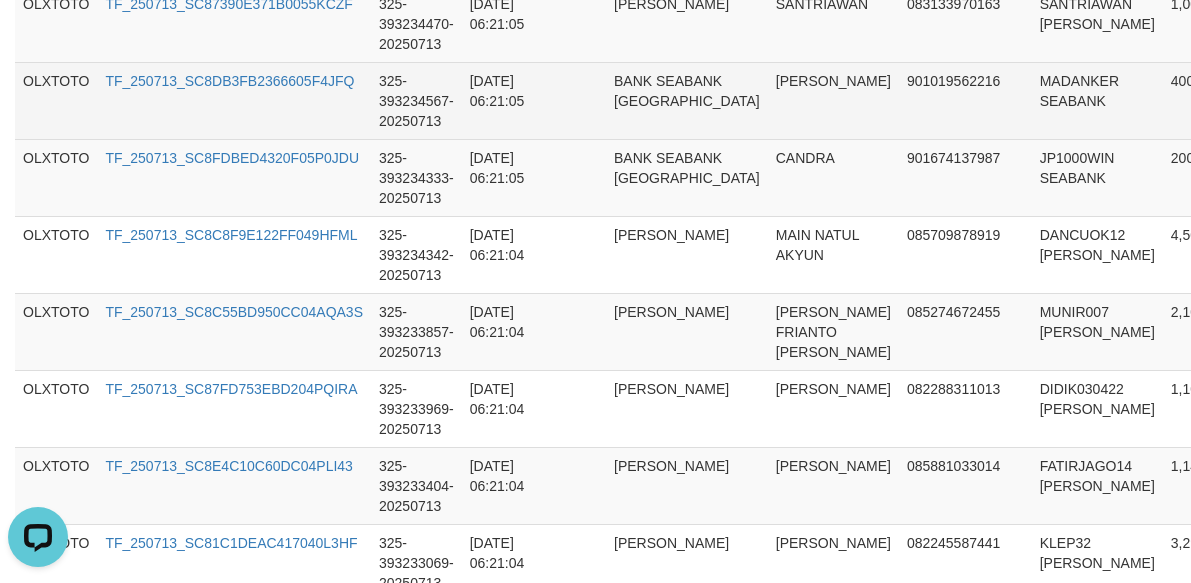 click on "KHAIRUL SYARIF" at bounding box center (833, 100) 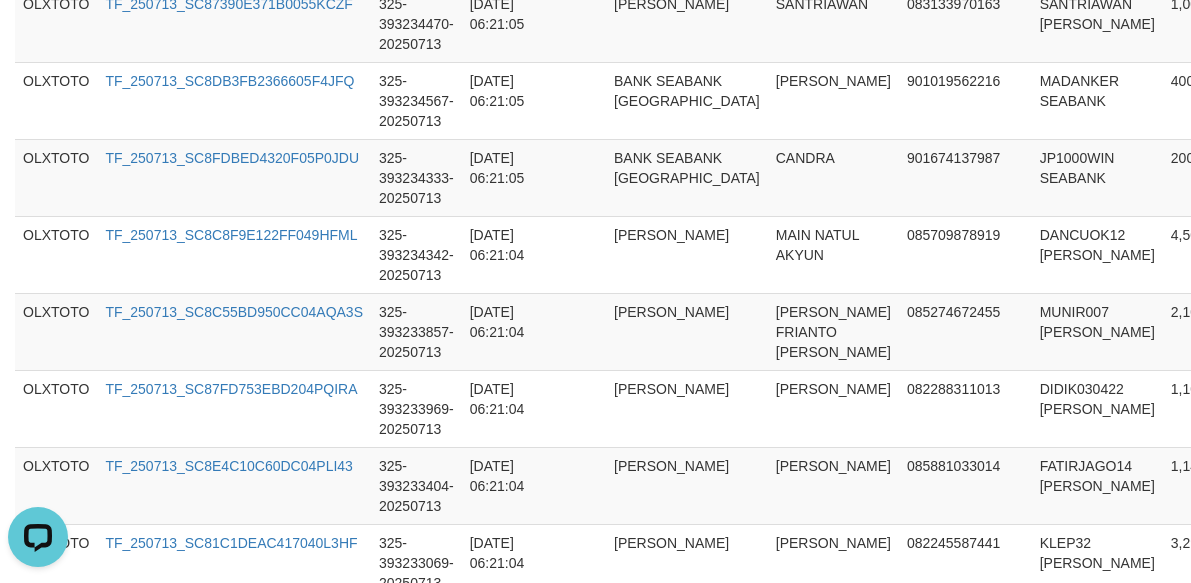scroll, scrollTop: 51, scrollLeft: 0, axis: vertical 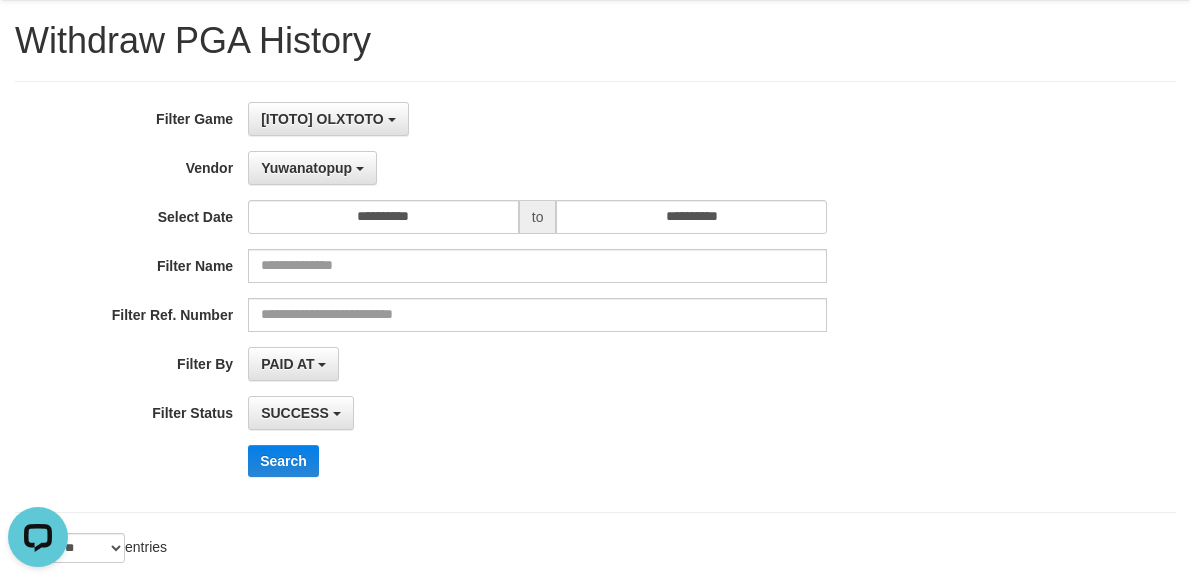 click on "**********" at bounding box center (496, 297) 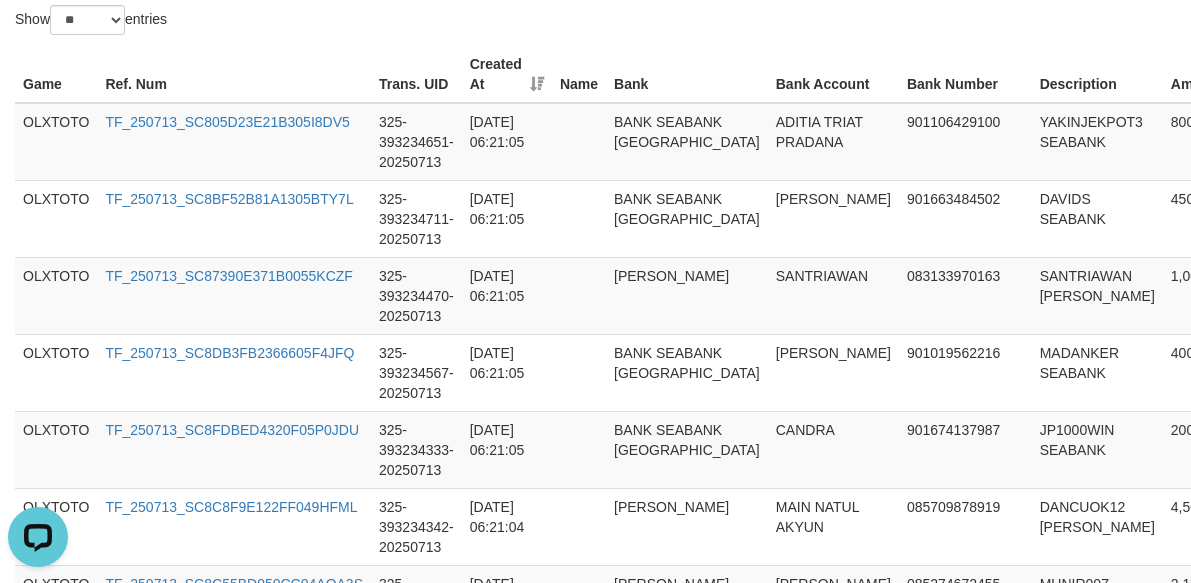 scroll, scrollTop: 400, scrollLeft: 0, axis: vertical 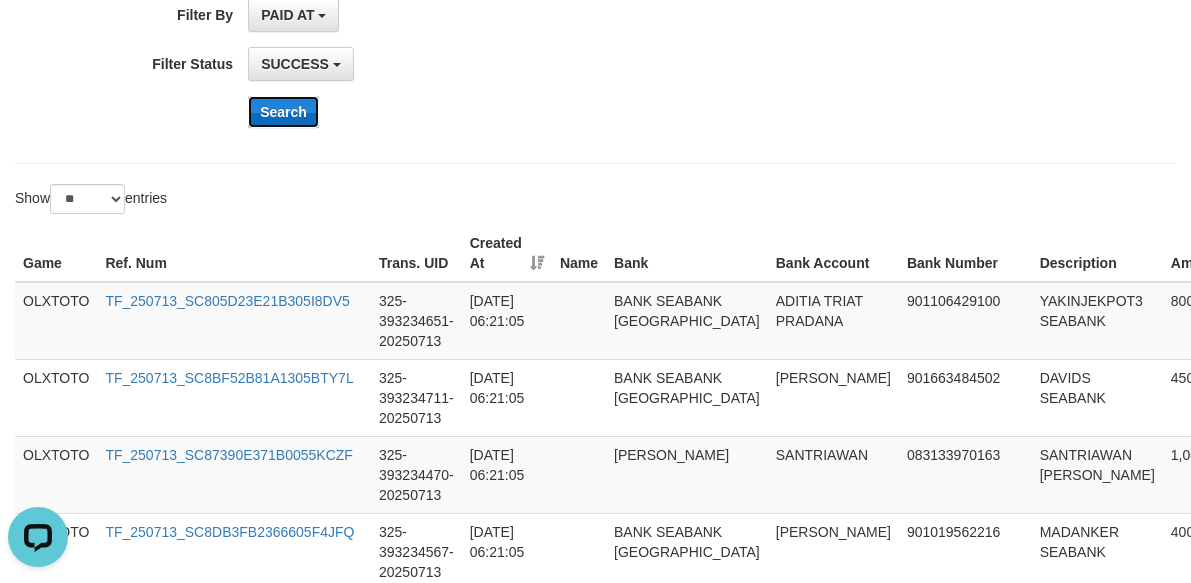 click on "Search" at bounding box center (283, 112) 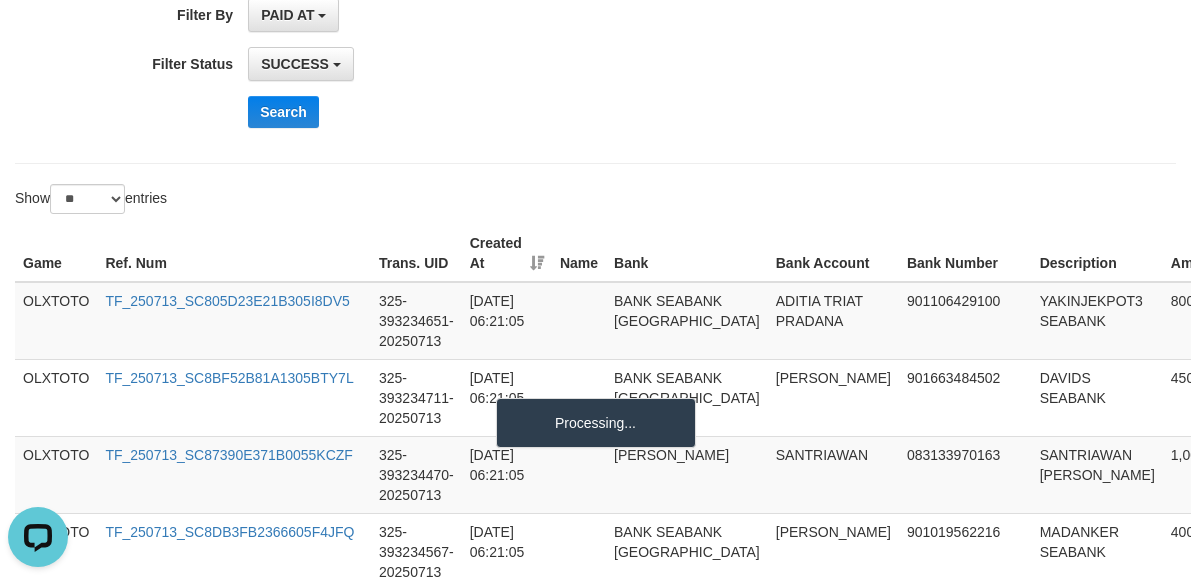 click on "Show  ** ** ** ***  entries" at bounding box center [595, 201] 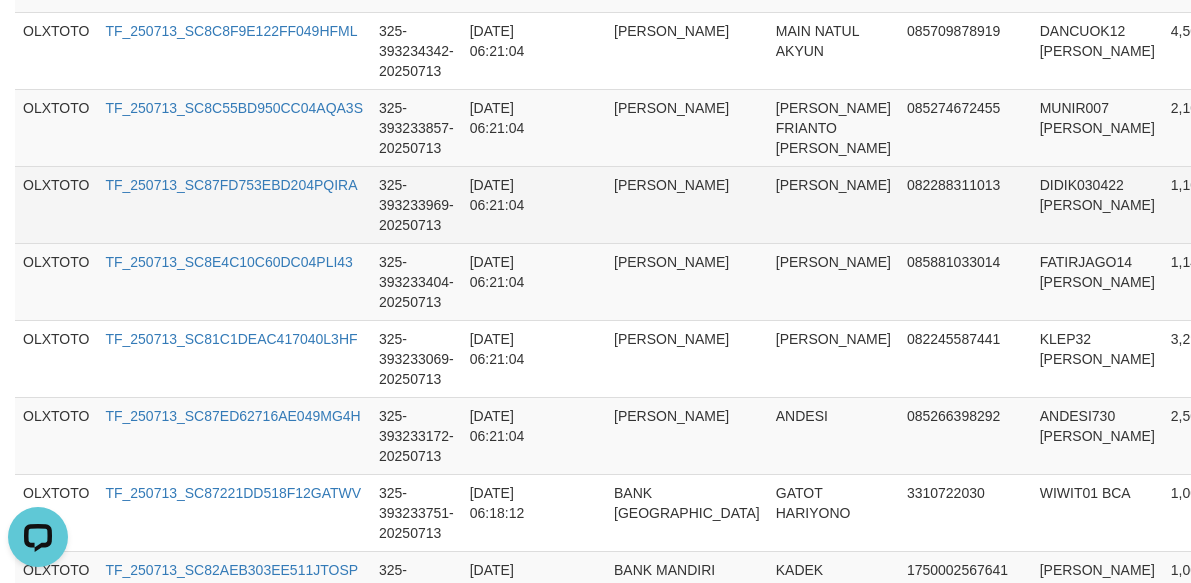 scroll, scrollTop: 985, scrollLeft: 0, axis: vertical 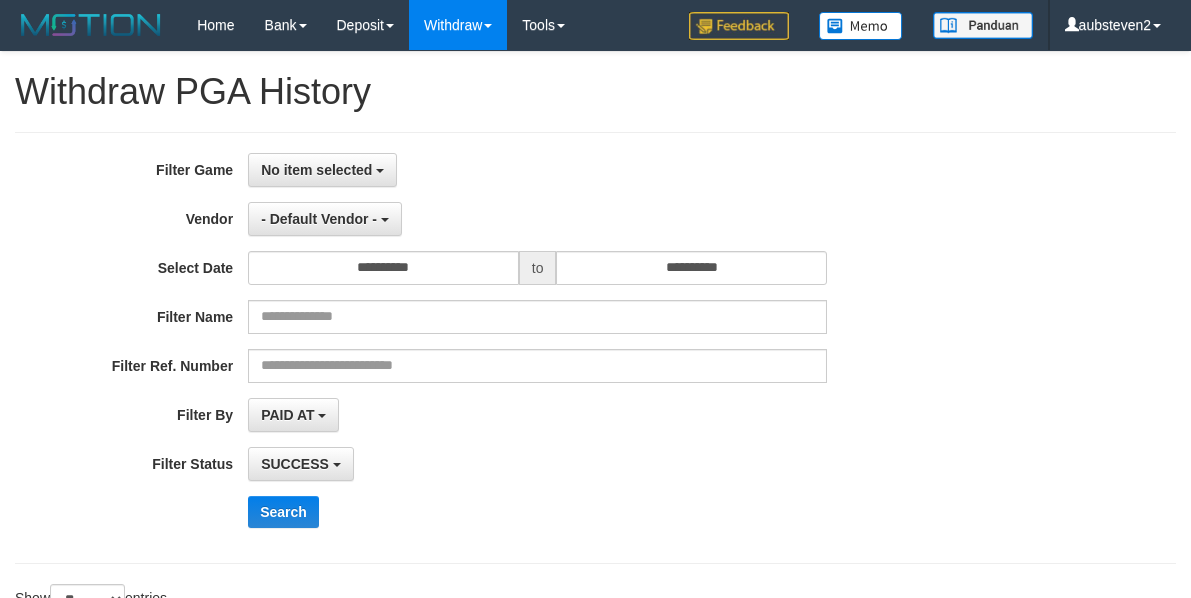 select 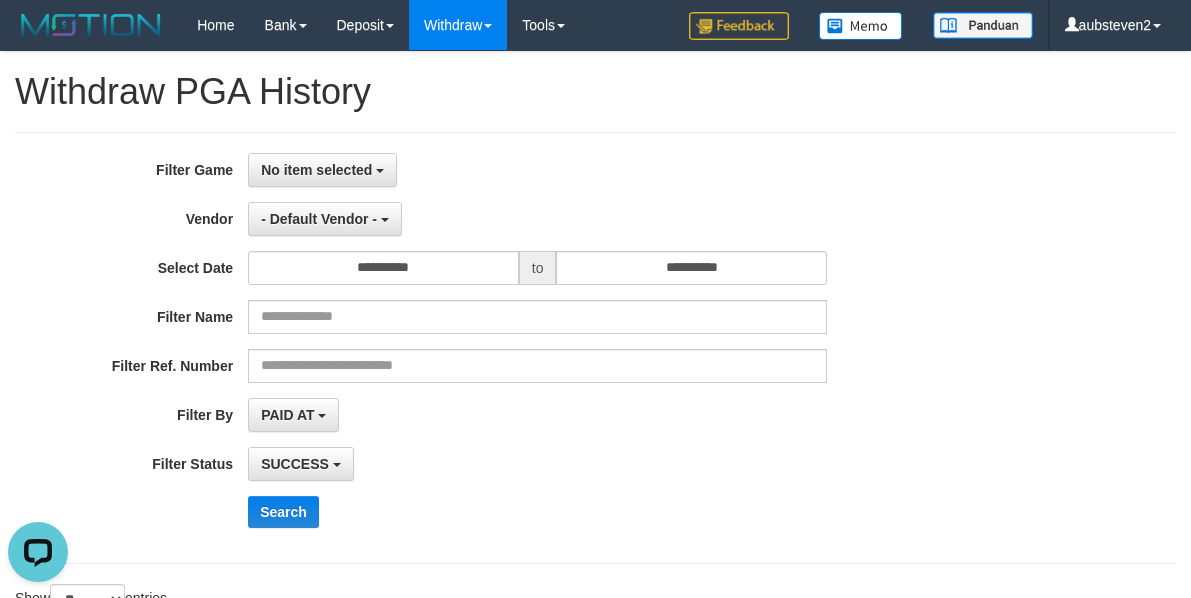 scroll, scrollTop: 0, scrollLeft: 0, axis: both 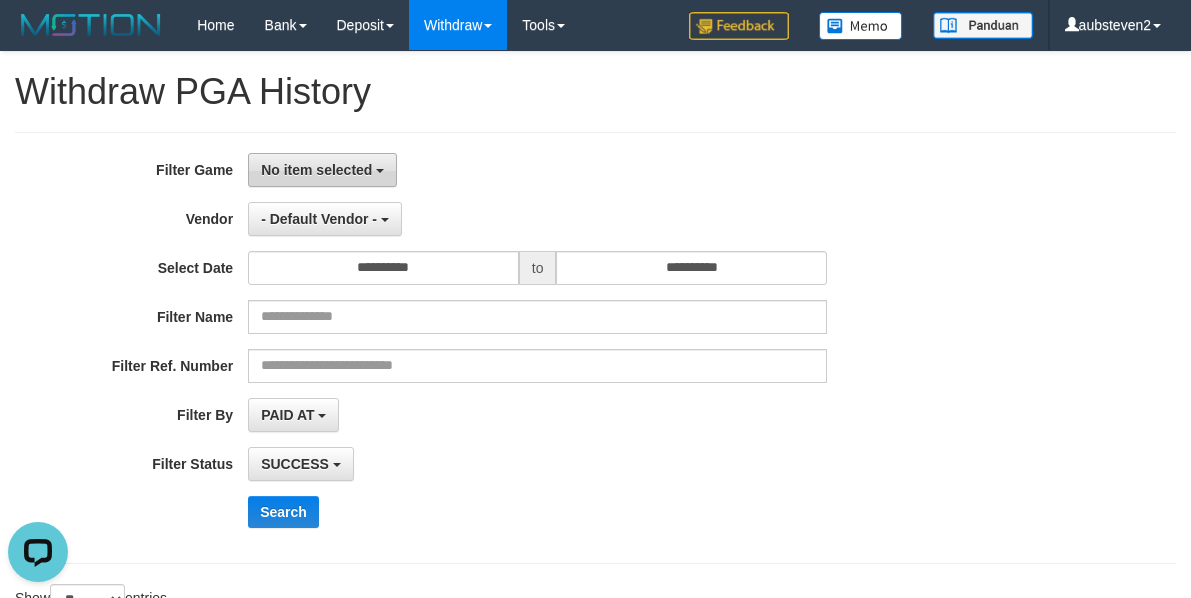 click on "No item selected" at bounding box center [322, 170] 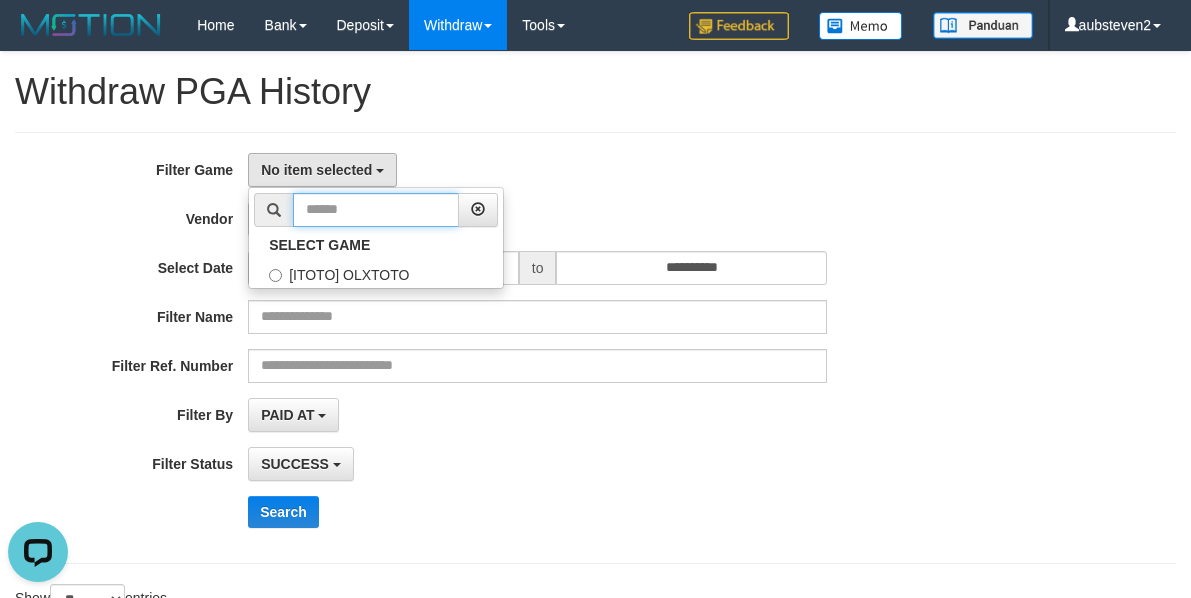 click at bounding box center [376, 210] 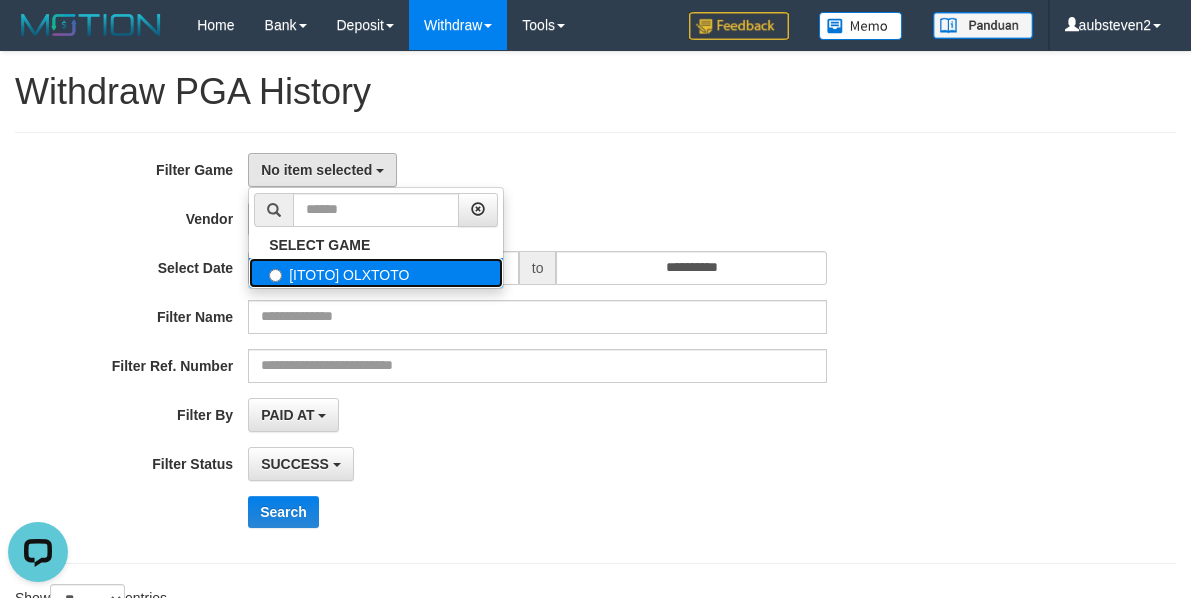 click on "[ITOTO] OLXTOTO" at bounding box center (376, 273) 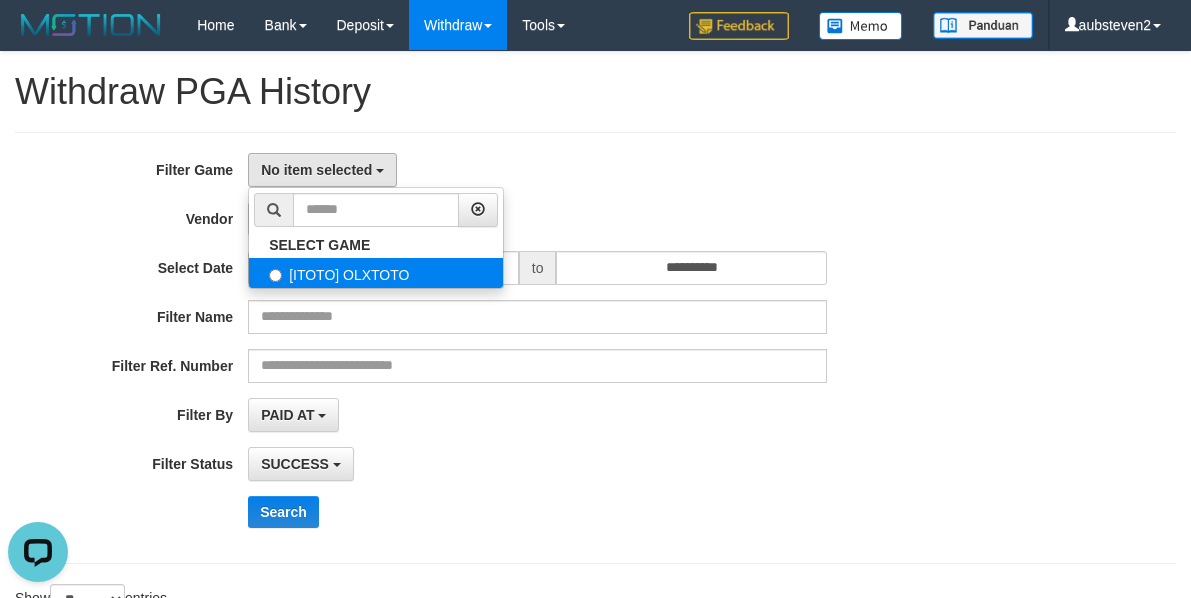 select on "***" 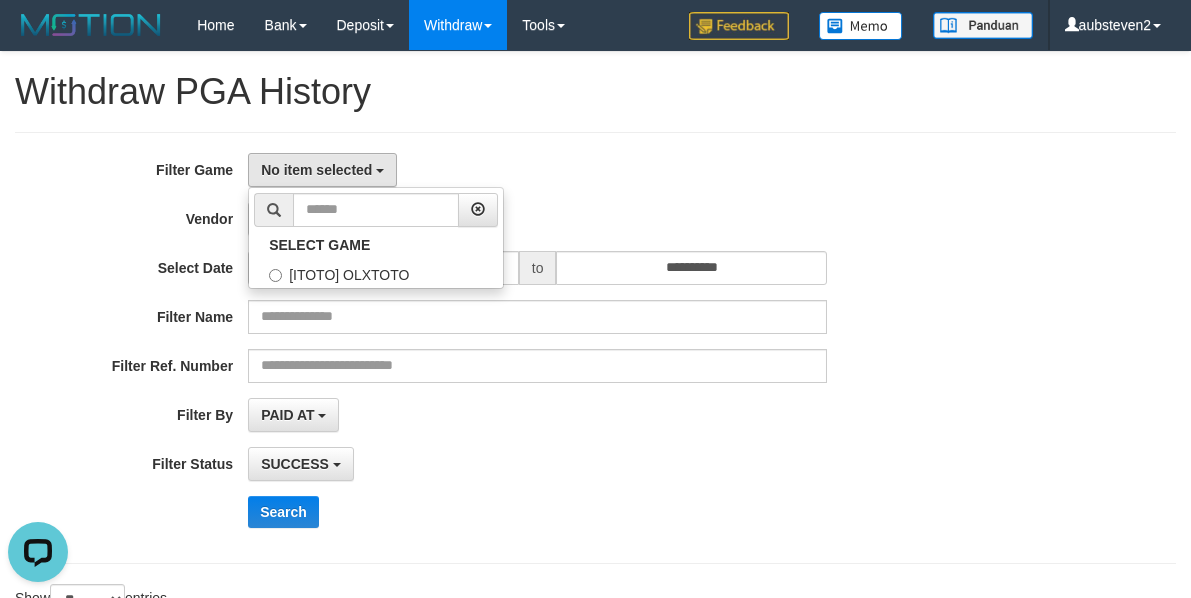 scroll, scrollTop: 18, scrollLeft: 0, axis: vertical 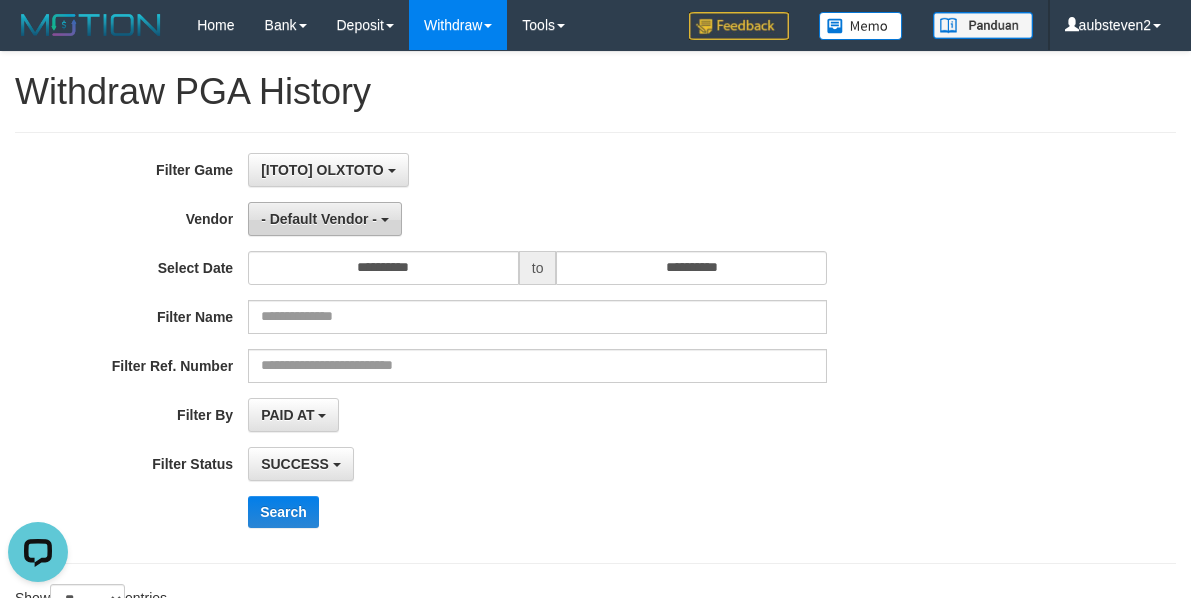 click on "- Default Vendor -" at bounding box center [319, 219] 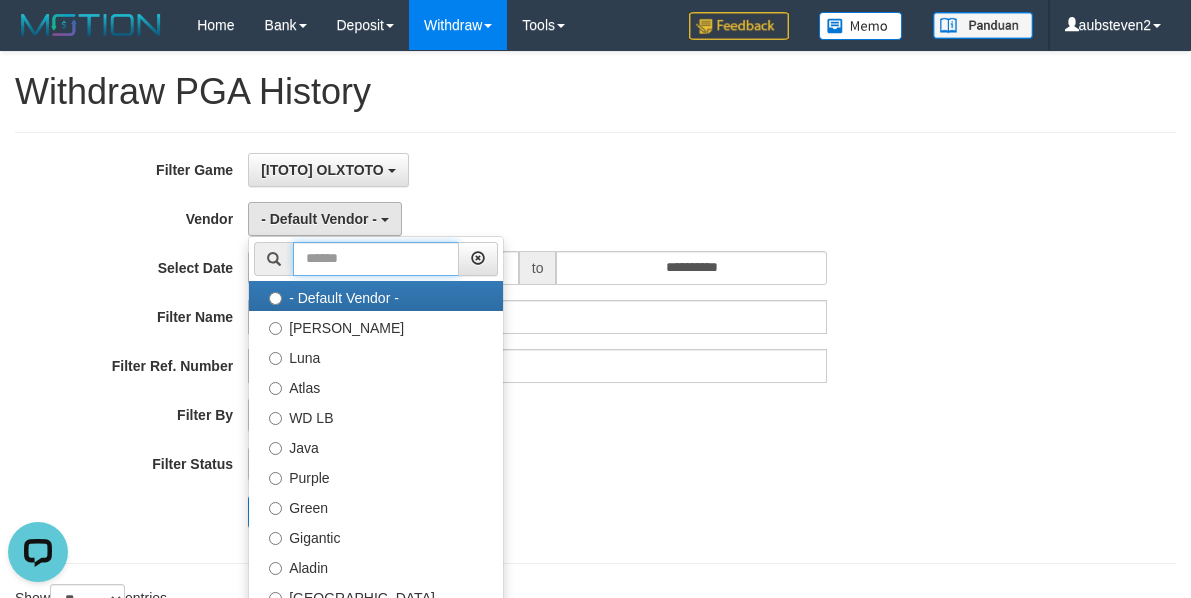 click at bounding box center [376, 259] 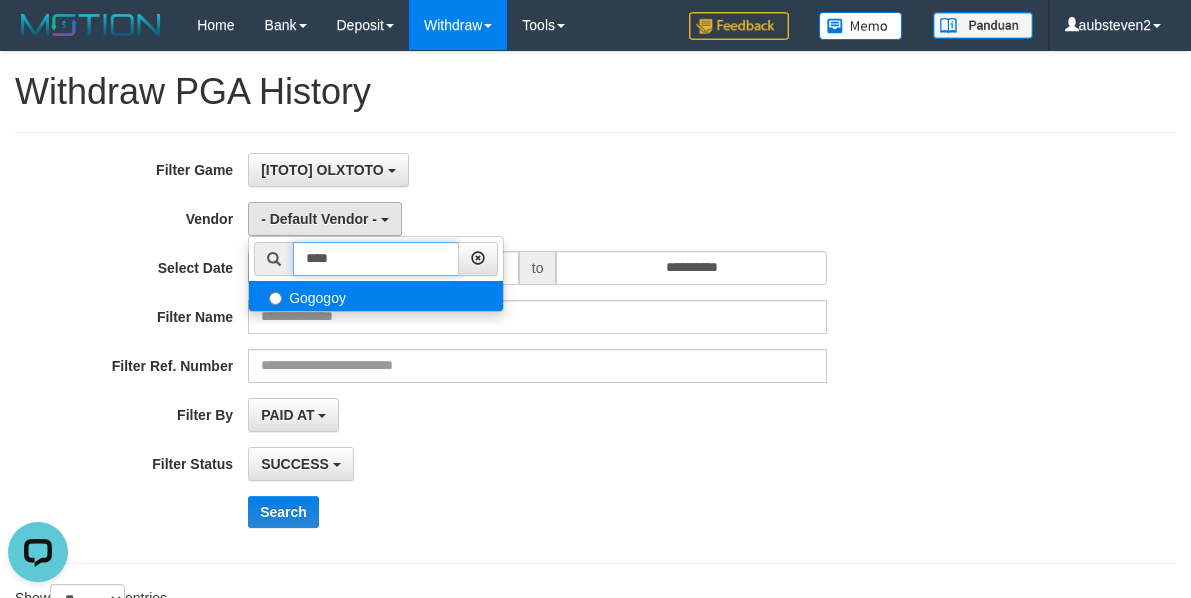 type on "****" 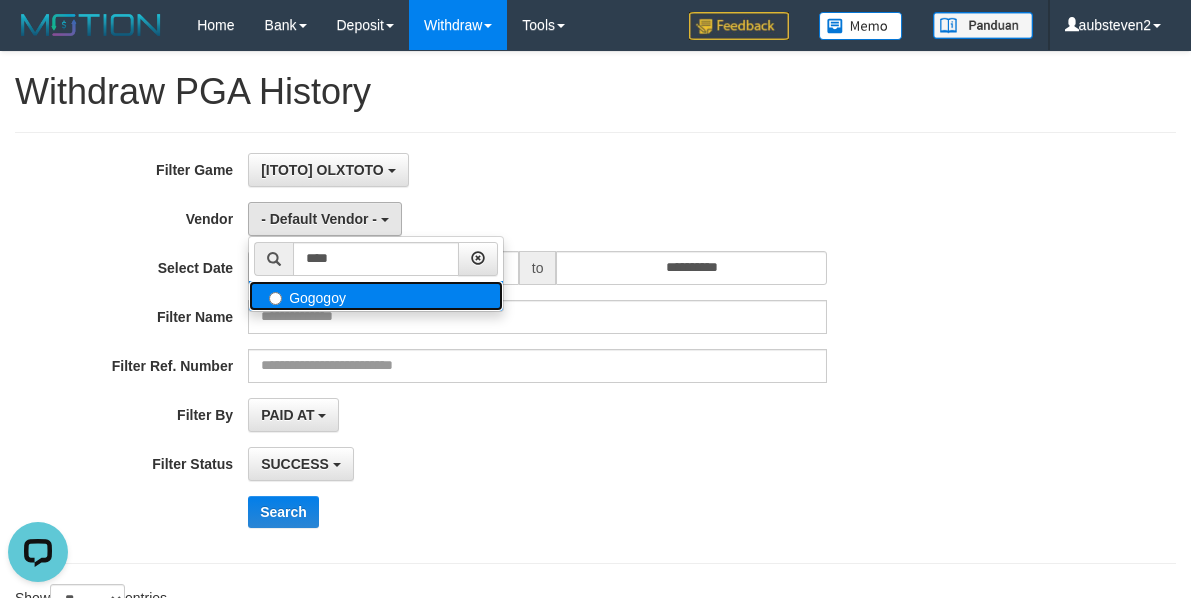 click on "Gogogoy" at bounding box center [376, 296] 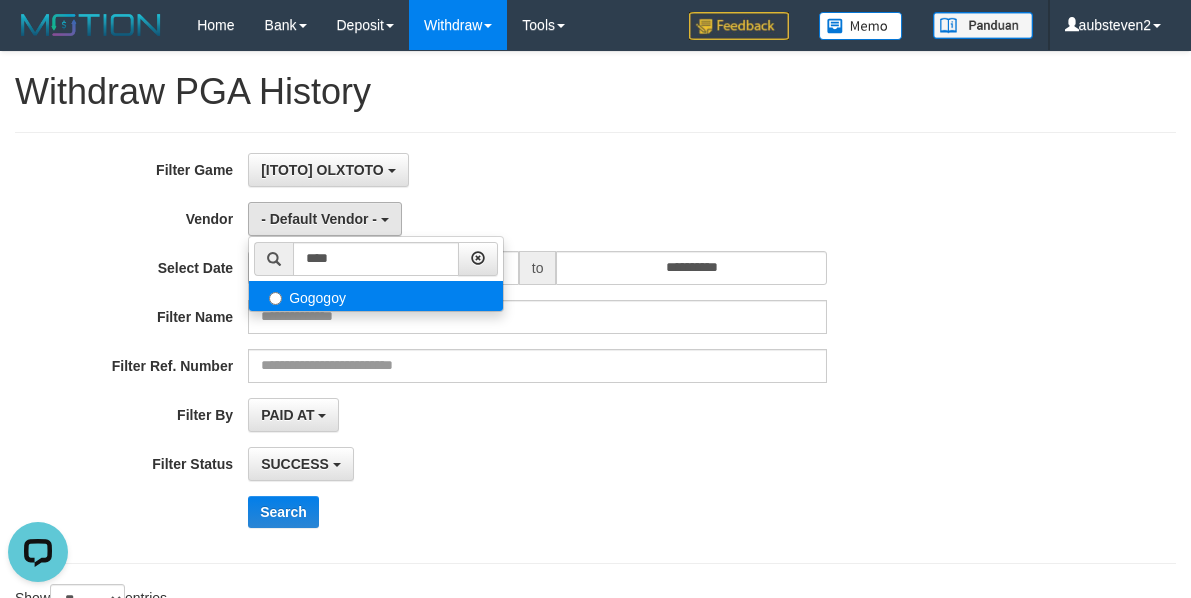 select on "**********" 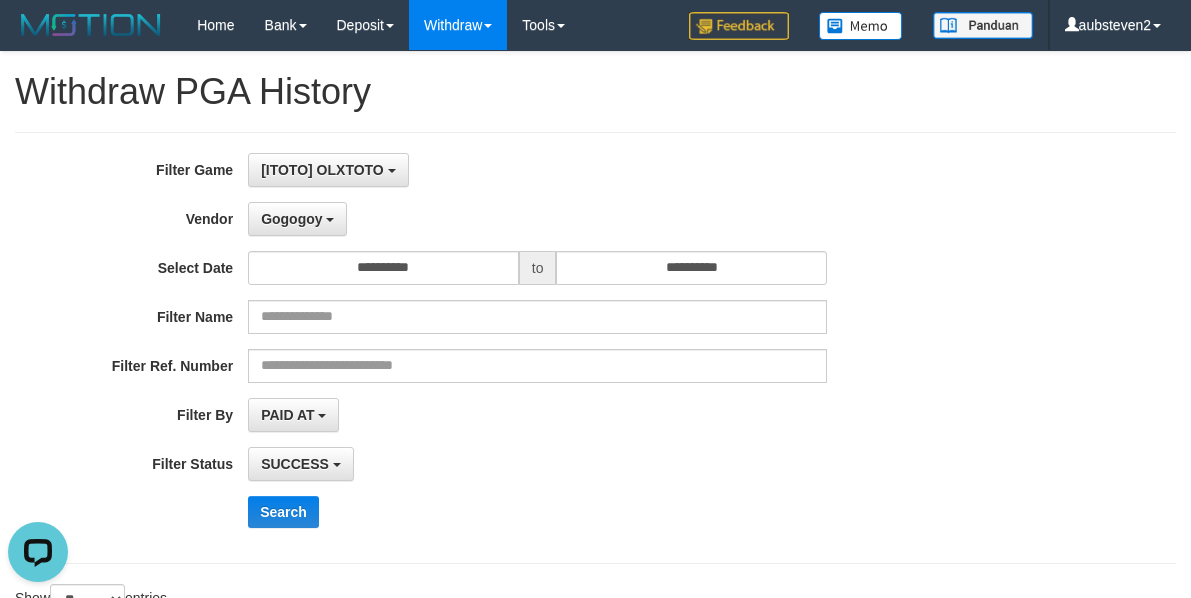 click on "**********" at bounding box center [496, 348] 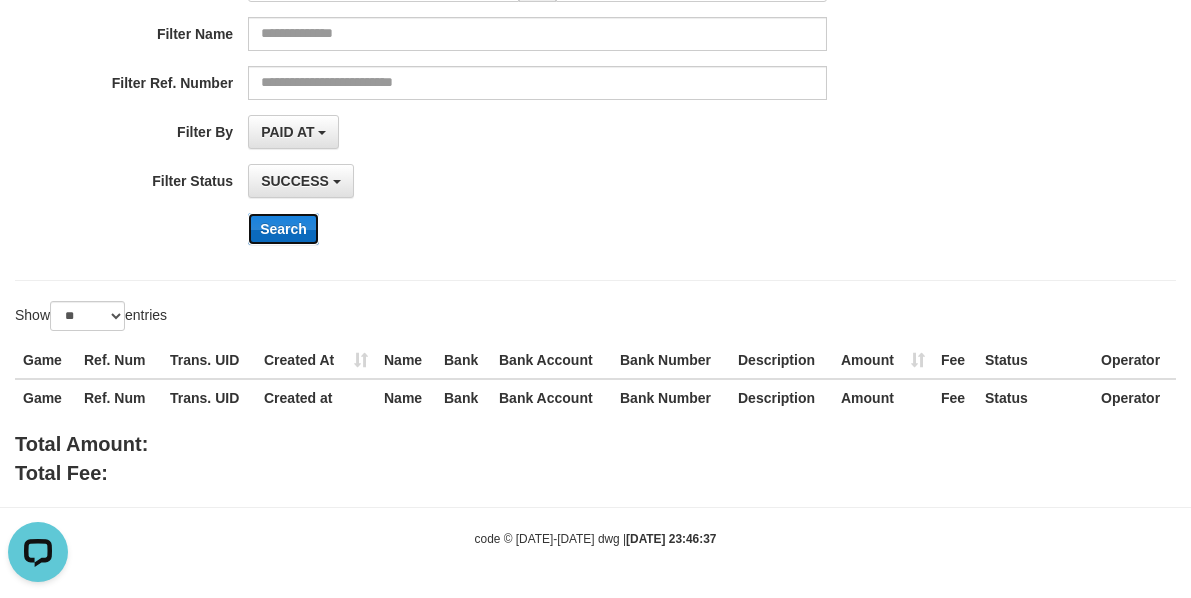 click on "Search" at bounding box center (283, 229) 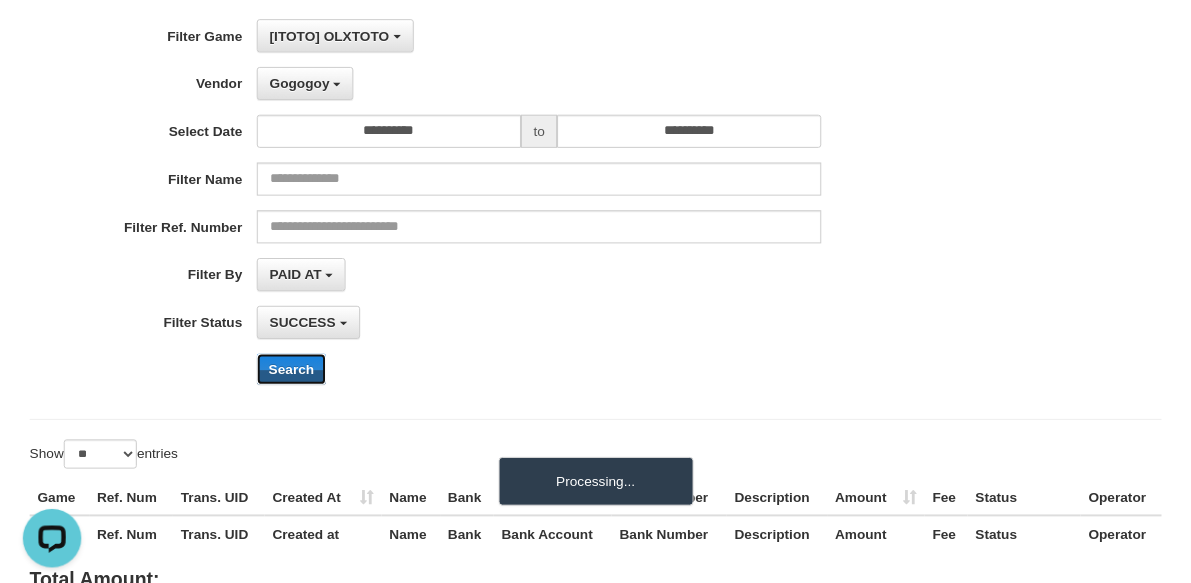 scroll, scrollTop: 0, scrollLeft: 0, axis: both 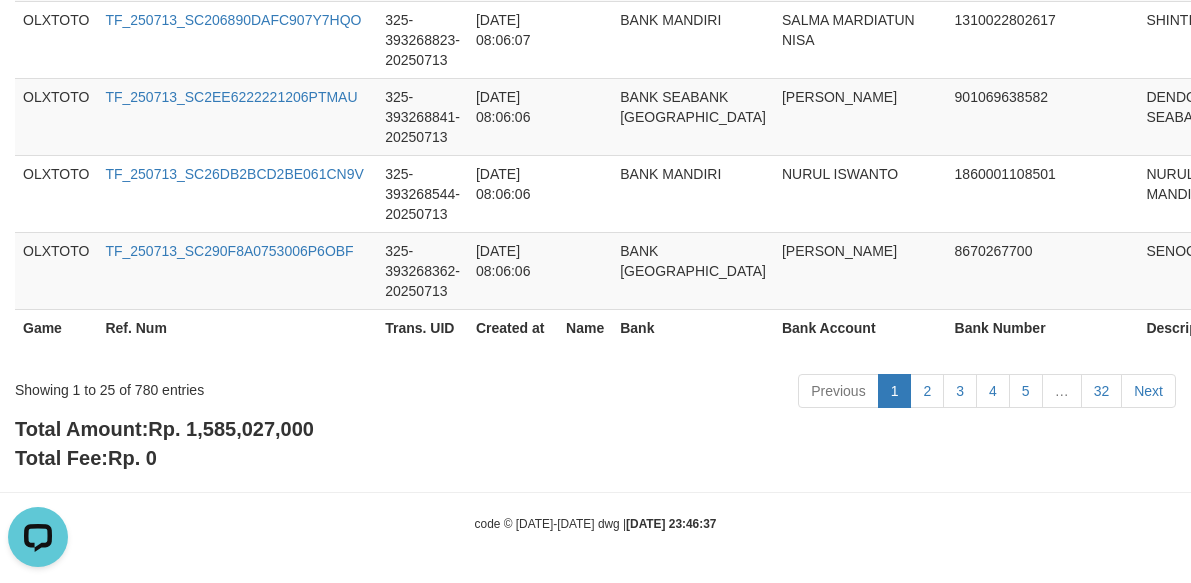 click on "Total Amount:  Rp. 1,585,027,000
Total Fee:  Rp. 0" at bounding box center [595, 443] 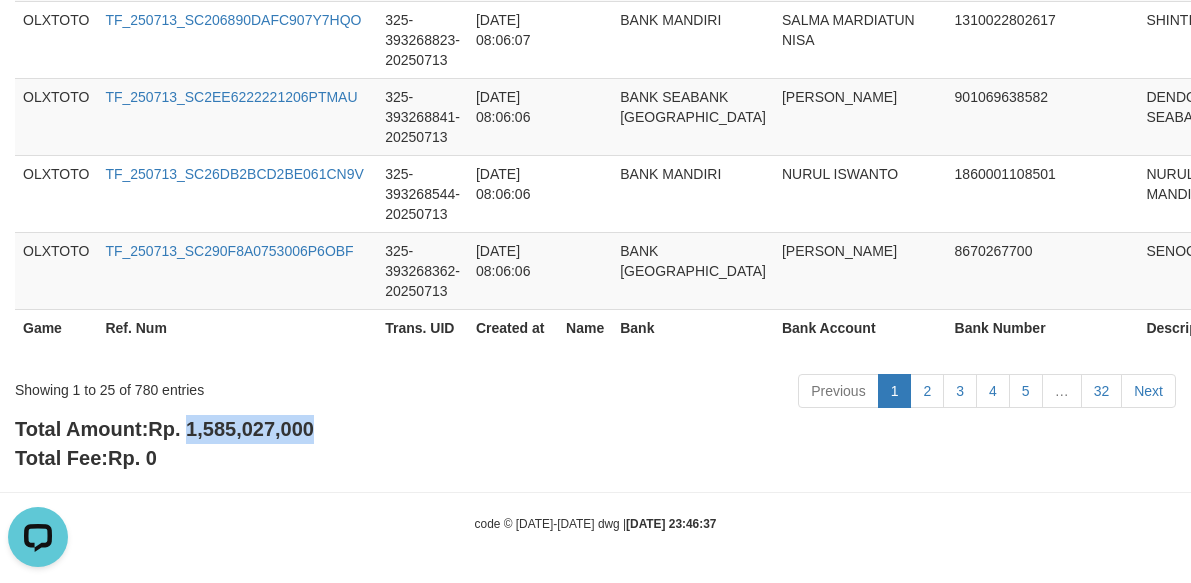 click on "Total Amount:  Rp. 1,585,027,000
Total Fee:  Rp. 0" at bounding box center (595, 443) 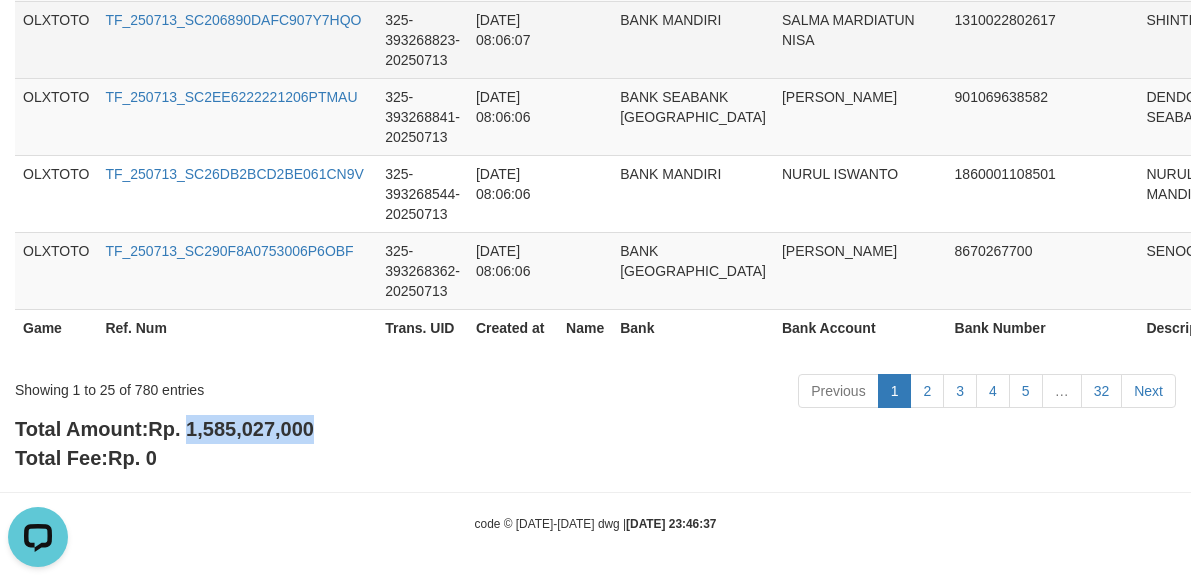 copy on "1,585,027,000" 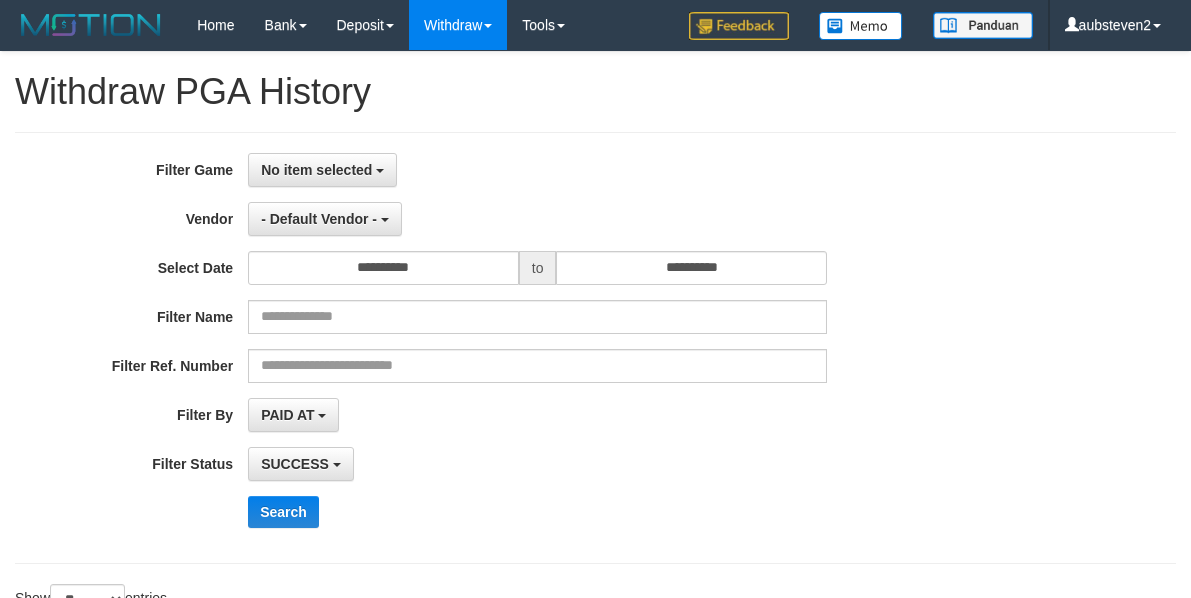 select 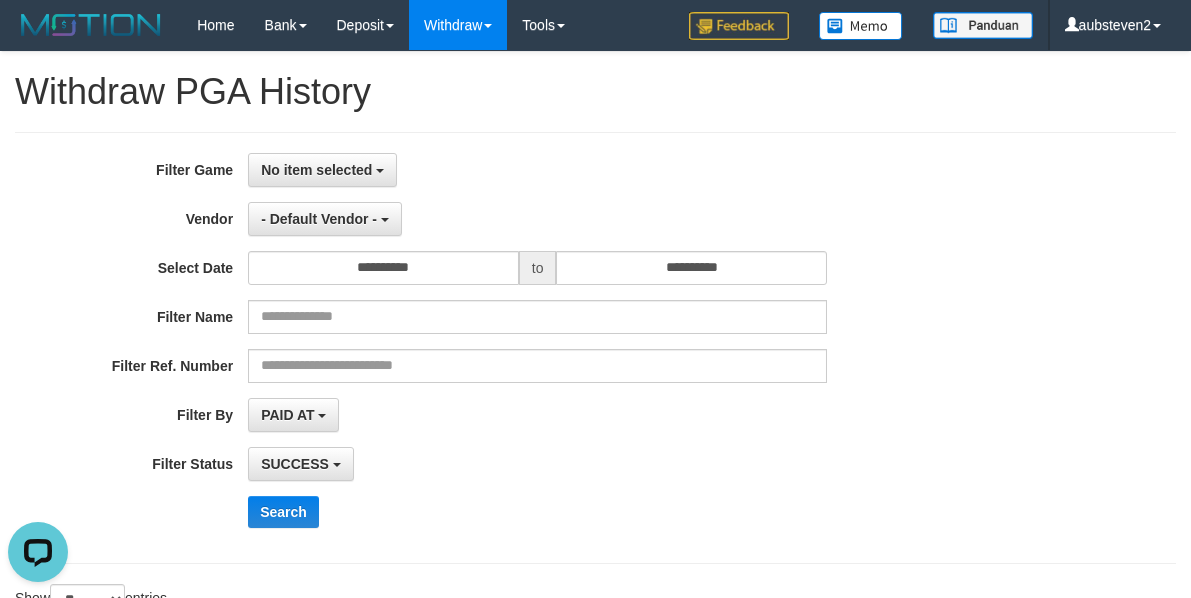scroll, scrollTop: 0, scrollLeft: 0, axis: both 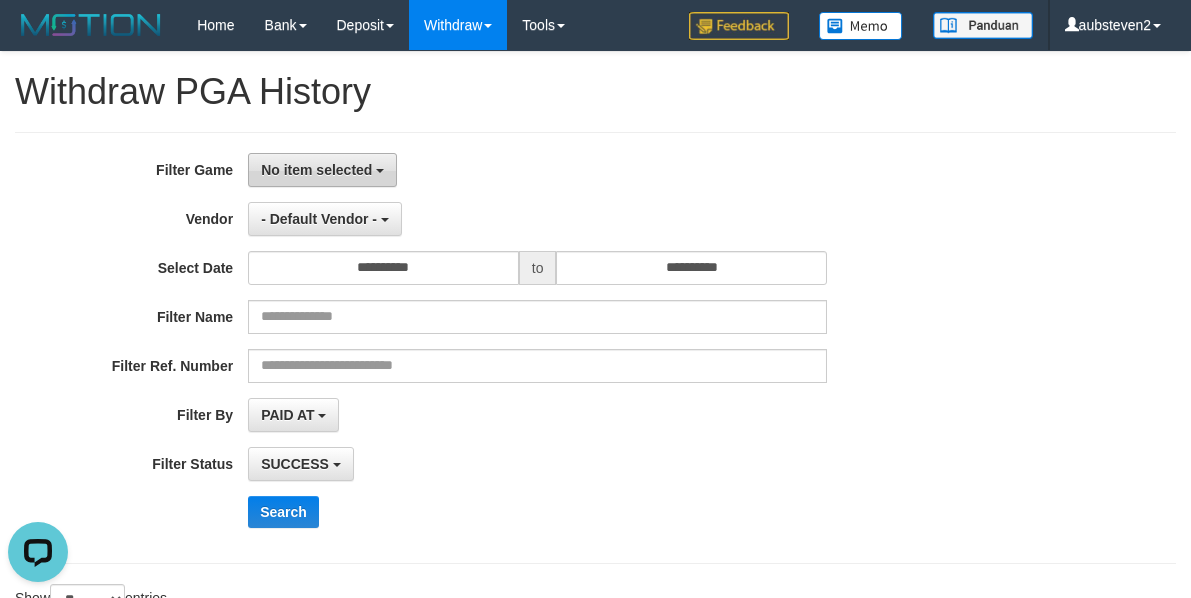 click on "No item selected" at bounding box center [316, 170] 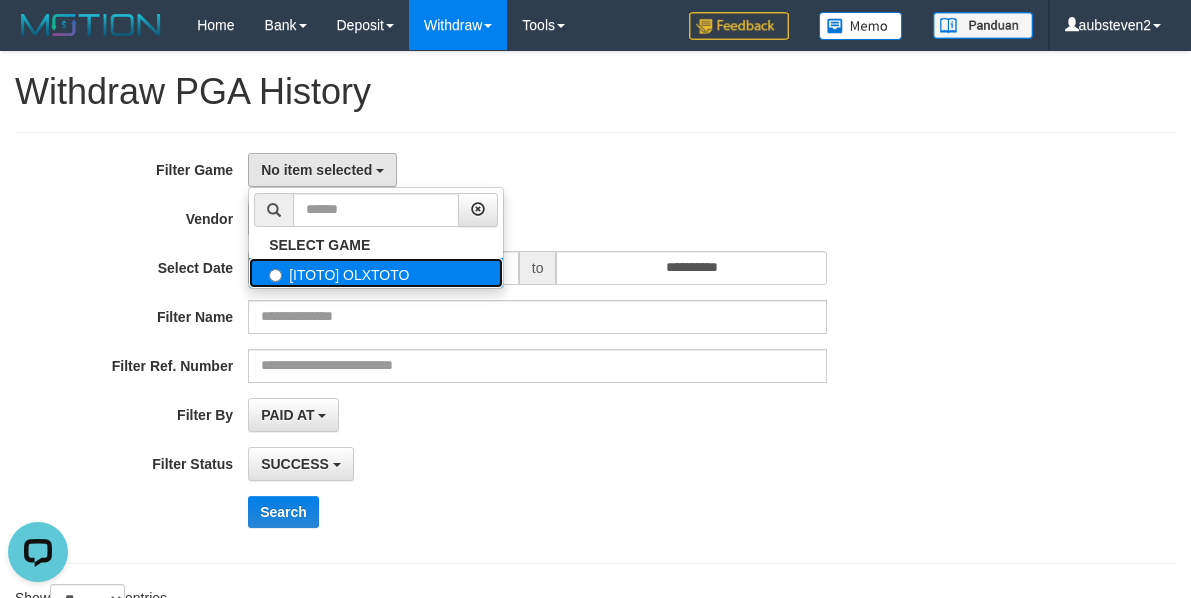 click on "[ITOTO] OLXTOTO" at bounding box center (376, 273) 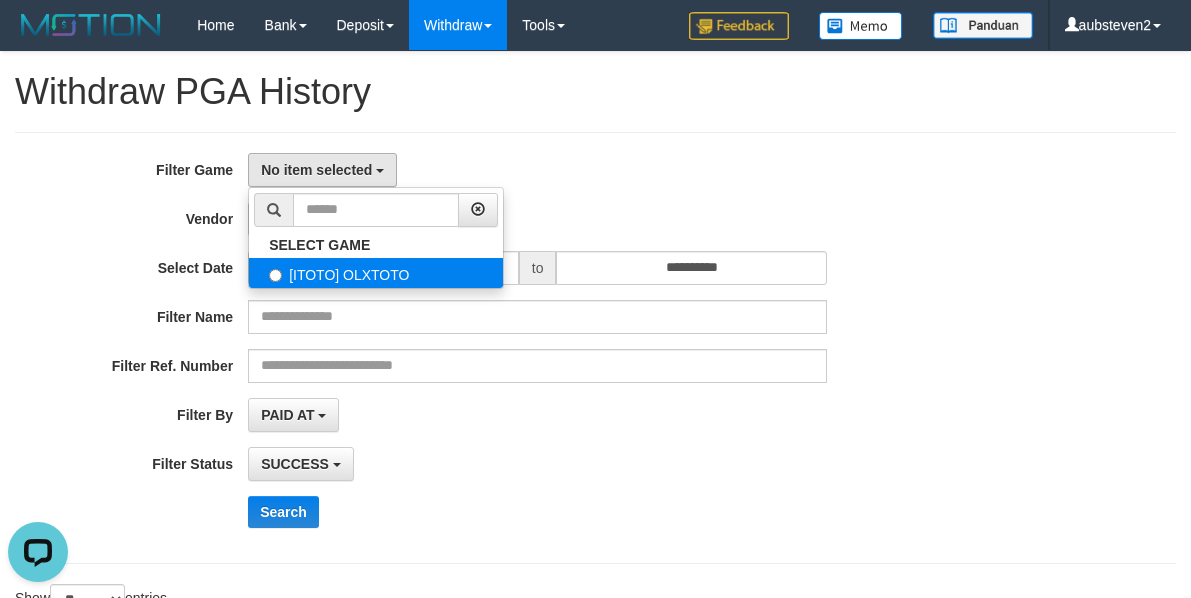 select on "***" 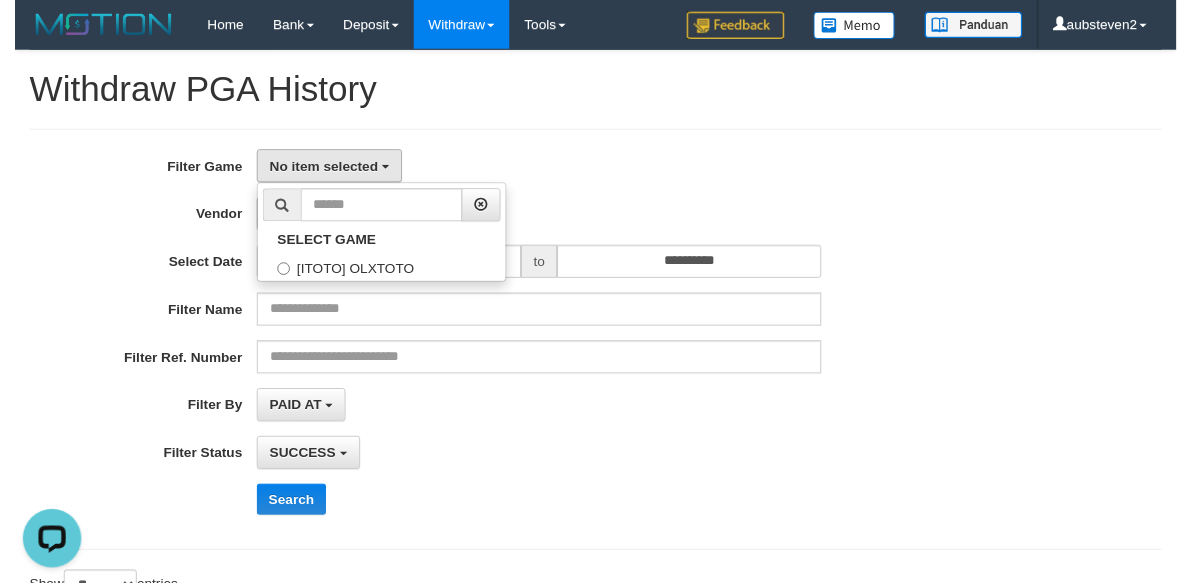 scroll, scrollTop: 18, scrollLeft: 0, axis: vertical 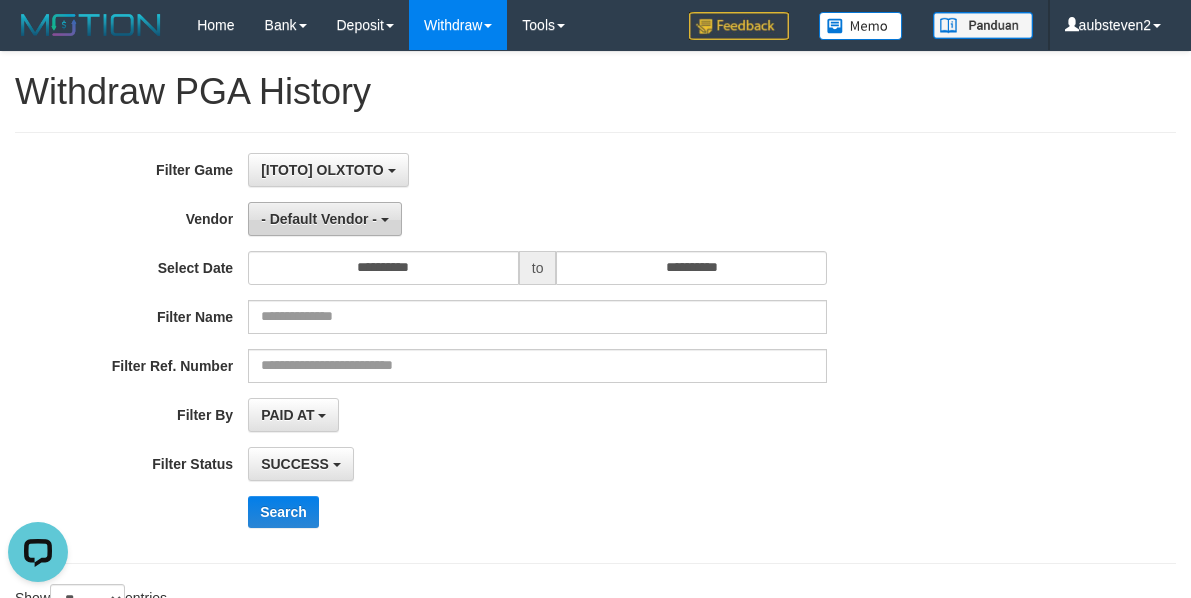 click on "- Default Vendor -" at bounding box center (325, 219) 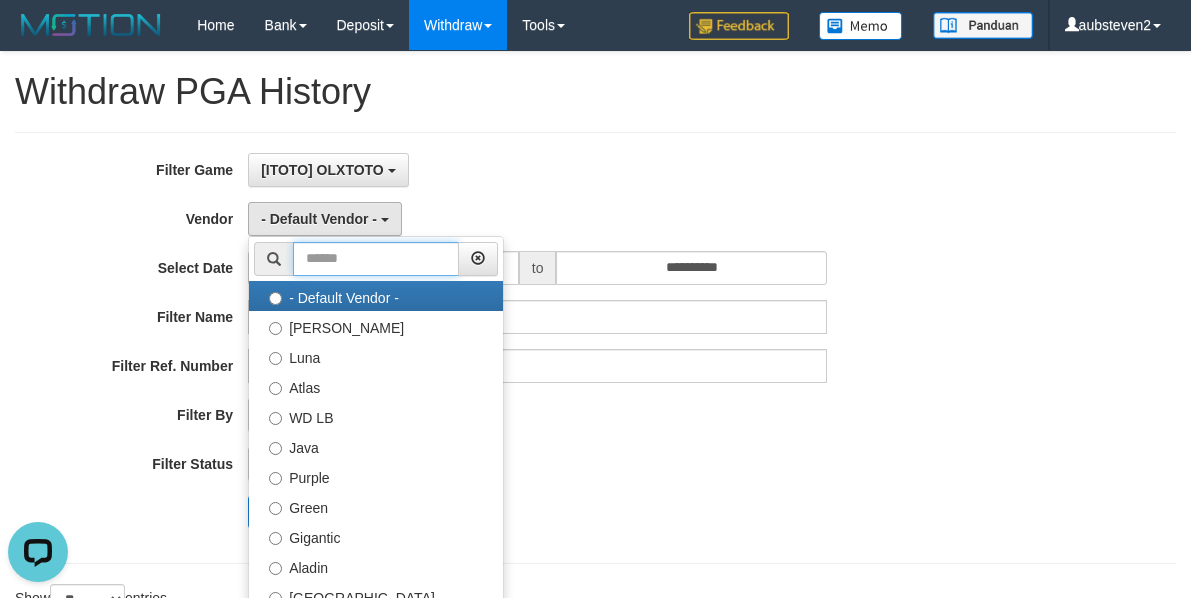 click at bounding box center [376, 259] 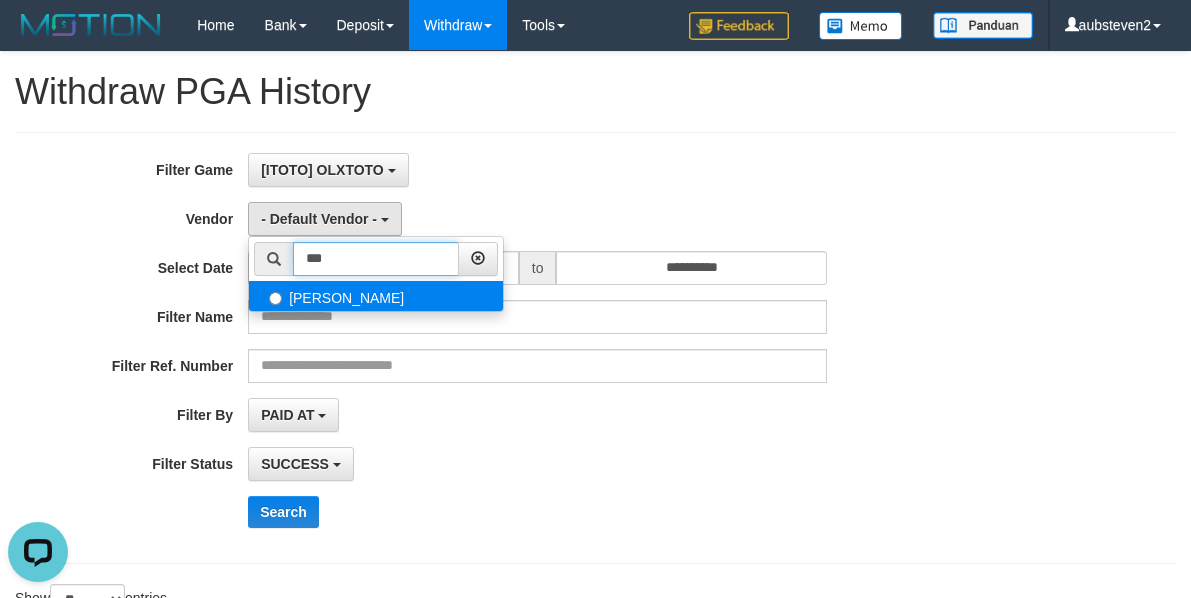 type on "***" 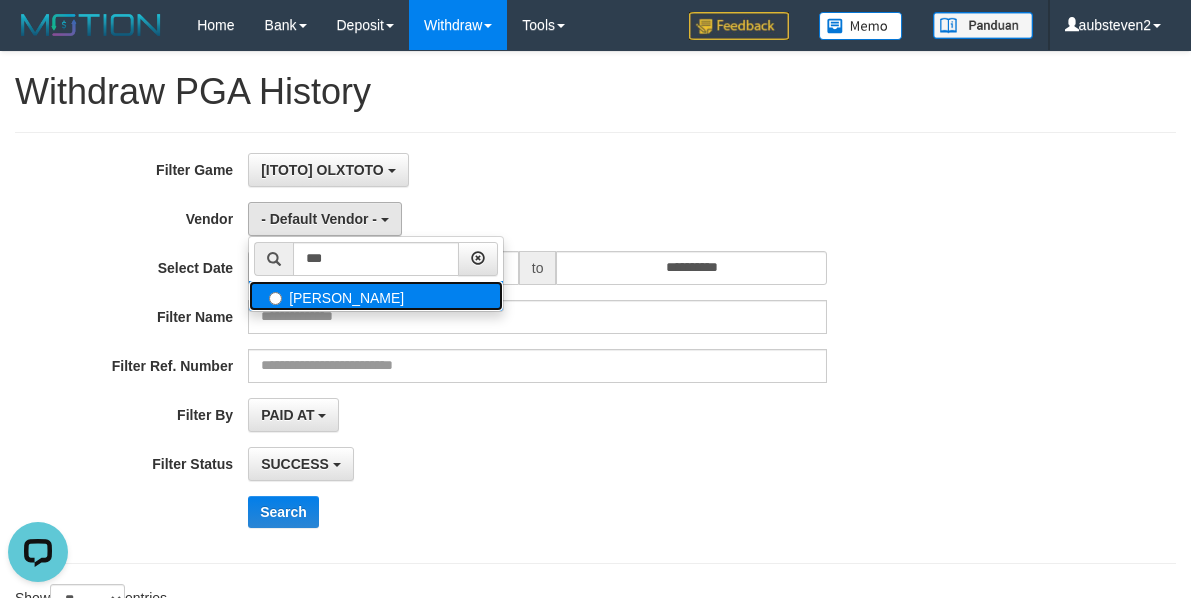 click on "[PERSON_NAME]" at bounding box center (376, 296) 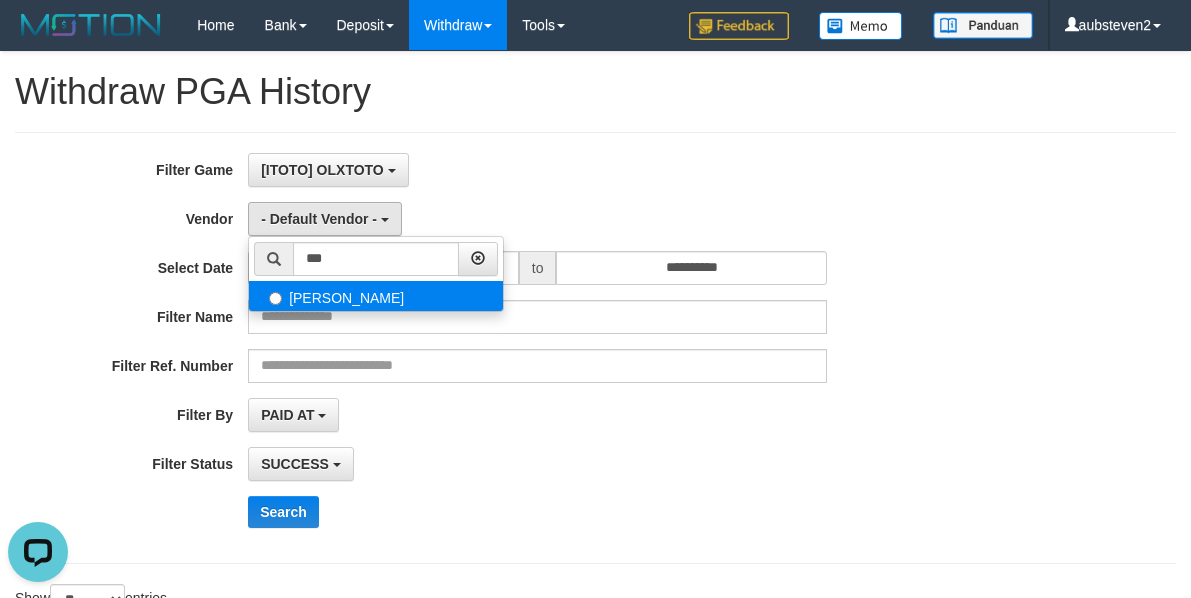 select on "**********" 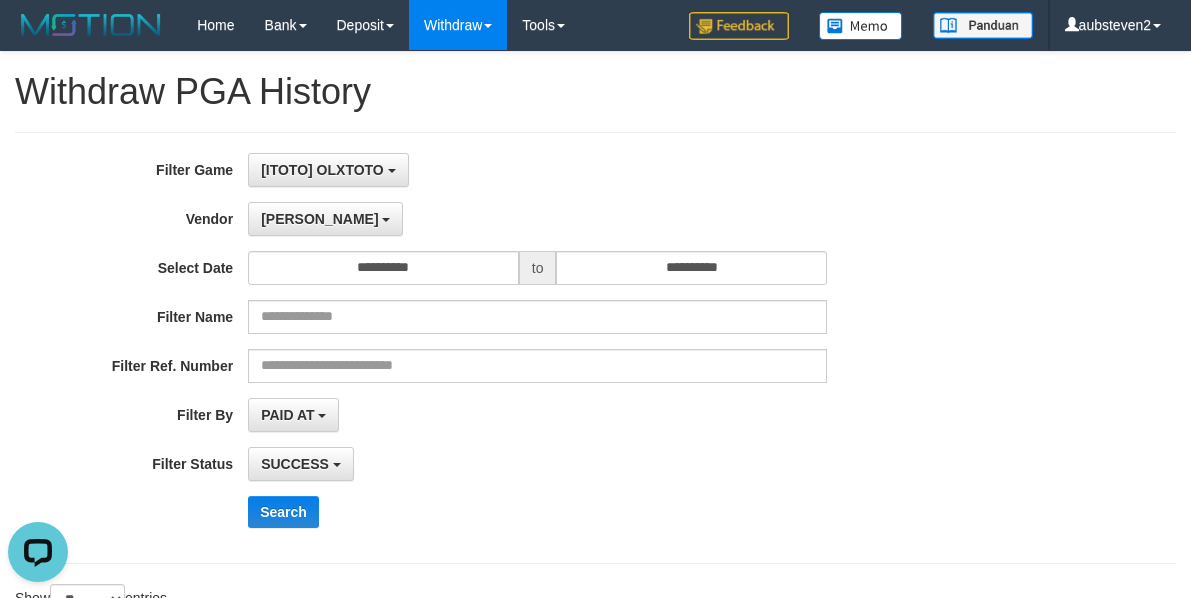 click on "**********" at bounding box center (496, 348) 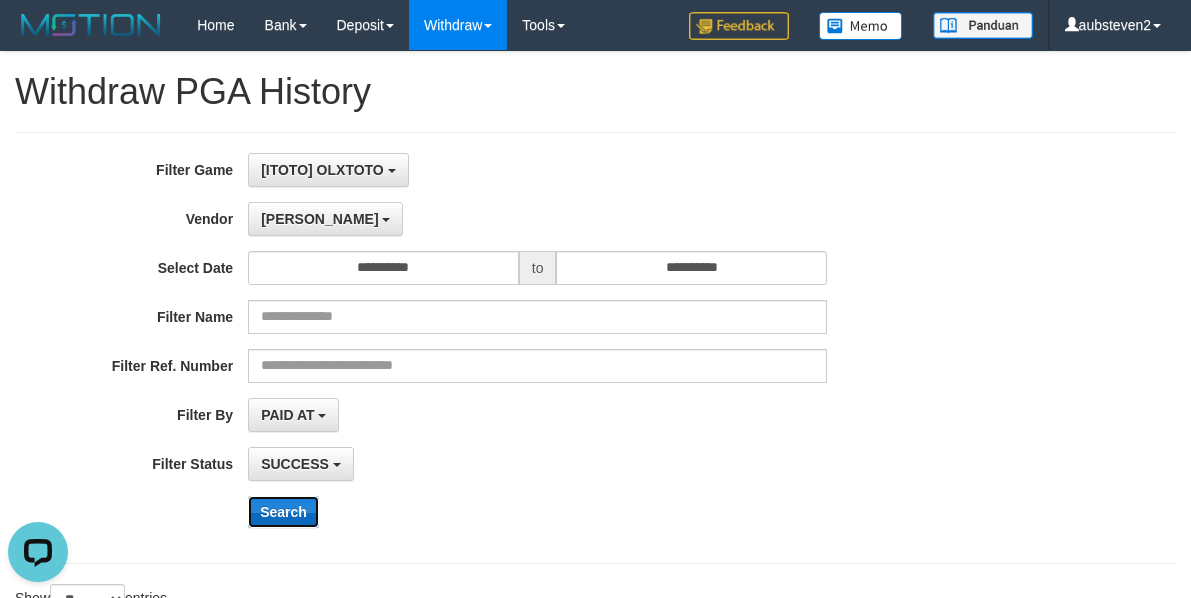 click on "Search" at bounding box center [283, 512] 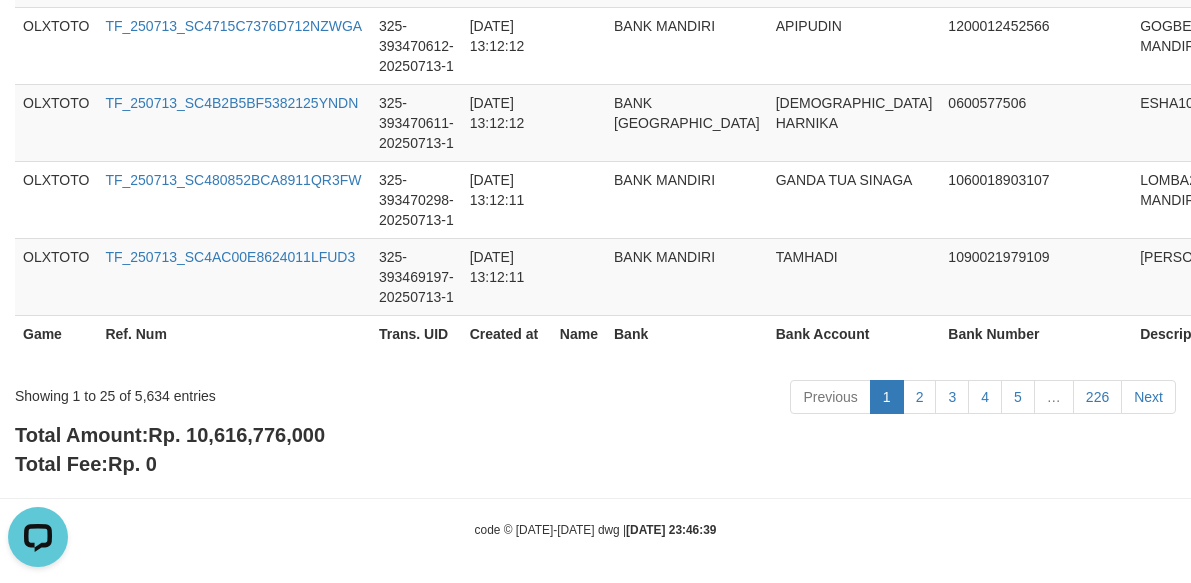 scroll, scrollTop: 2298, scrollLeft: 0, axis: vertical 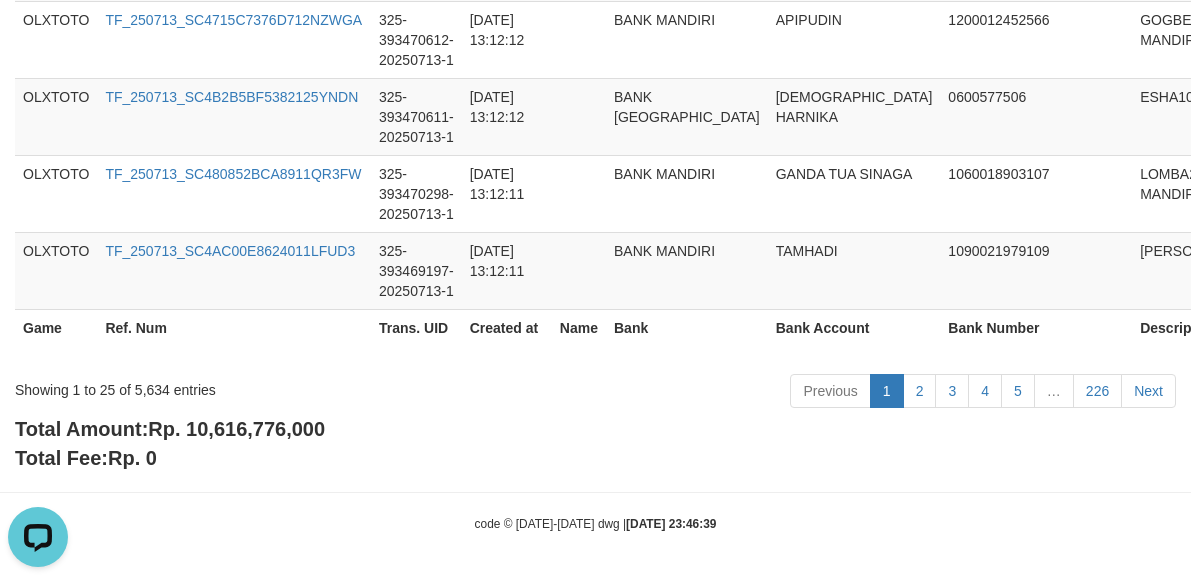 click on "Rp. 10,616,776,000" at bounding box center (236, 429) 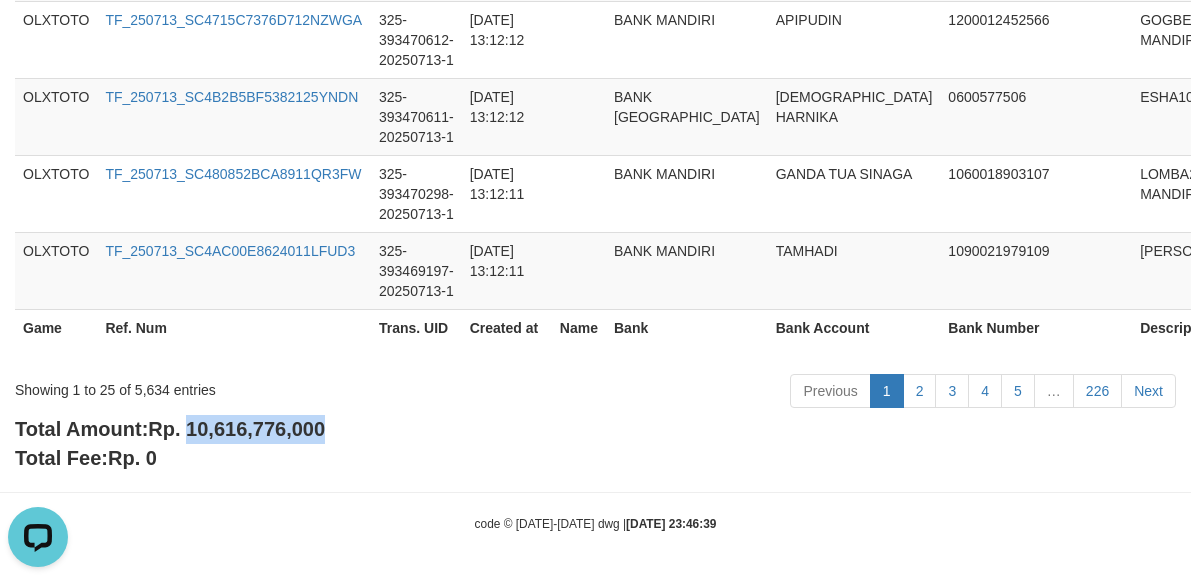 click on "Rp. 10,616,776,000" at bounding box center [236, 429] 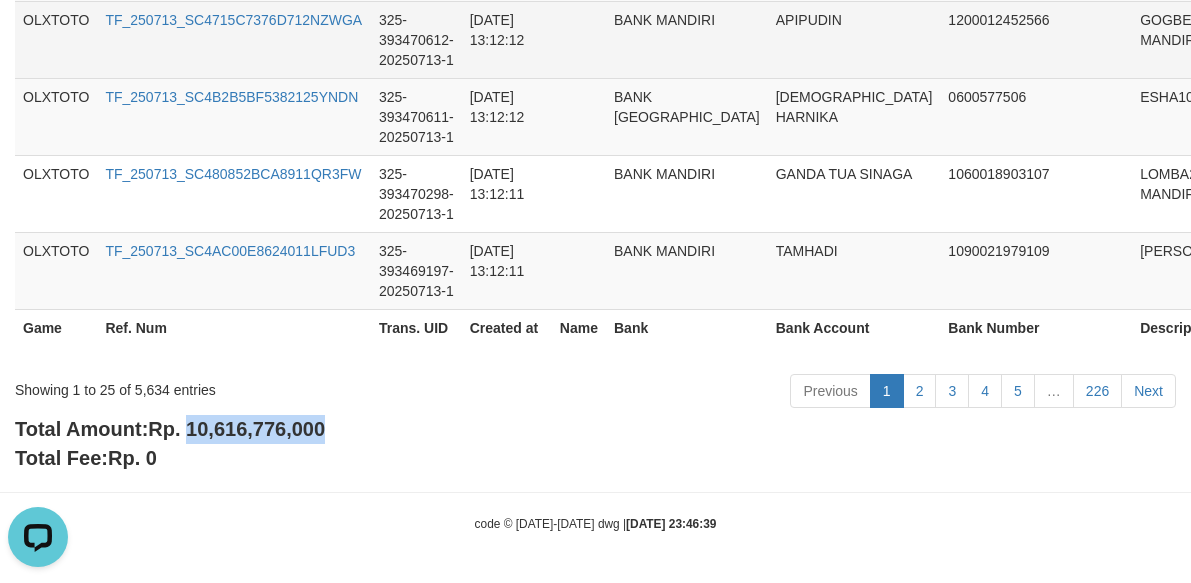copy on "10,616,776,000" 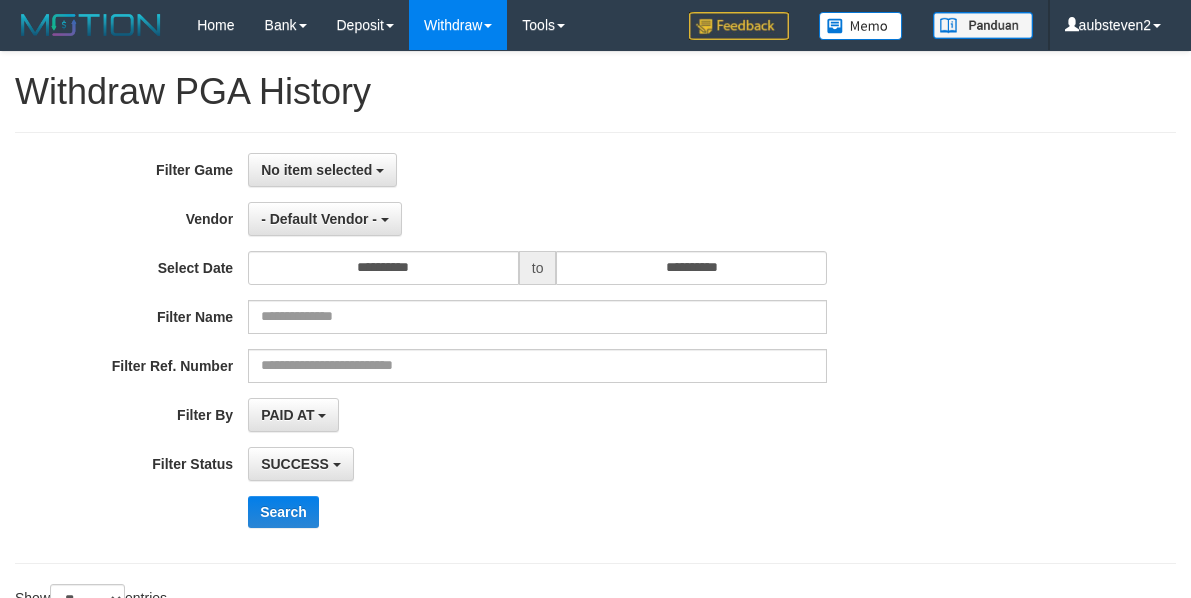 select 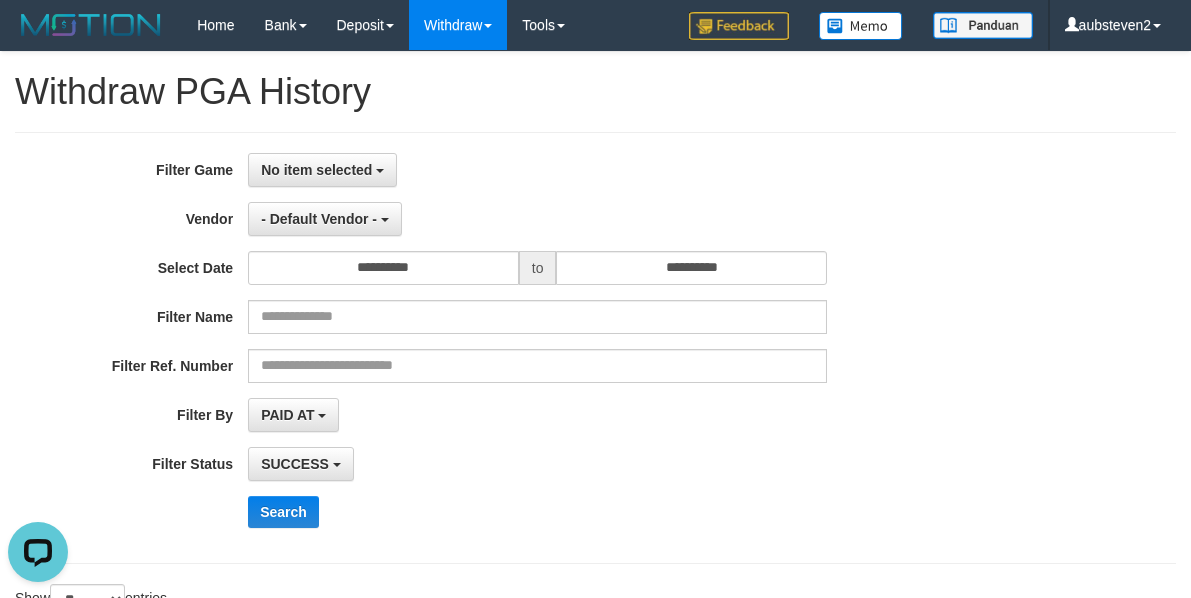 scroll, scrollTop: 0, scrollLeft: 0, axis: both 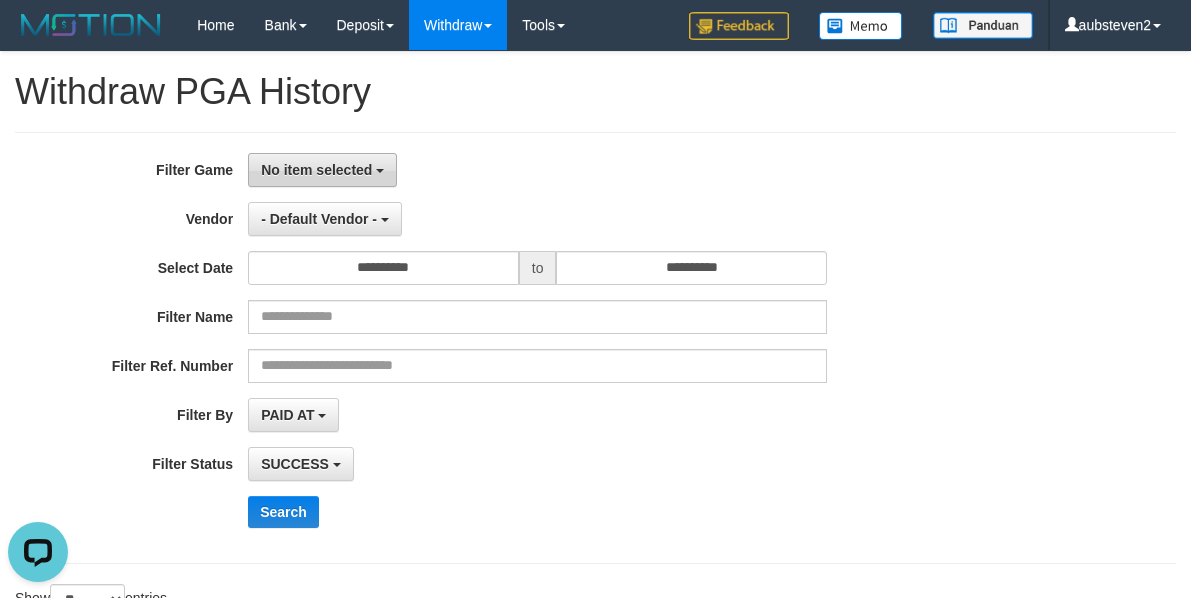 click on "No item selected" at bounding box center [316, 170] 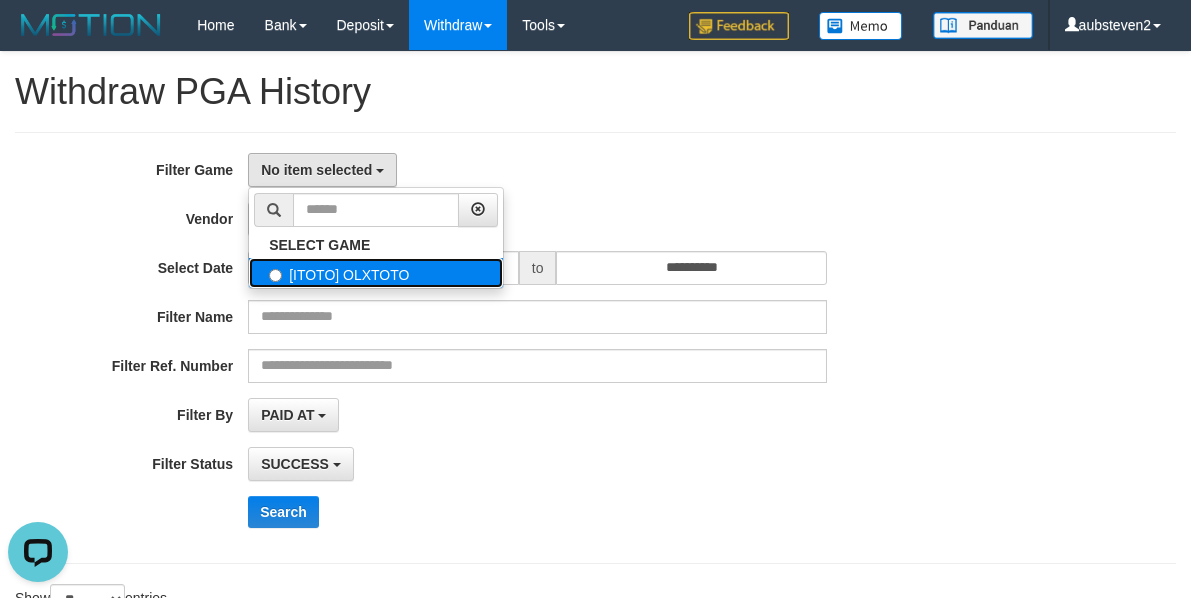 click on "[ITOTO] OLXTOTO" at bounding box center (376, 273) 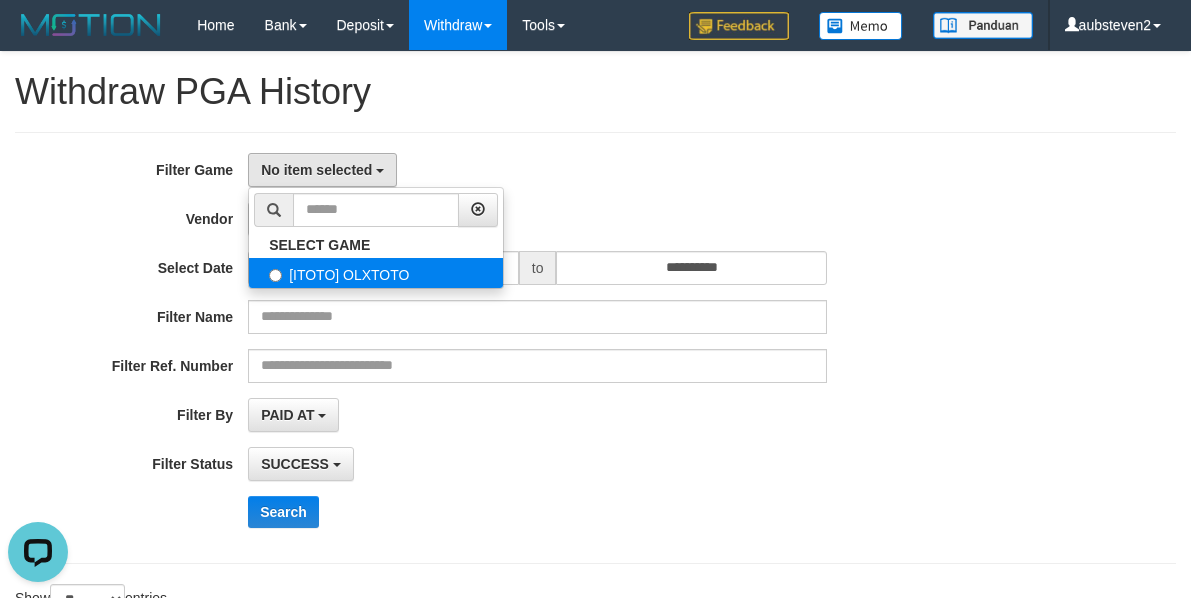 select on "***" 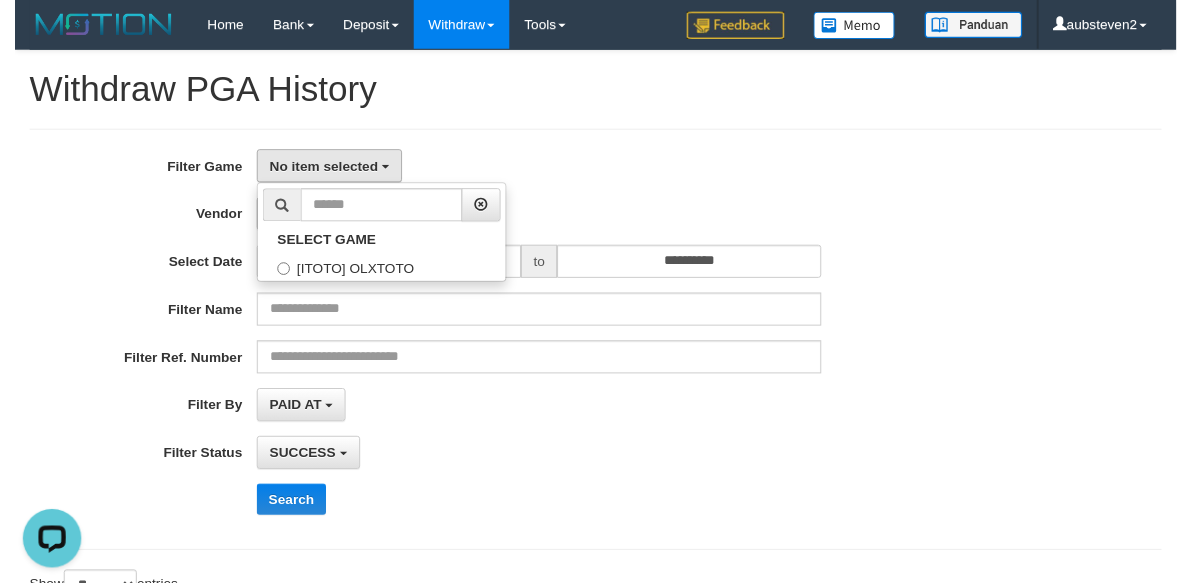 scroll, scrollTop: 18, scrollLeft: 0, axis: vertical 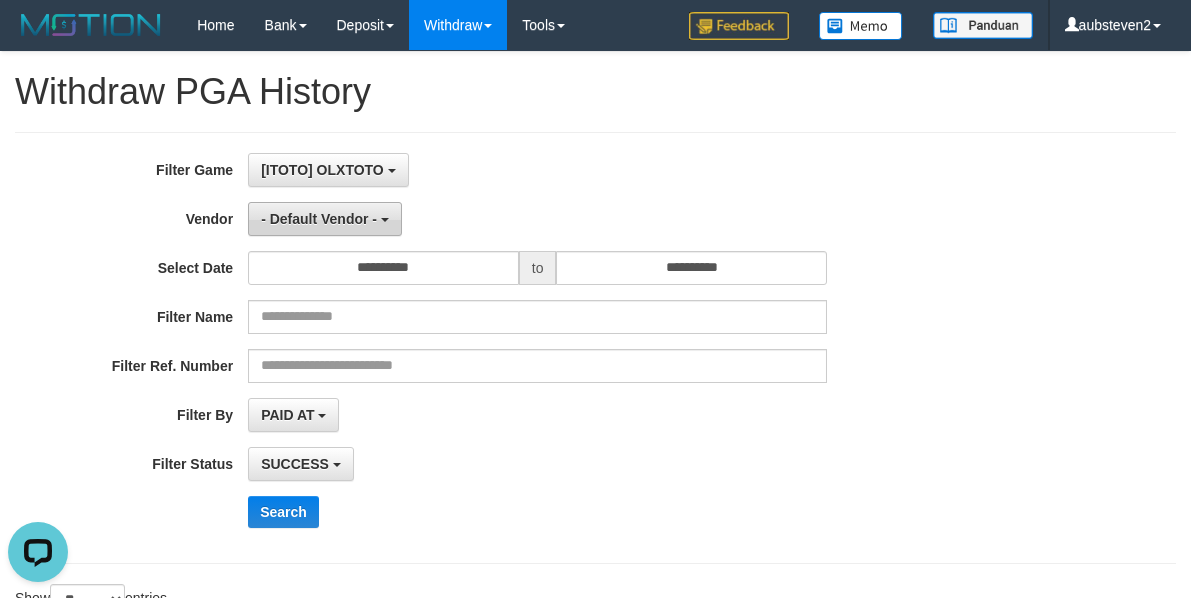 click on "- Default Vendor -" at bounding box center [319, 219] 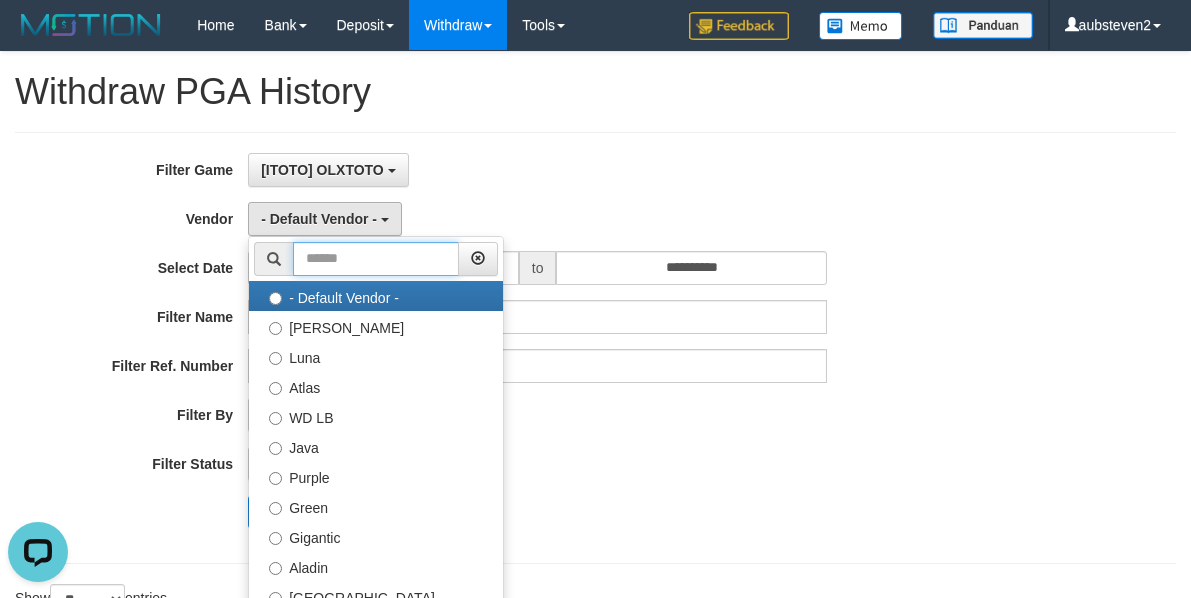 click at bounding box center [376, 259] 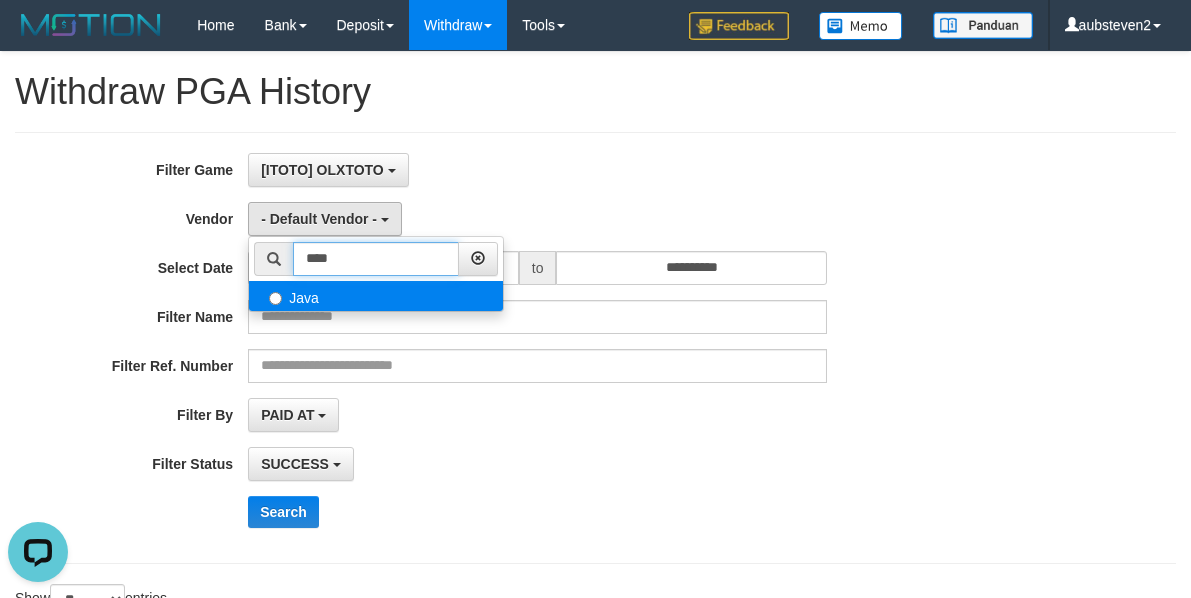 type on "****" 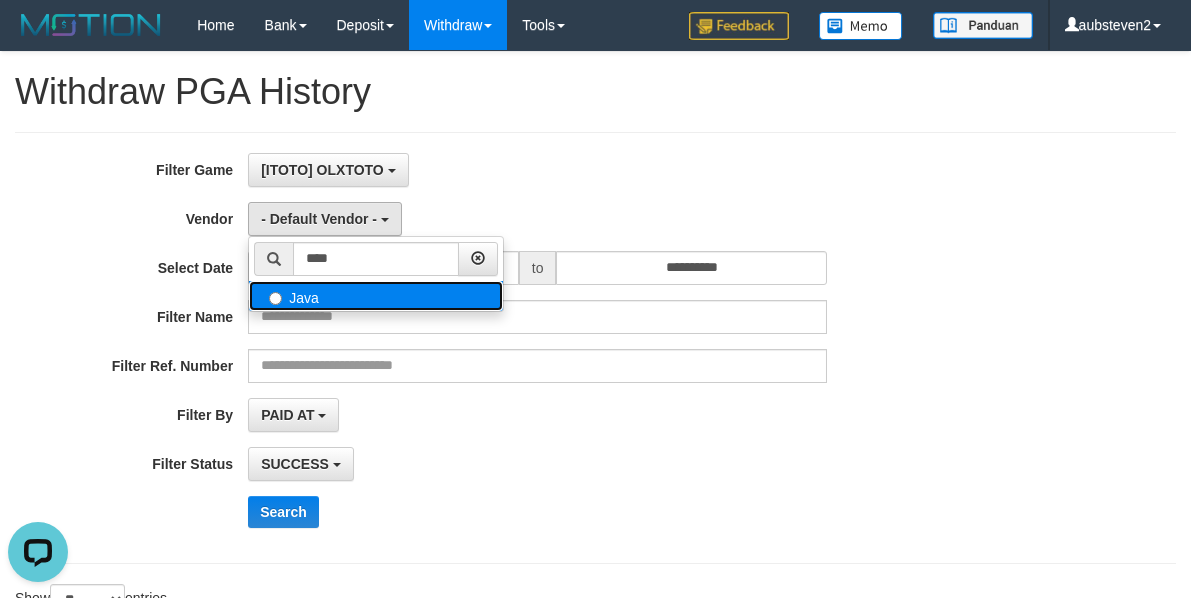 click on "Java" at bounding box center [376, 296] 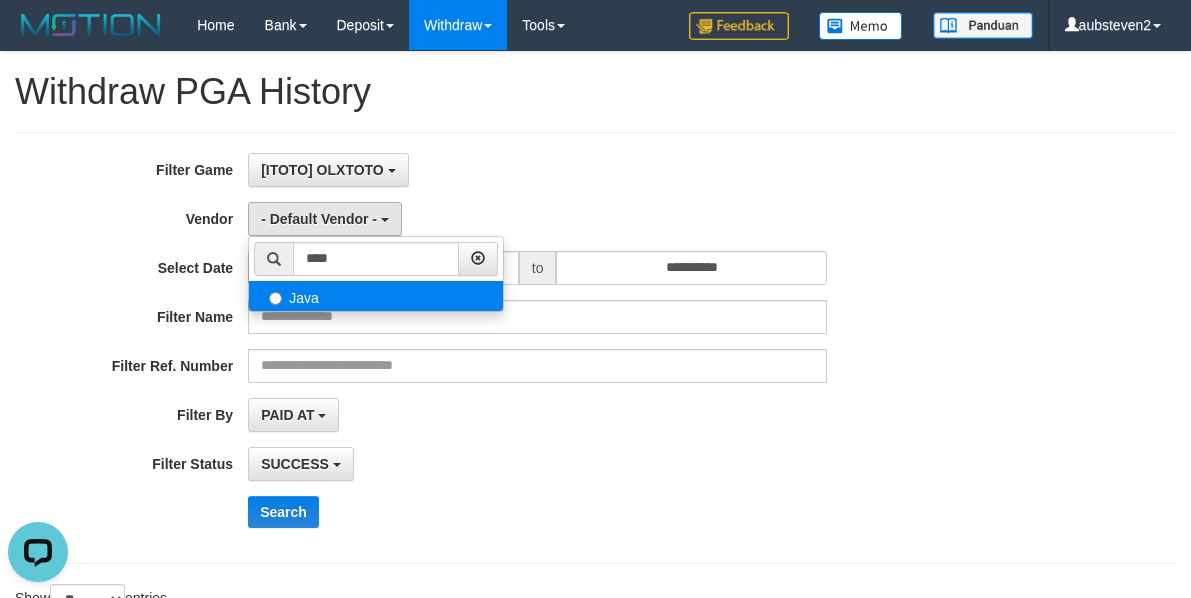 select on "**********" 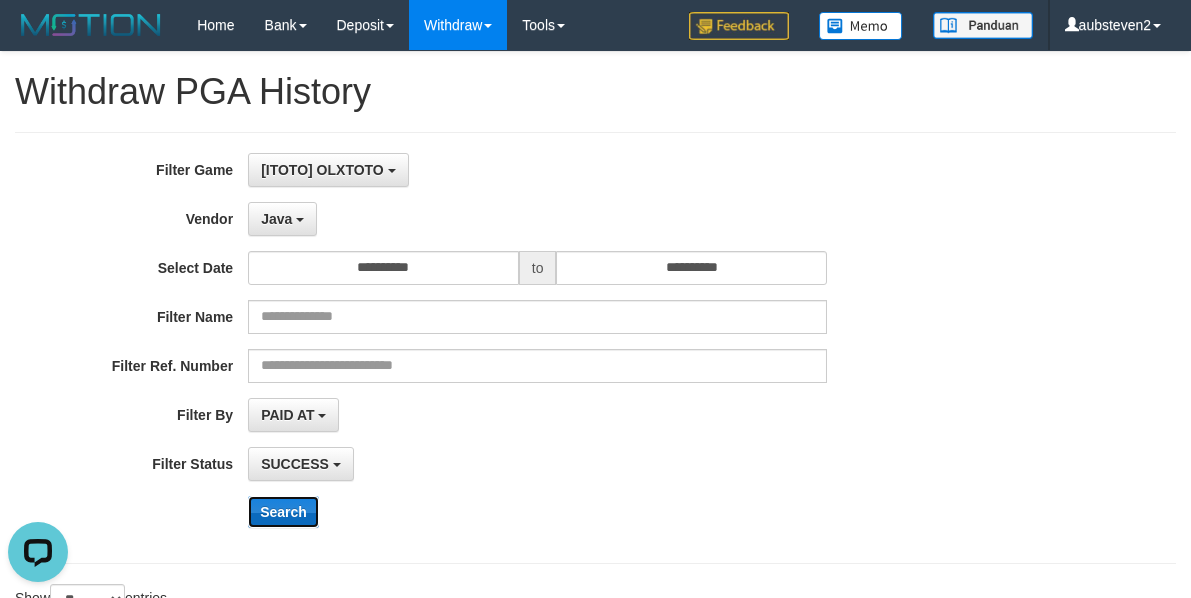 click on "Search" at bounding box center (283, 512) 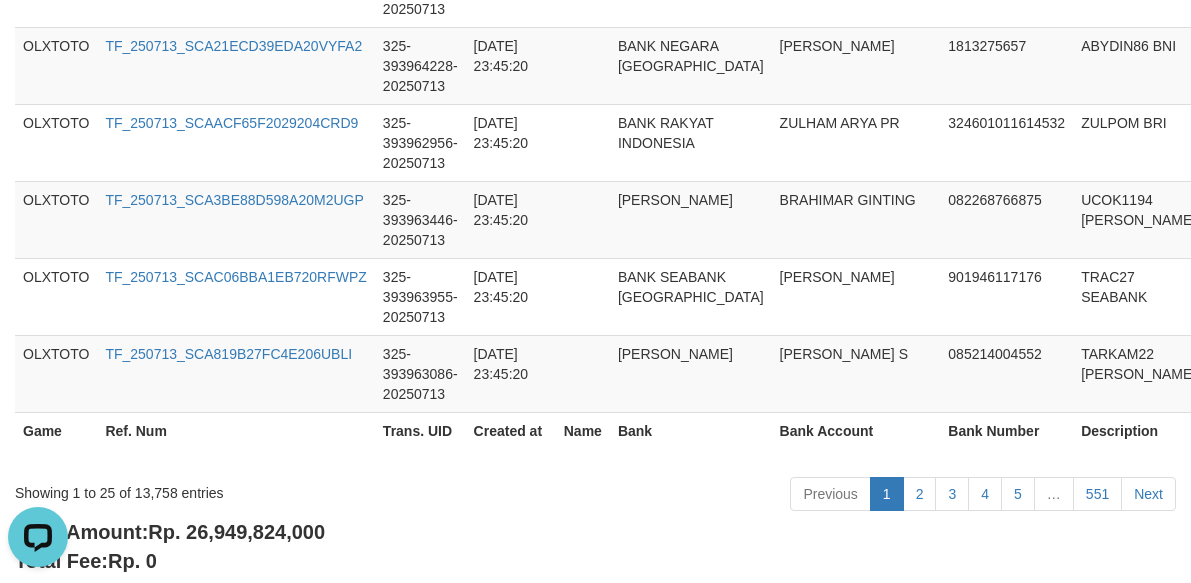 scroll, scrollTop: 2298, scrollLeft: 0, axis: vertical 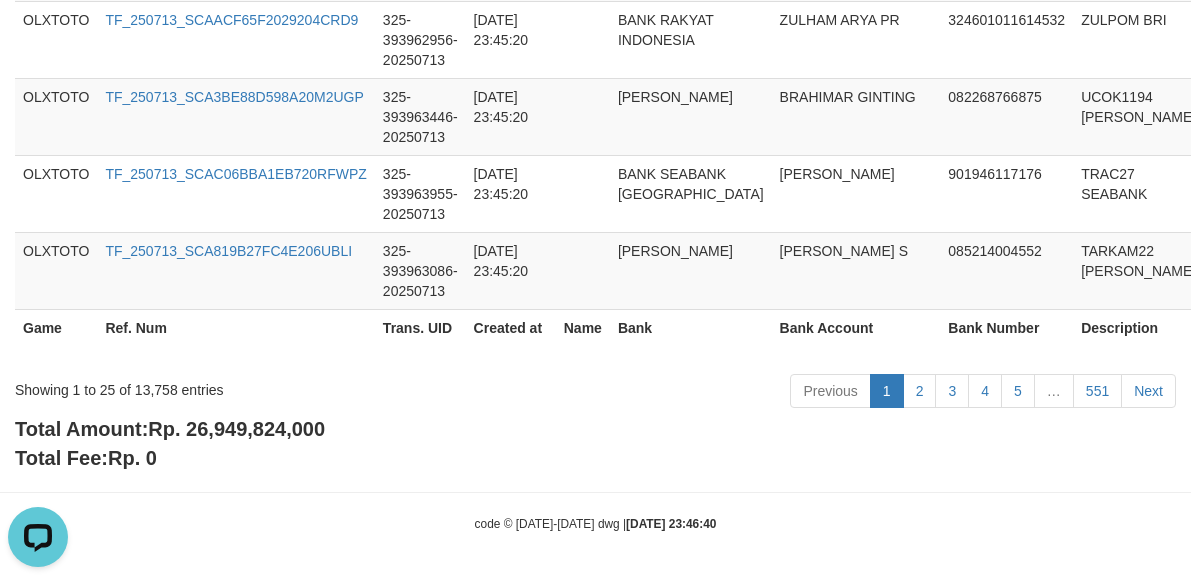 click on "Rp. 26,949,824,000" at bounding box center (236, 429) 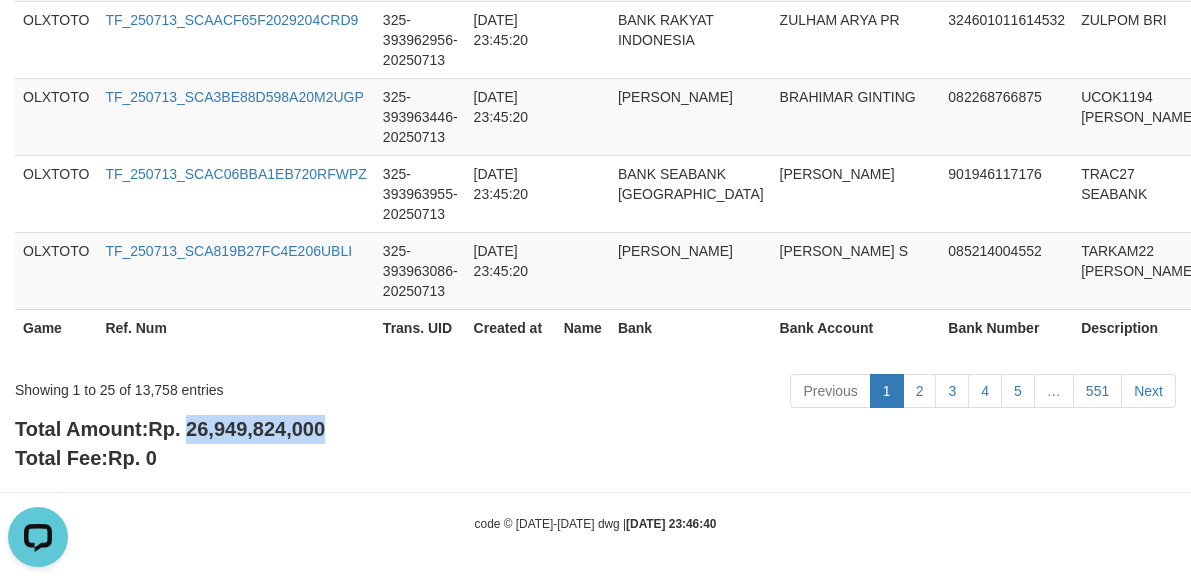 click on "Rp. 26,949,824,000" at bounding box center (236, 429) 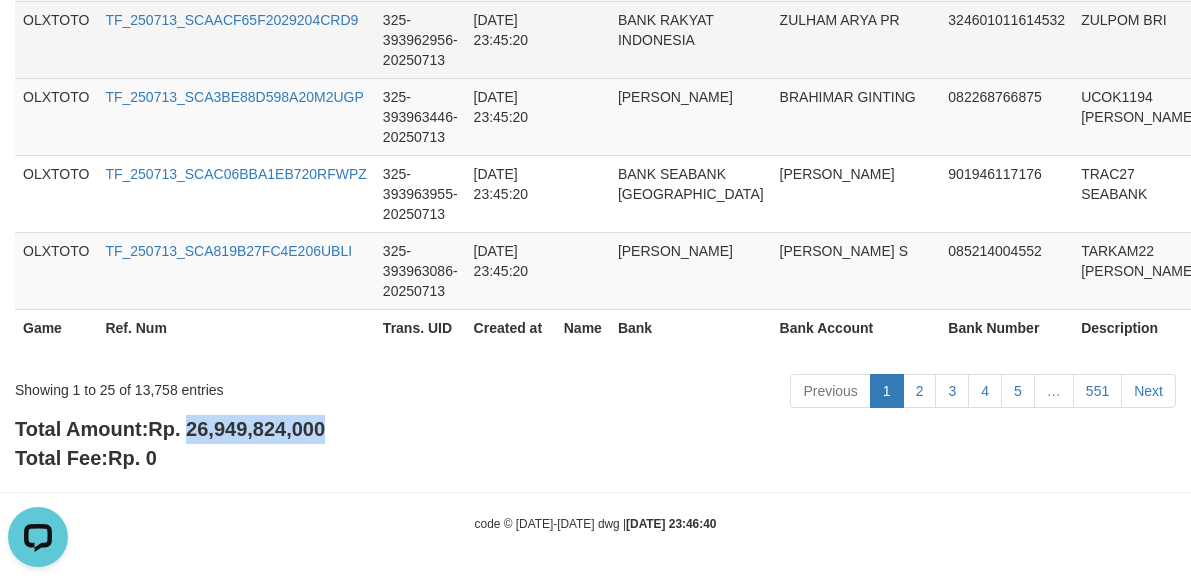 copy on "26,949,824,000" 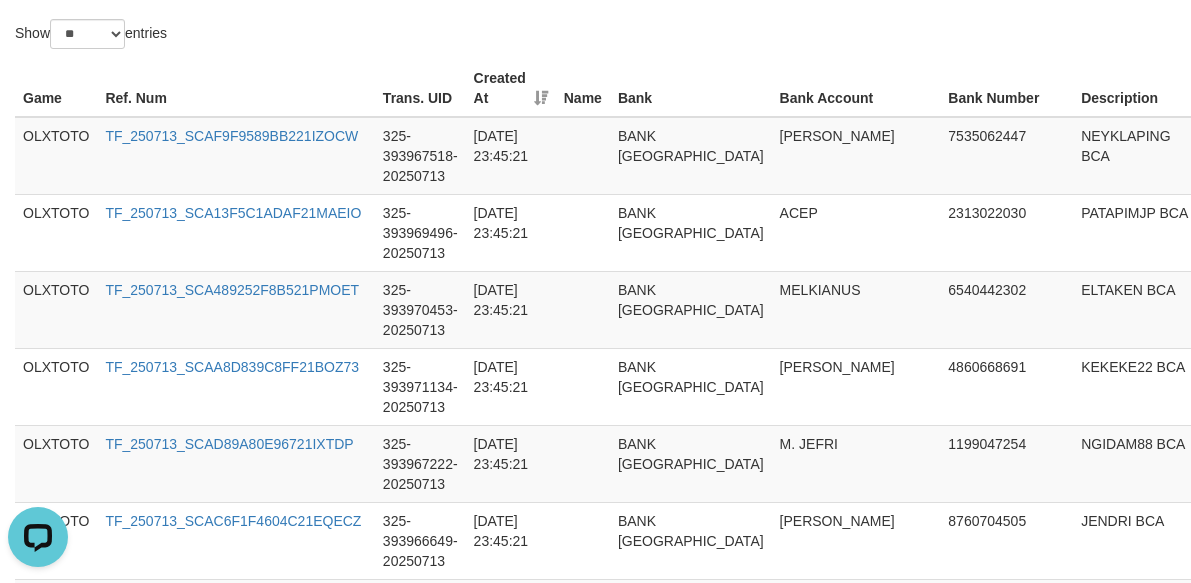 scroll, scrollTop: 0, scrollLeft: 0, axis: both 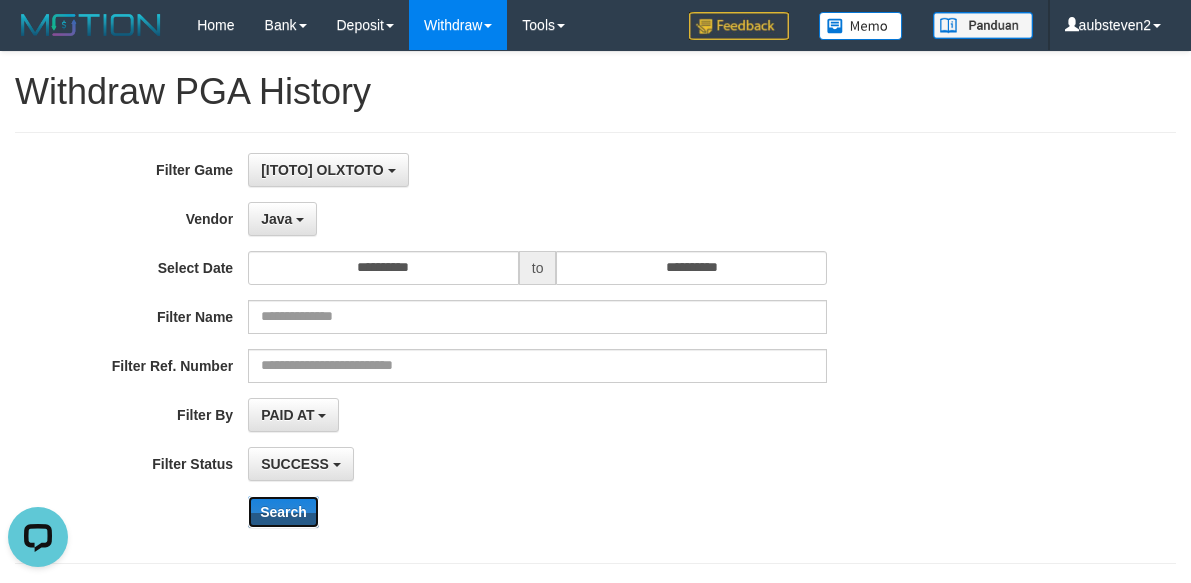 drag, startPoint x: 290, startPoint y: 516, endPoint x: 291, endPoint y: 488, distance: 28.01785 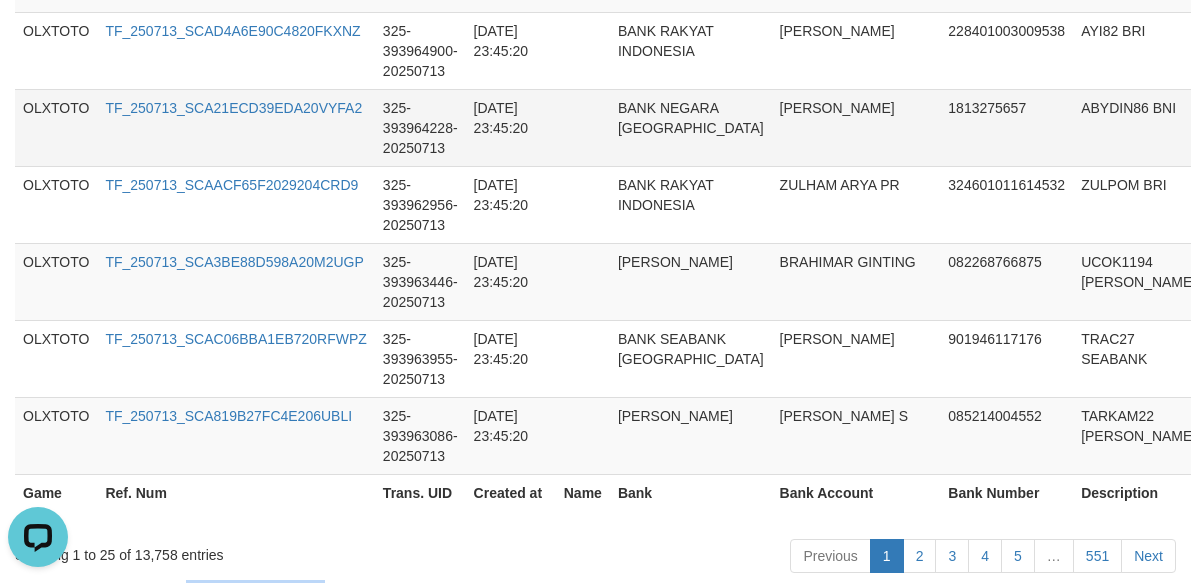 scroll, scrollTop: 2298, scrollLeft: 0, axis: vertical 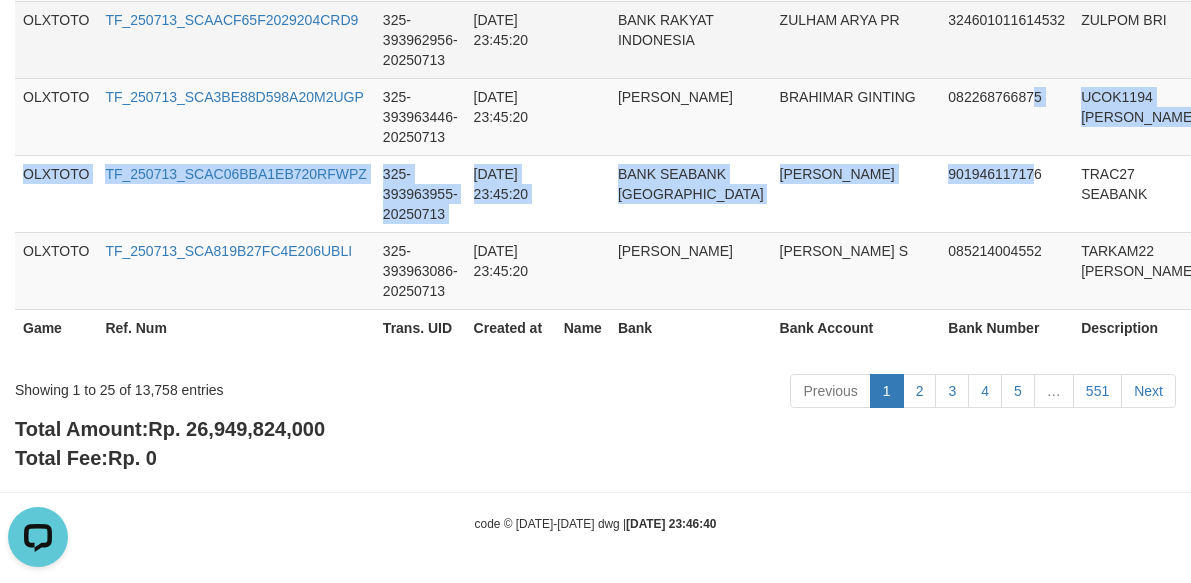 drag, startPoint x: 967, startPoint y: 219, endPoint x: 967, endPoint y: 23, distance: 196 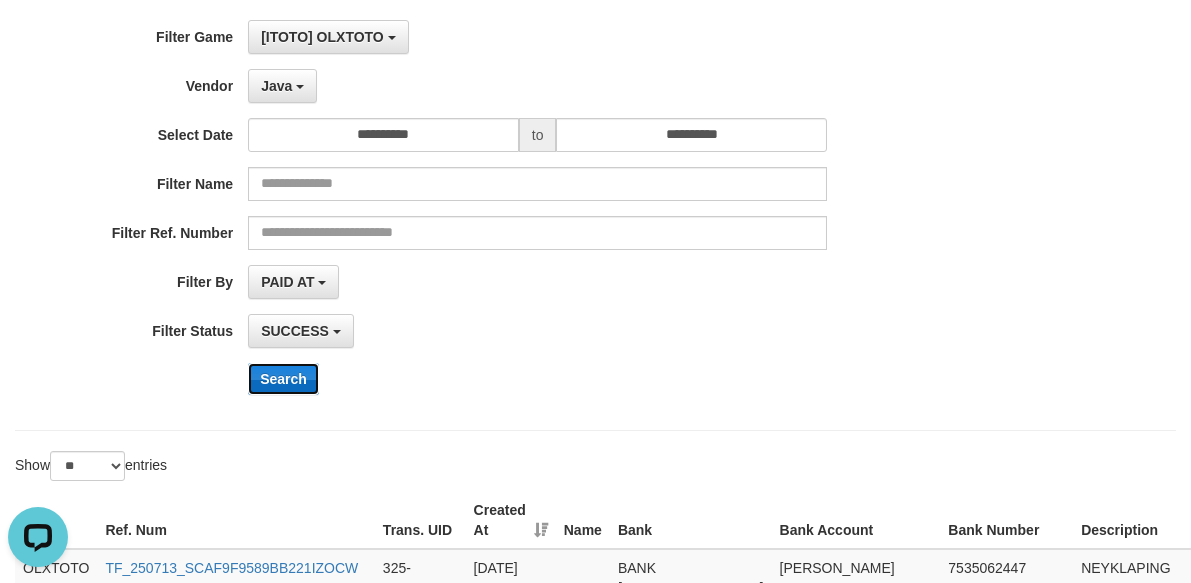 click on "Search" at bounding box center (283, 379) 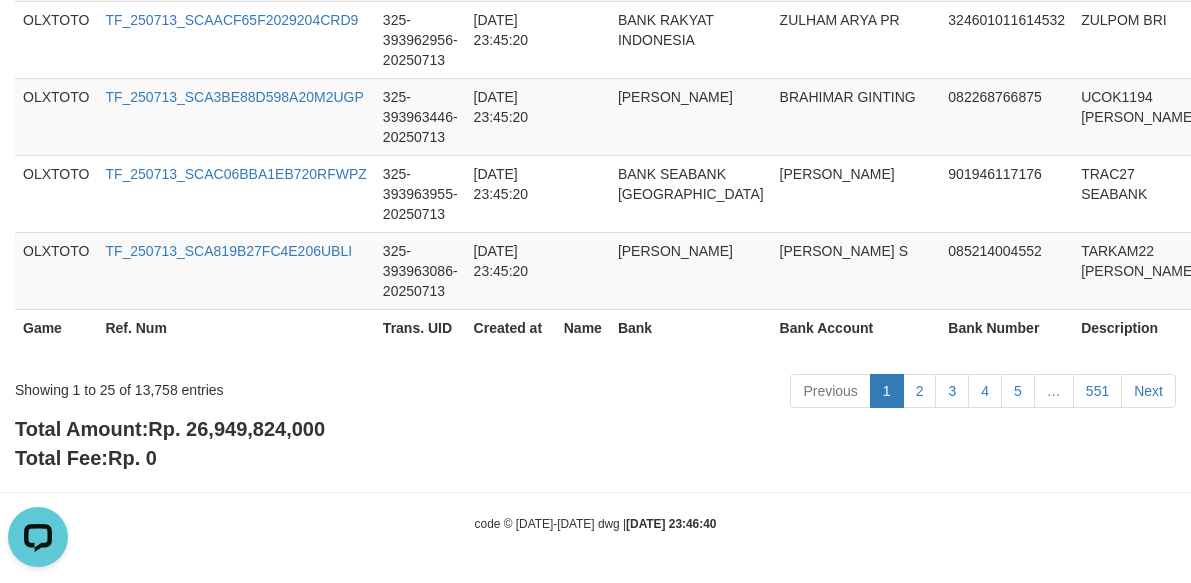 click on "Total Amount:  Rp. 26,949,824,000
Total Fee:  Rp. 0" at bounding box center [595, 443] 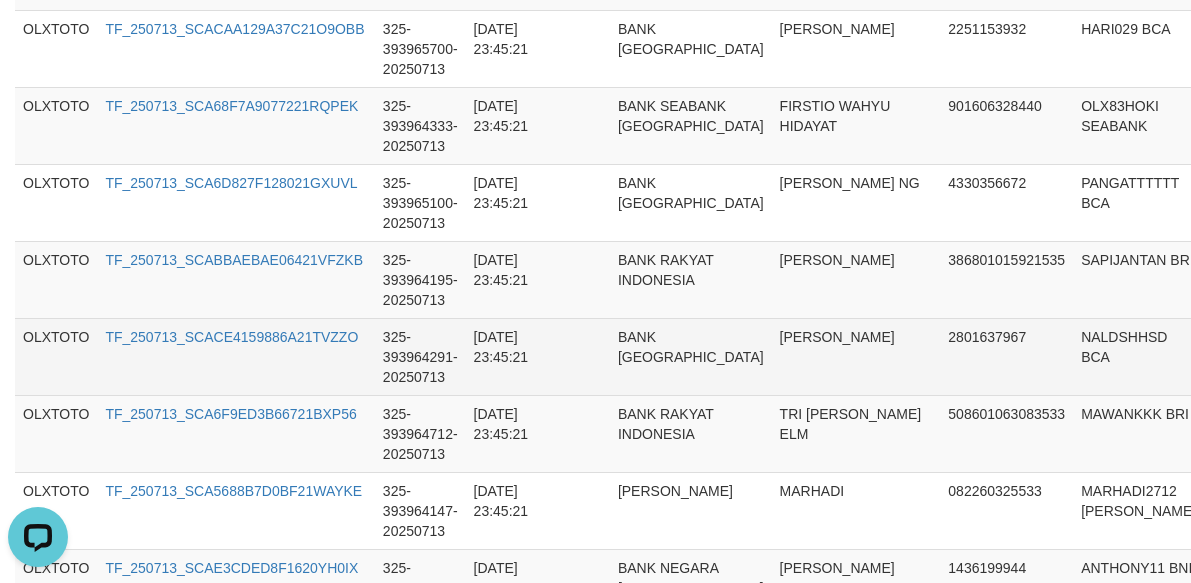 scroll, scrollTop: 2298, scrollLeft: 0, axis: vertical 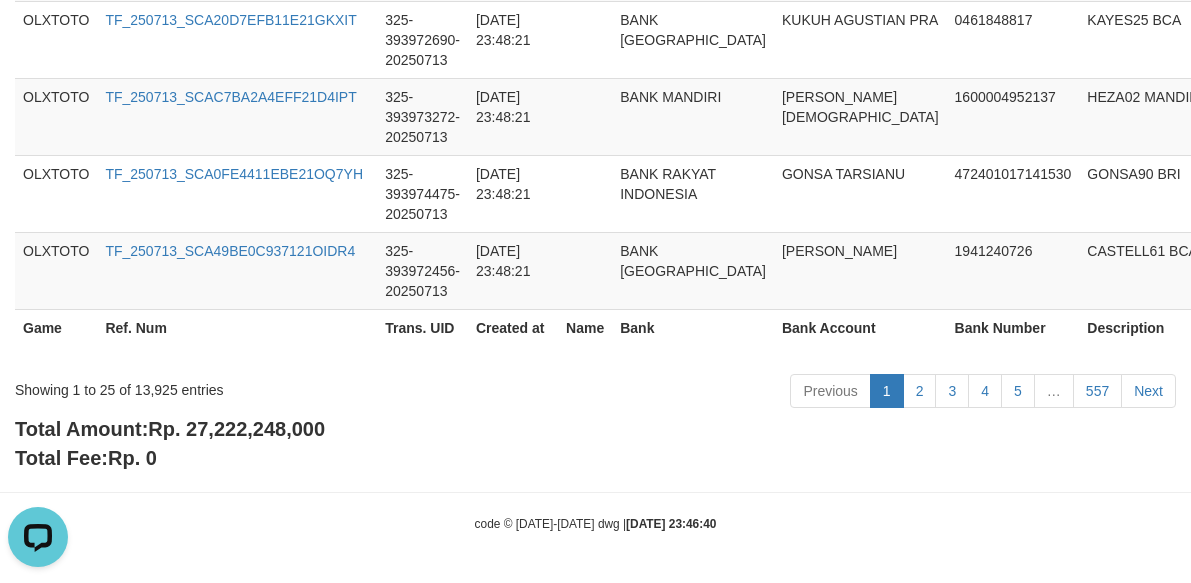 click on "Total Amount:  Rp. 27,222,248,000
Total Fee:  Rp. 0" at bounding box center [595, 443] 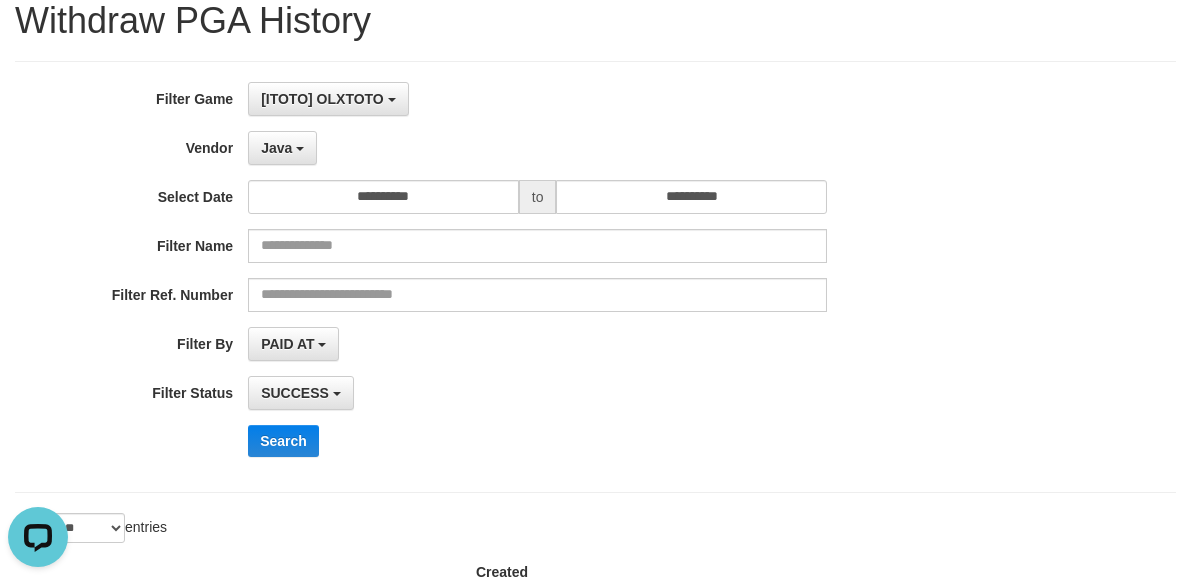 scroll, scrollTop: 0, scrollLeft: 0, axis: both 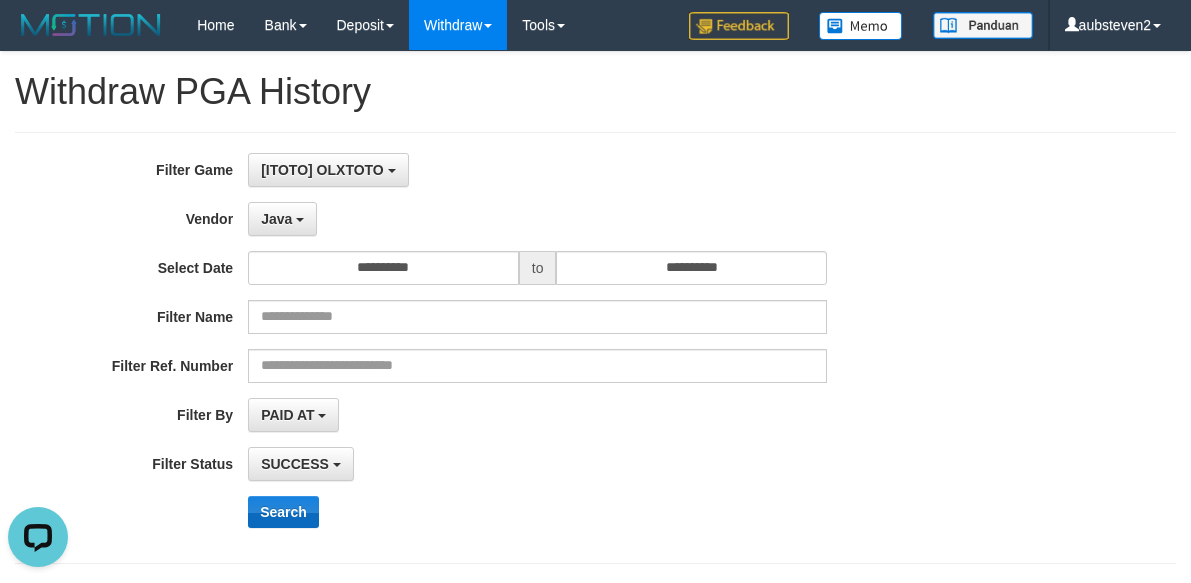 drag, startPoint x: 291, startPoint y: 488, endPoint x: 288, endPoint y: 502, distance: 14.3178215 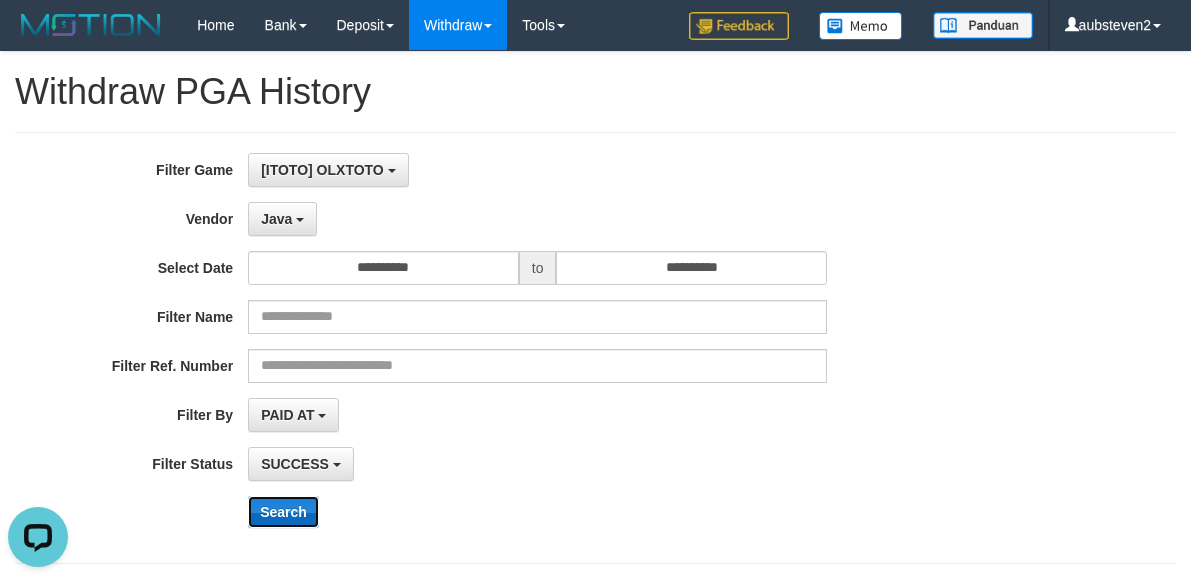 drag, startPoint x: 286, startPoint y: 515, endPoint x: 276, endPoint y: 505, distance: 14.142136 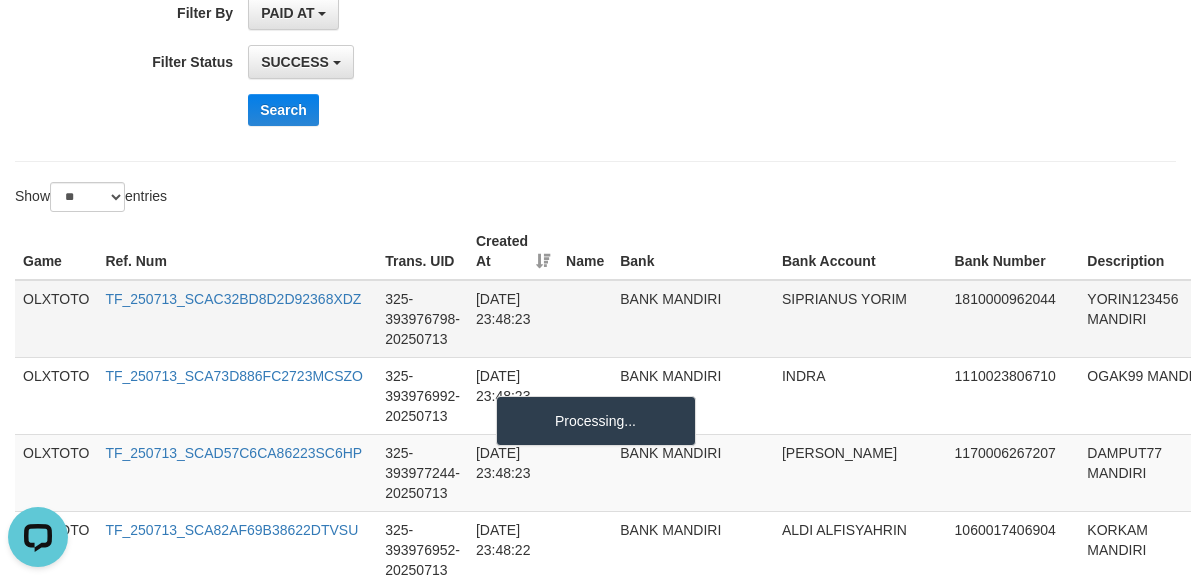 scroll, scrollTop: 267, scrollLeft: 0, axis: vertical 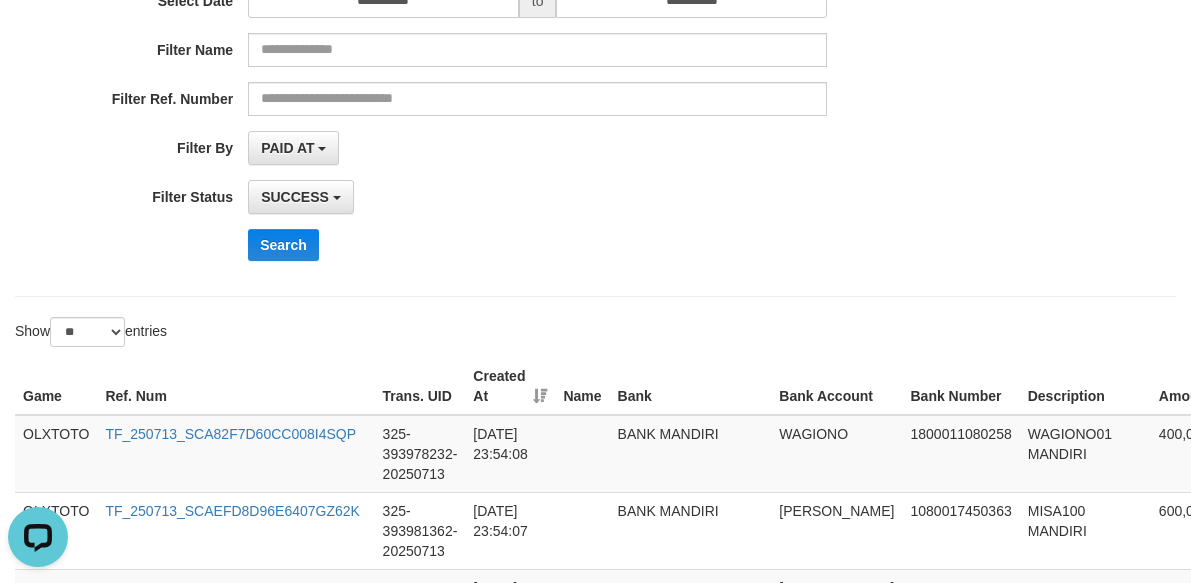 click on "SUCCESS
SUCCESS
ON PROCESS
FAILED" at bounding box center (537, 197) 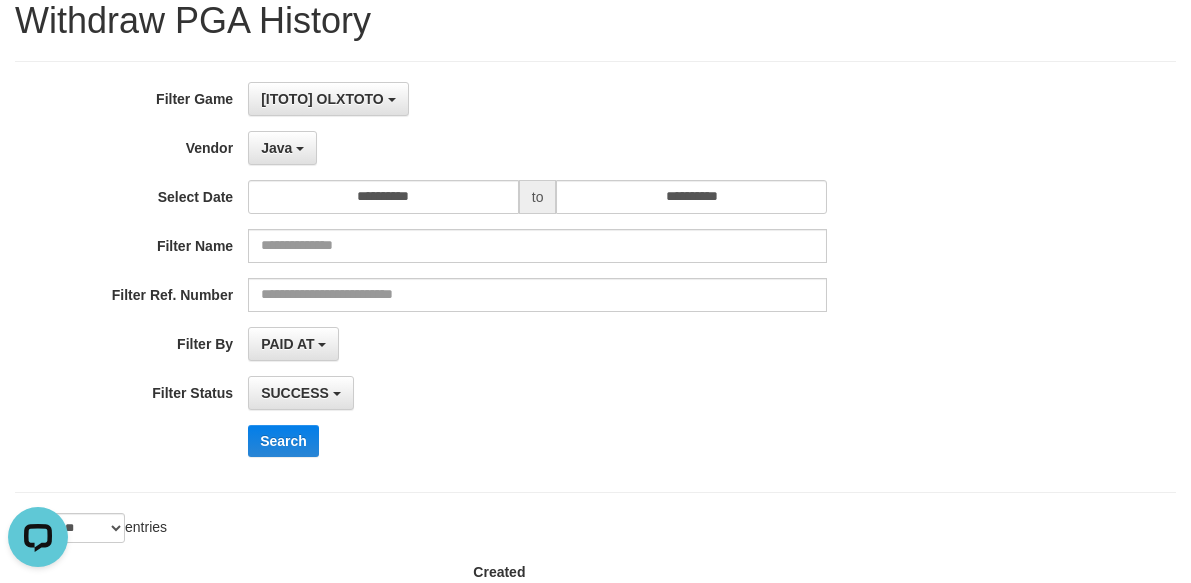 scroll, scrollTop: 0, scrollLeft: 0, axis: both 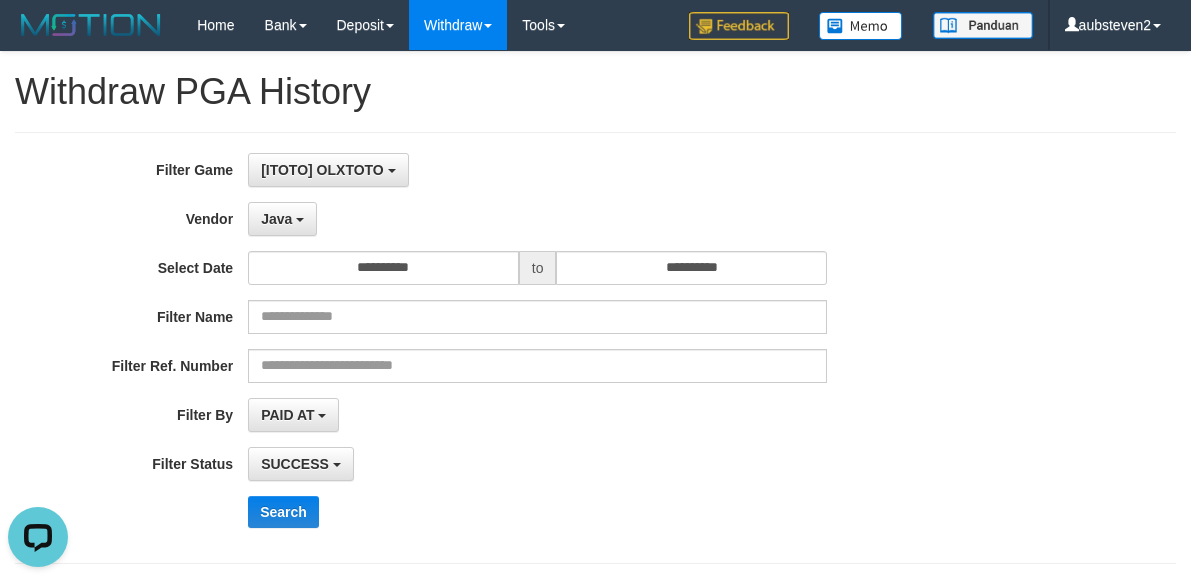 drag, startPoint x: 813, startPoint y: 124, endPoint x: 783, endPoint y: 117, distance: 30.805843 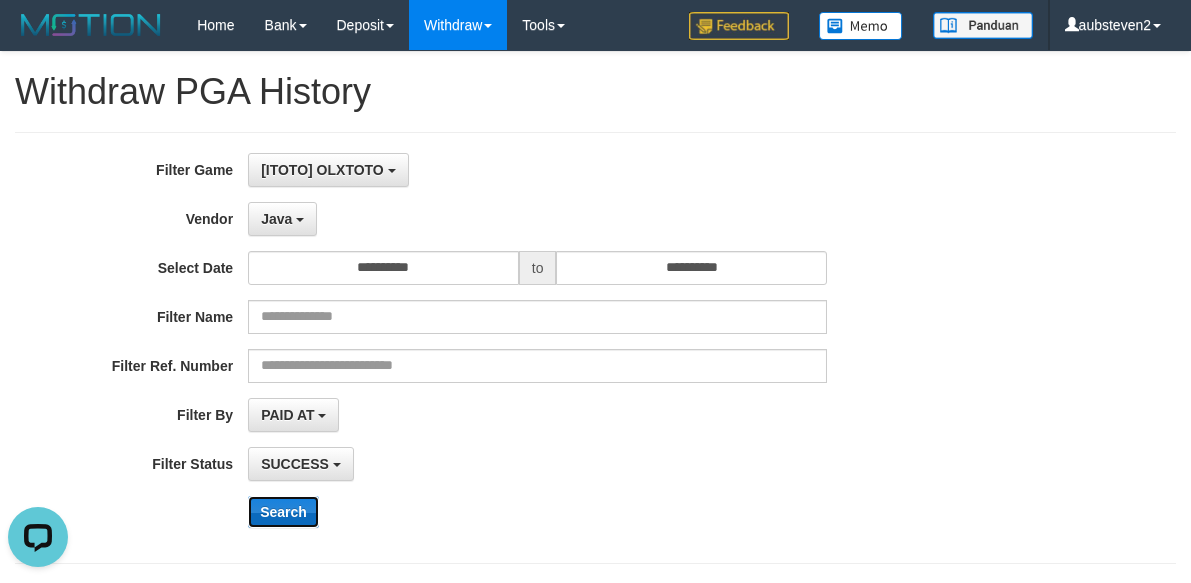 drag, startPoint x: 298, startPoint y: 512, endPoint x: 315, endPoint y: 501, distance: 20.248457 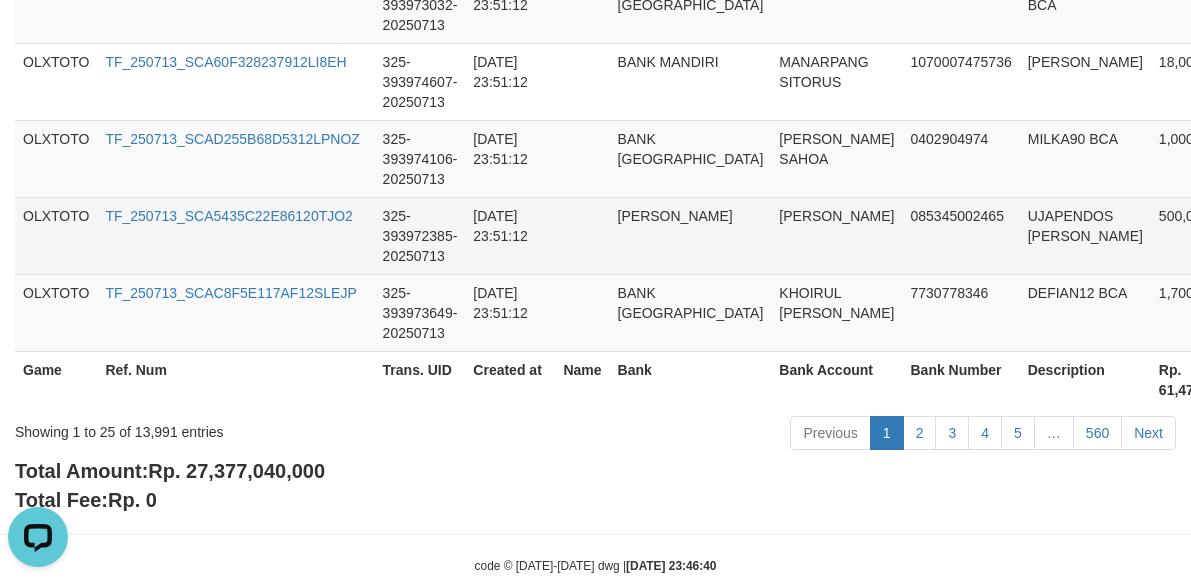scroll, scrollTop: 2298, scrollLeft: 0, axis: vertical 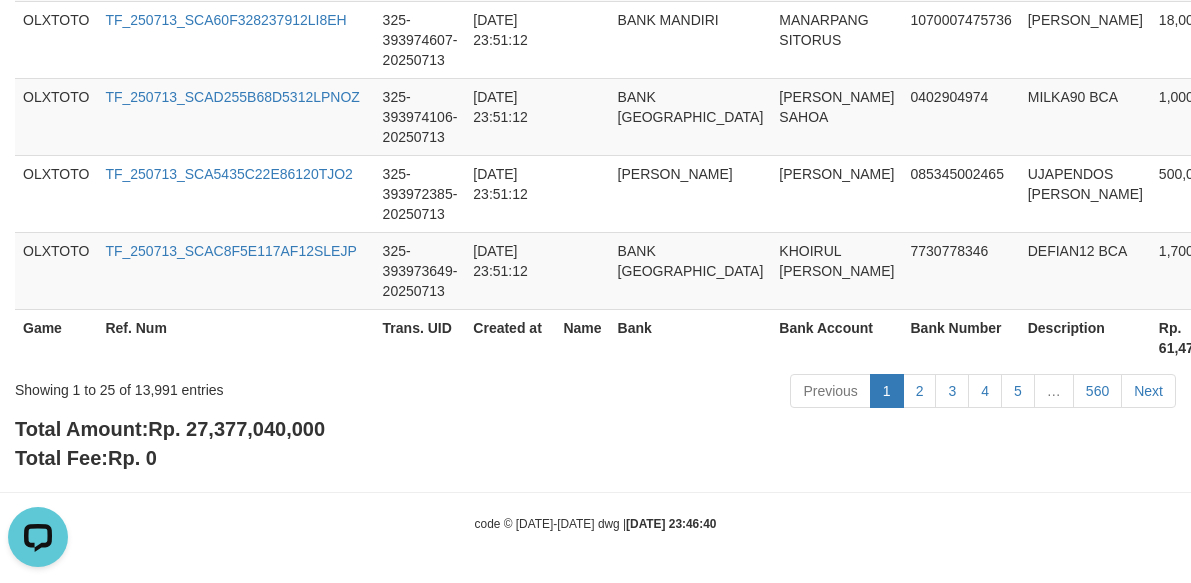 click on "Rp. 27,377,040,000" at bounding box center (236, 429) 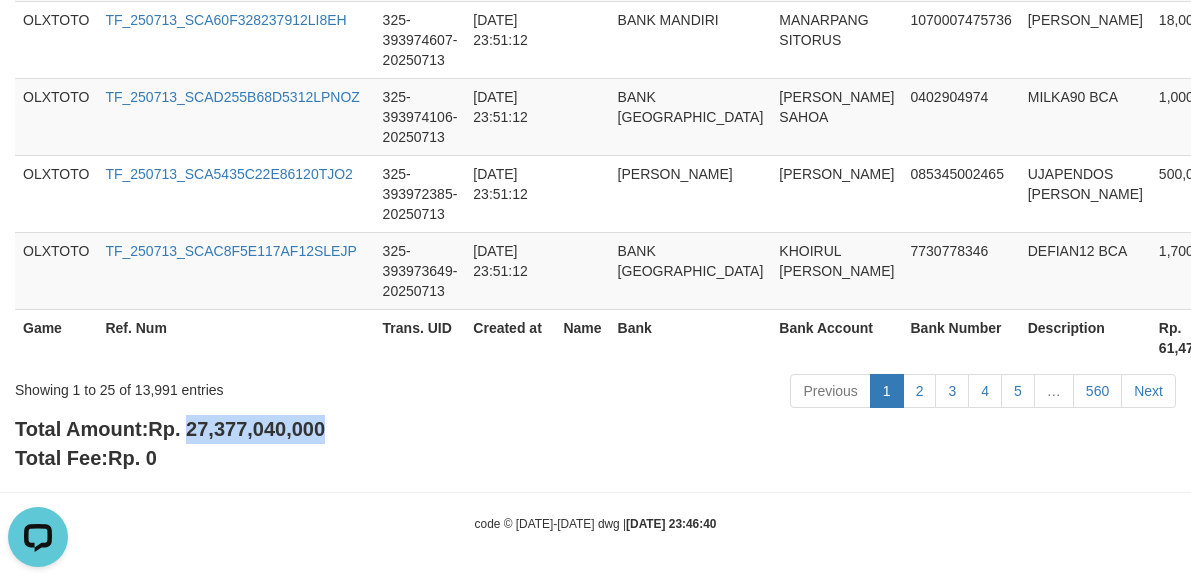 click on "Rp. 27,377,040,000" at bounding box center (236, 429) 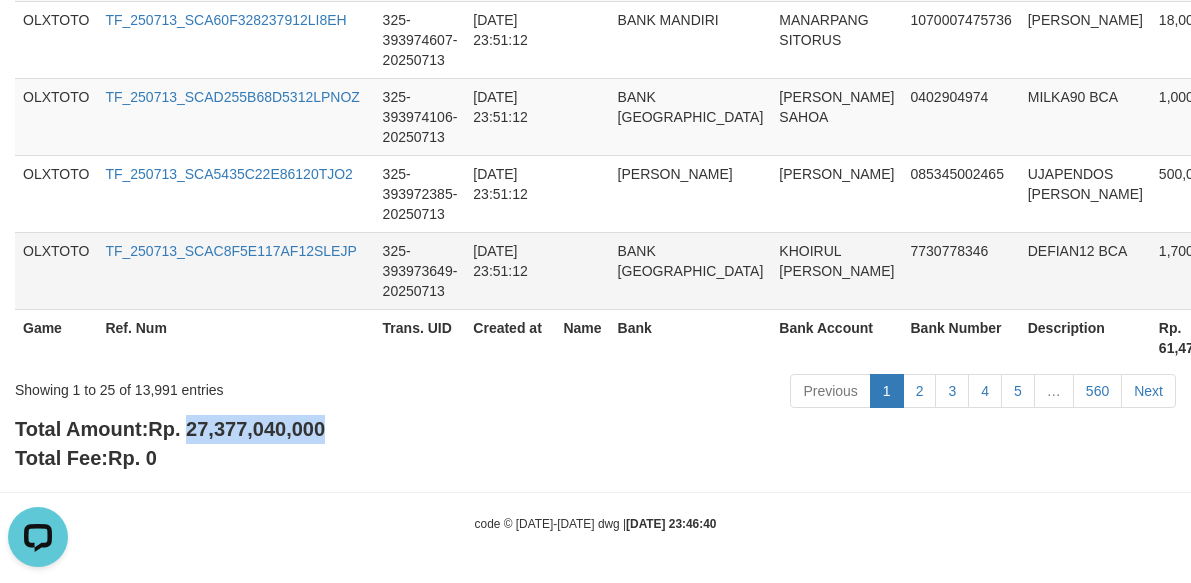 copy on "27,377,040,000" 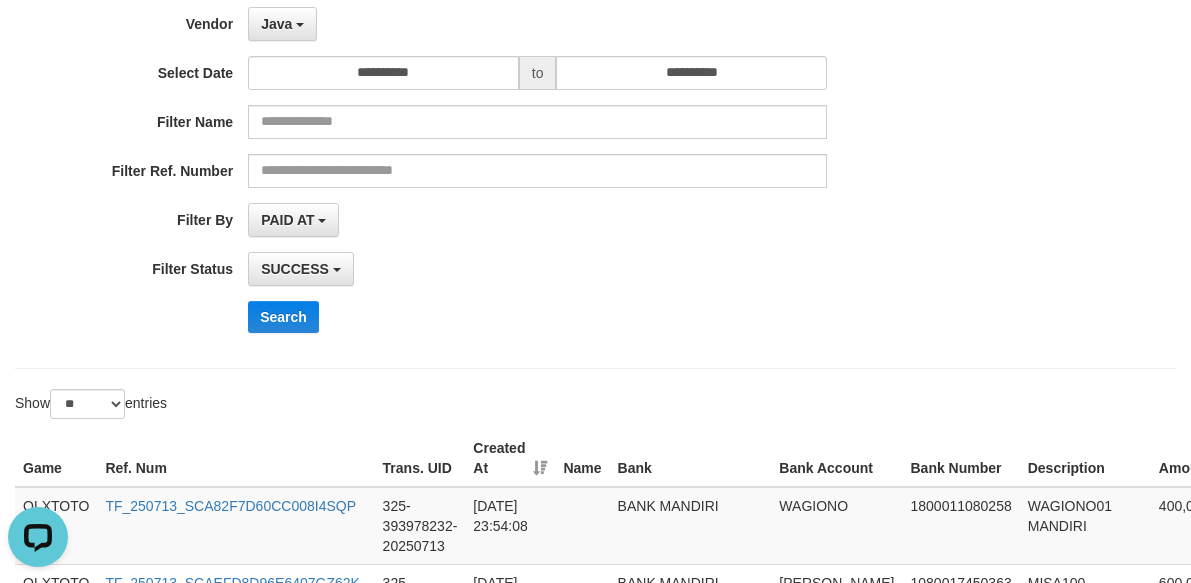 scroll, scrollTop: 267, scrollLeft: 0, axis: vertical 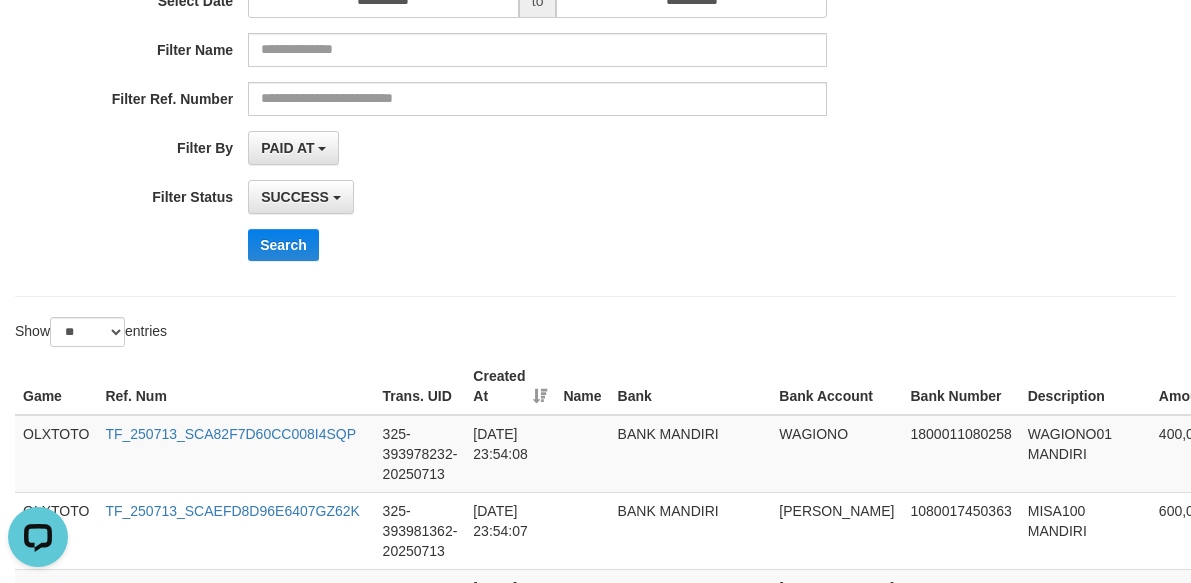click on "**********" at bounding box center [595, 81] 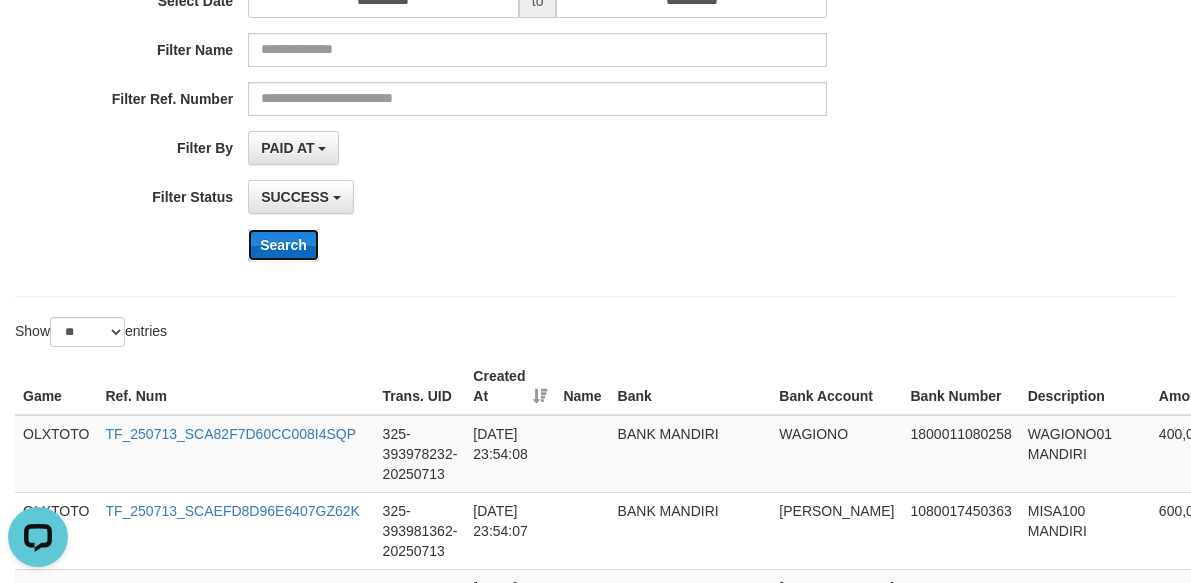 click on "Search" at bounding box center [283, 245] 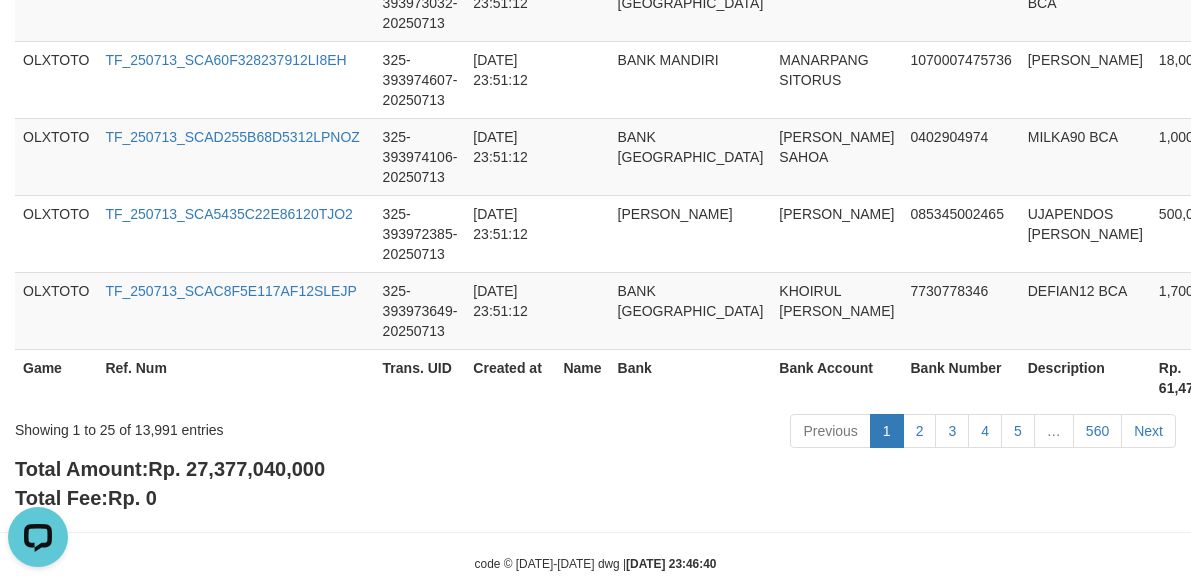 scroll, scrollTop: 2298, scrollLeft: 0, axis: vertical 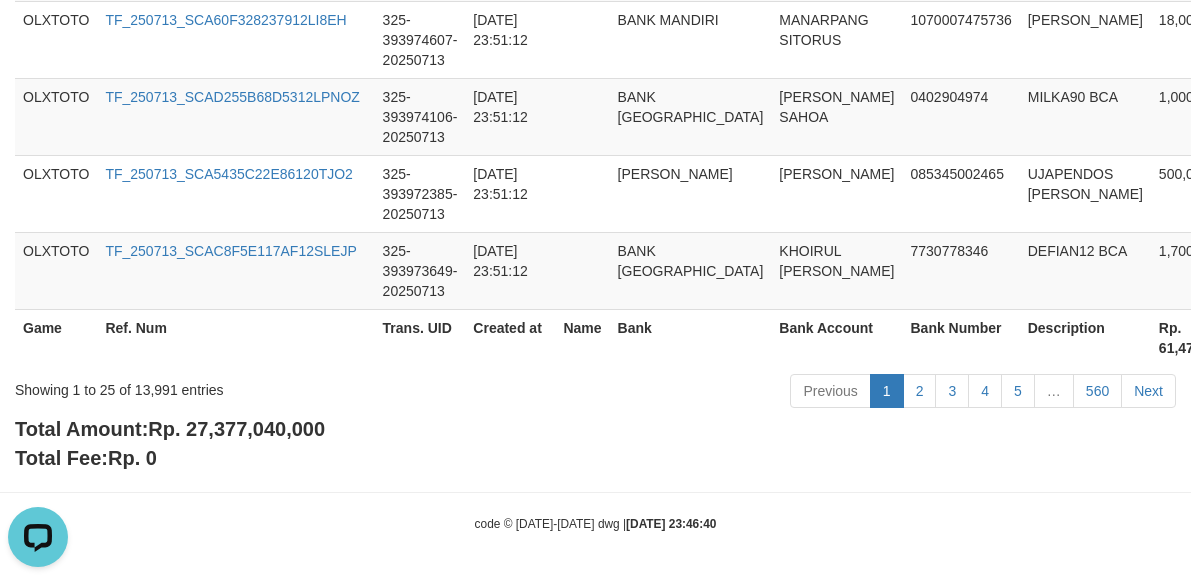 click on "Rp. 27,377,040,000" at bounding box center (236, 429) 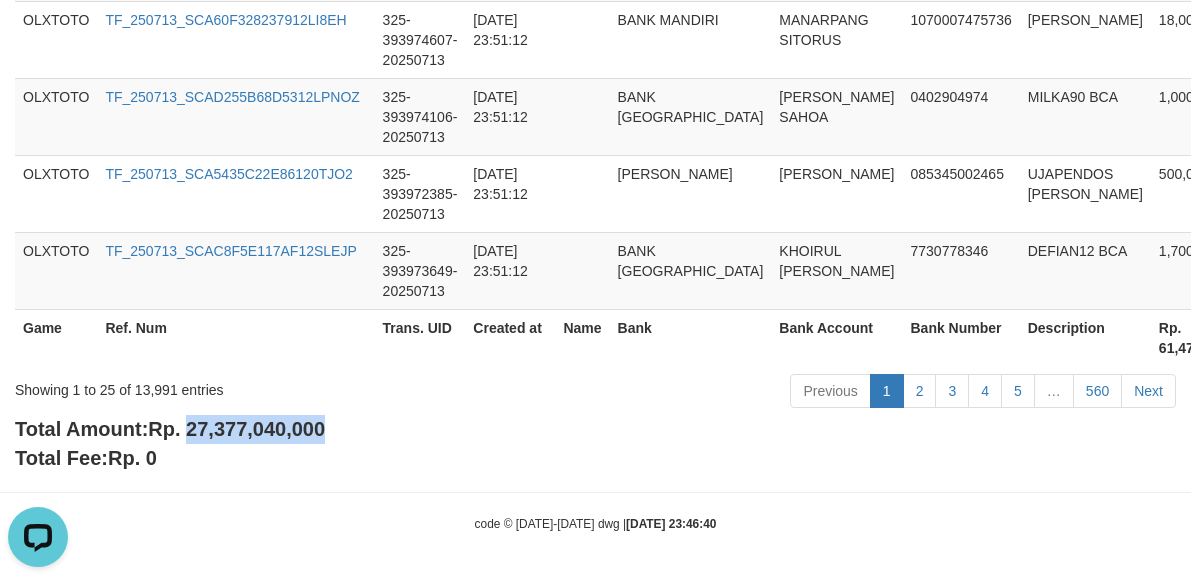 click on "Rp. 27,377,040,000" at bounding box center (236, 429) 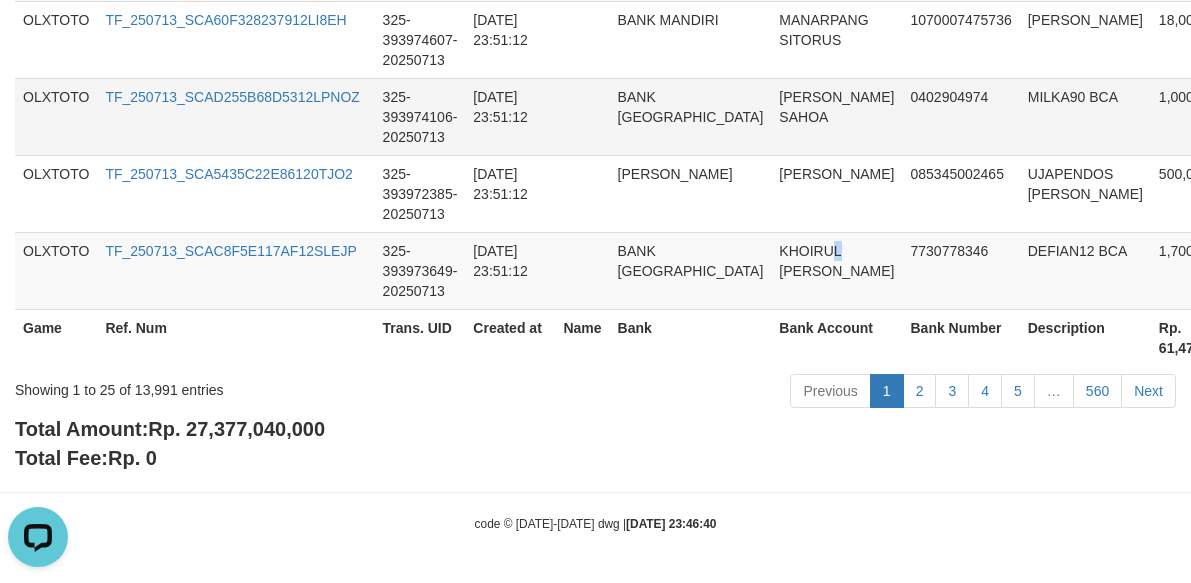 drag, startPoint x: 757, startPoint y: 235, endPoint x: 777, endPoint y: 89, distance: 147.3635 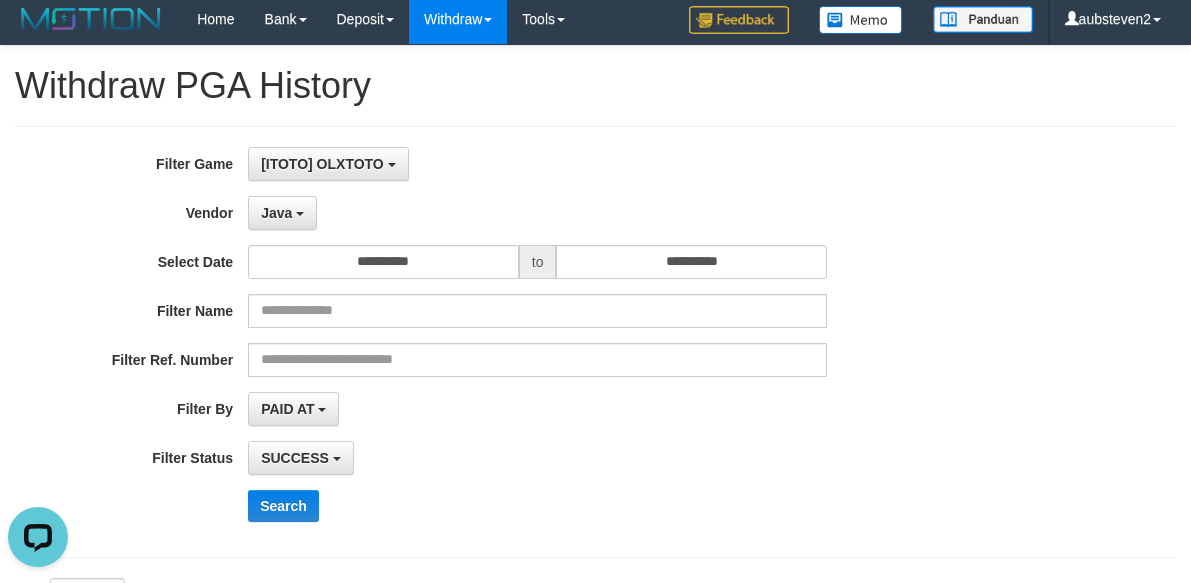 scroll, scrollTop: 0, scrollLeft: 0, axis: both 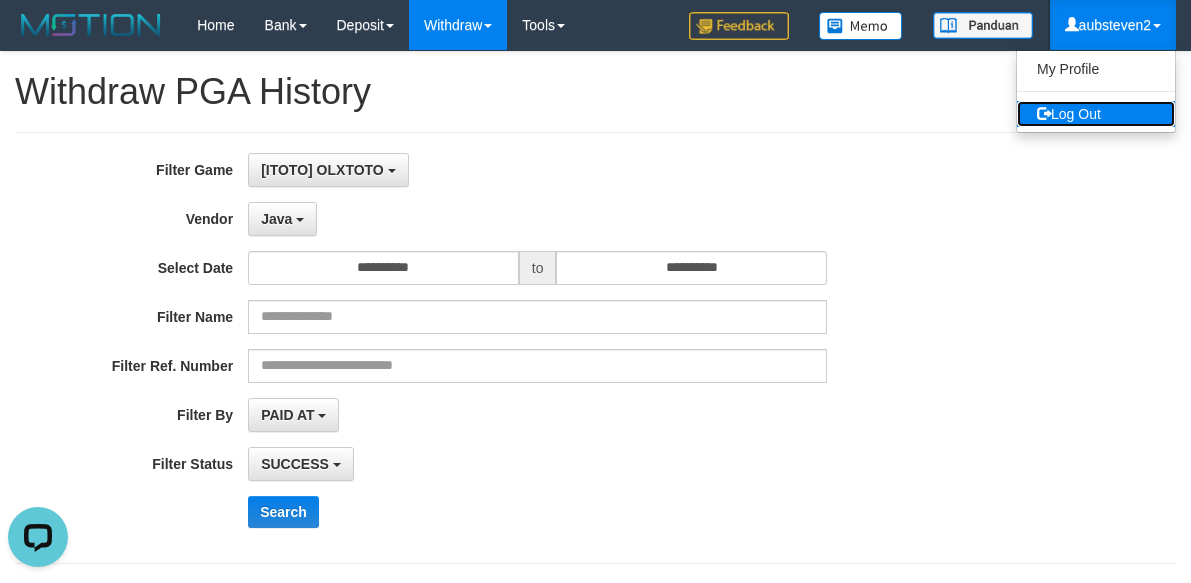 click on "Log Out" at bounding box center [1096, 114] 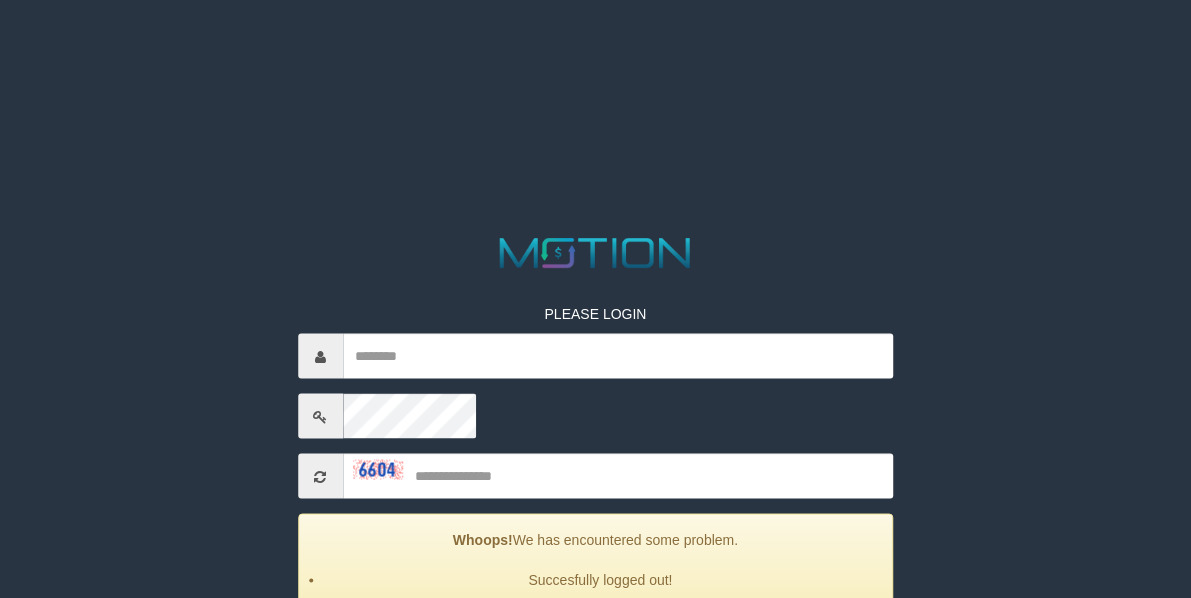scroll, scrollTop: 0, scrollLeft: 0, axis: both 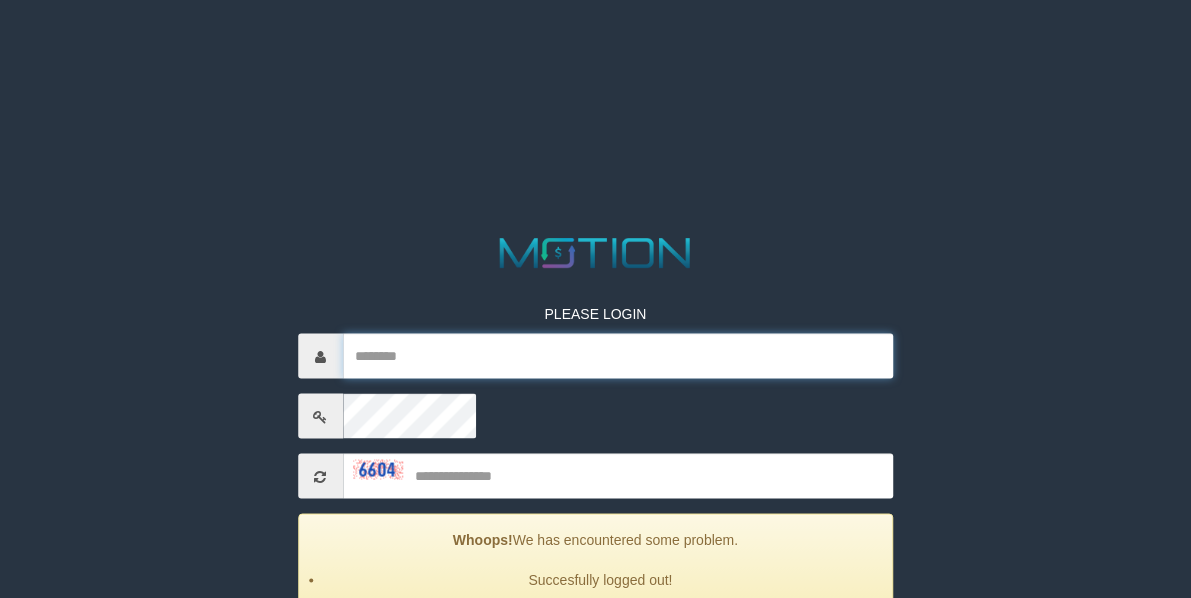 click at bounding box center (618, 356) 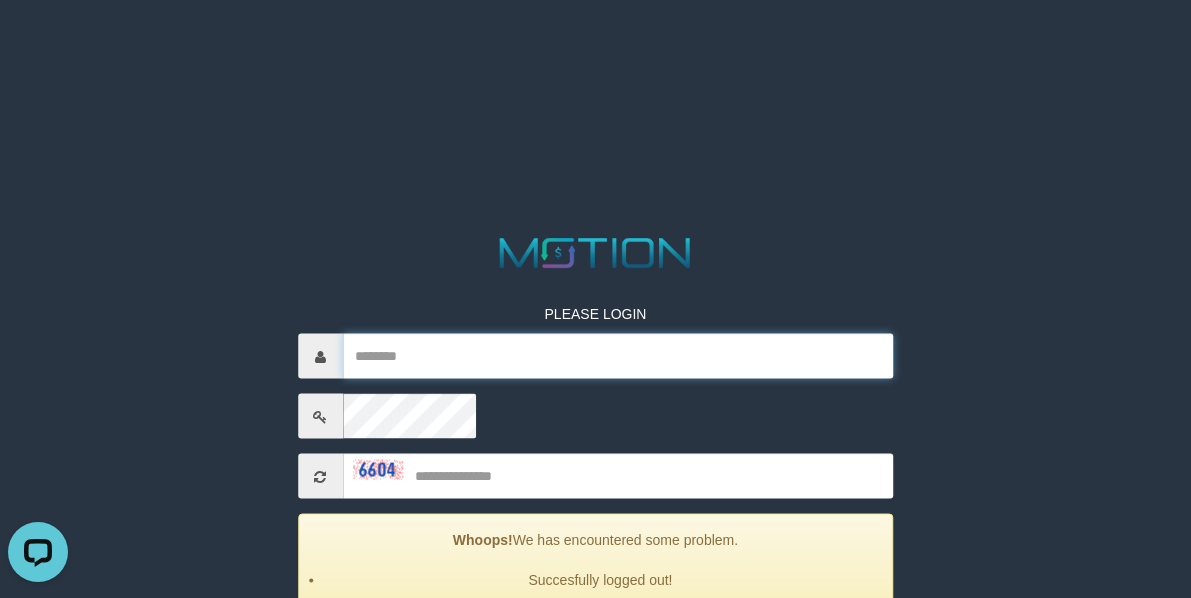 scroll, scrollTop: 0, scrollLeft: 0, axis: both 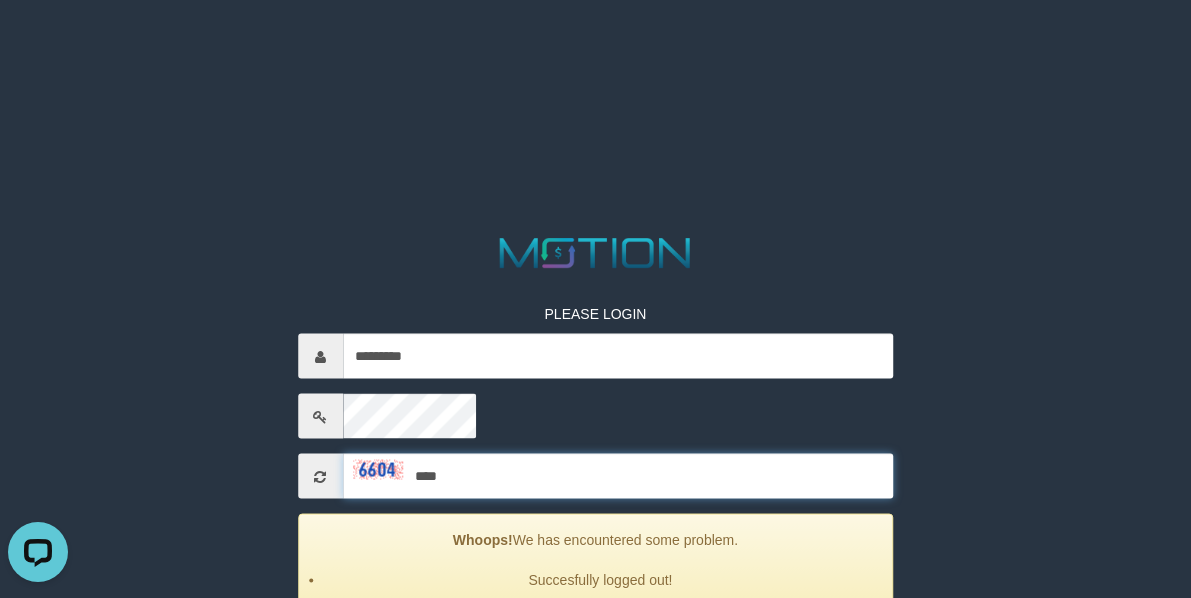 type on "****" 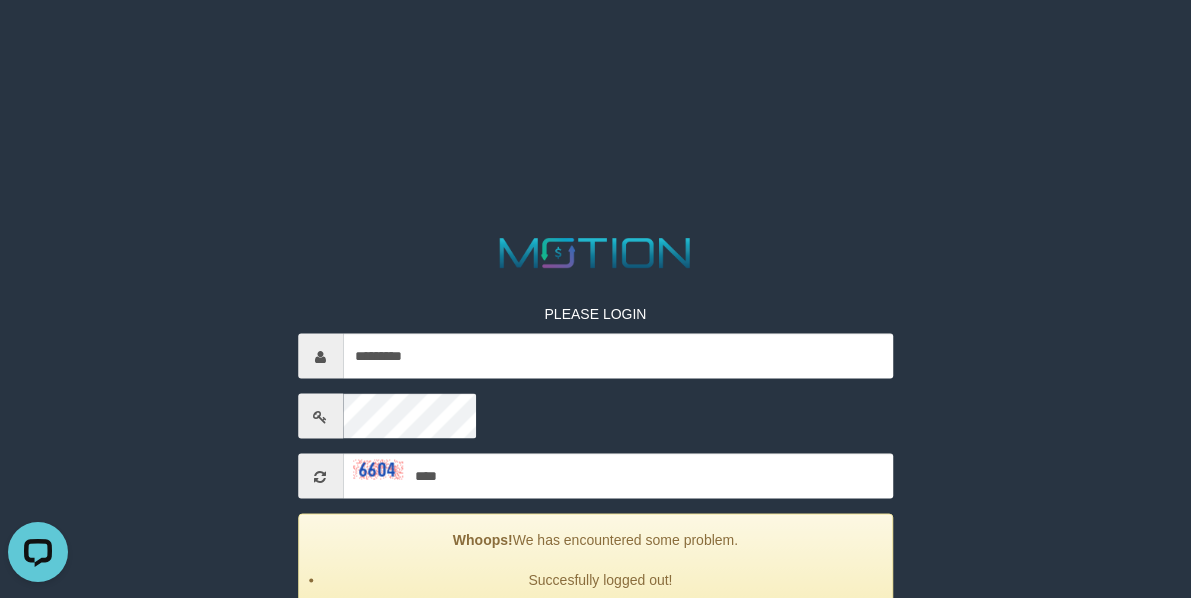 scroll, scrollTop: 190, scrollLeft: 0, axis: vertical 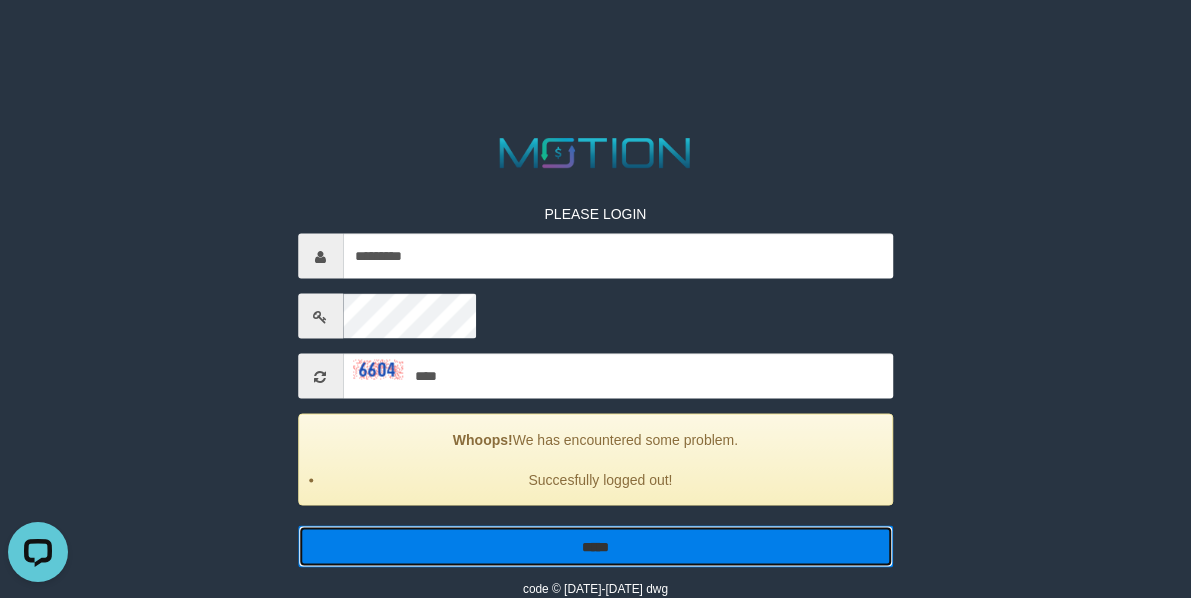click on "*****" at bounding box center (596, 547) 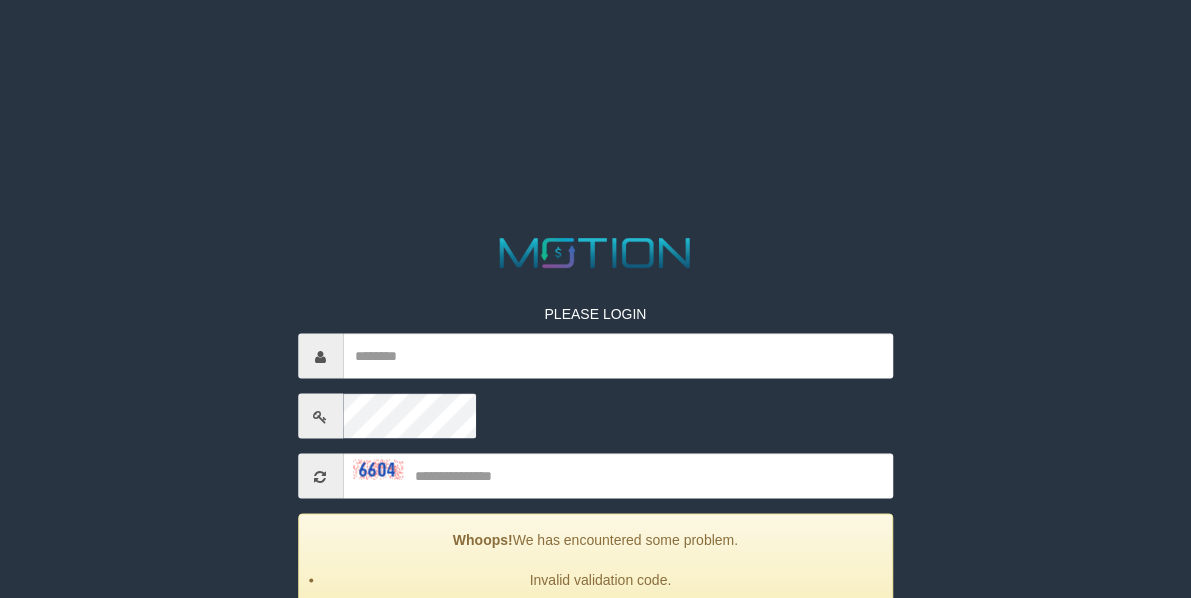 scroll, scrollTop: 0, scrollLeft: 0, axis: both 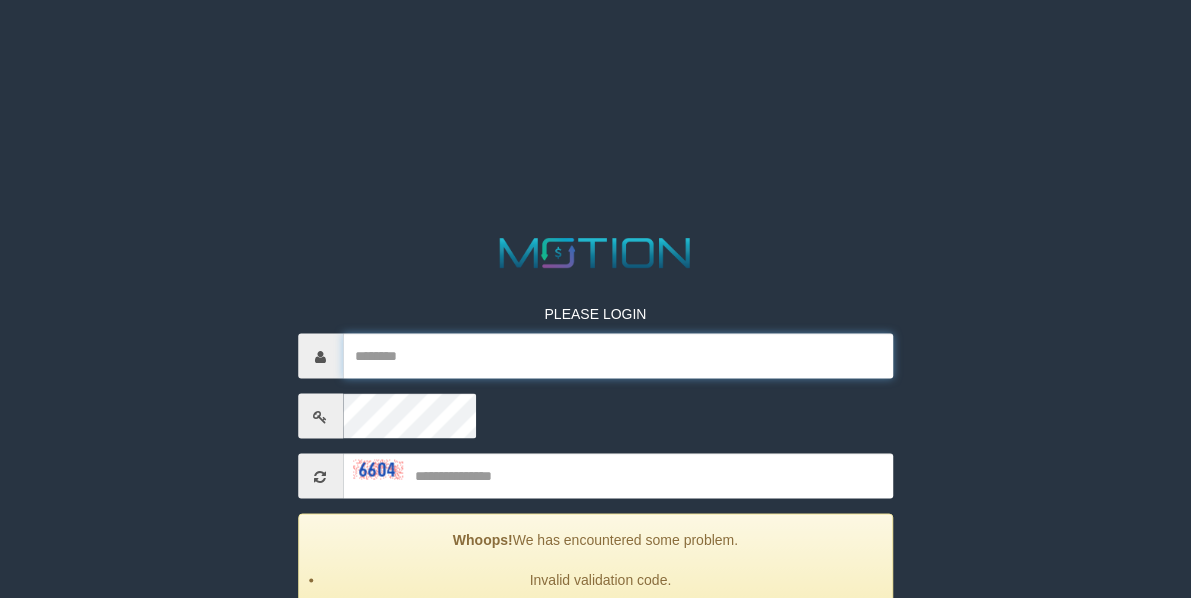 click at bounding box center (618, 356) 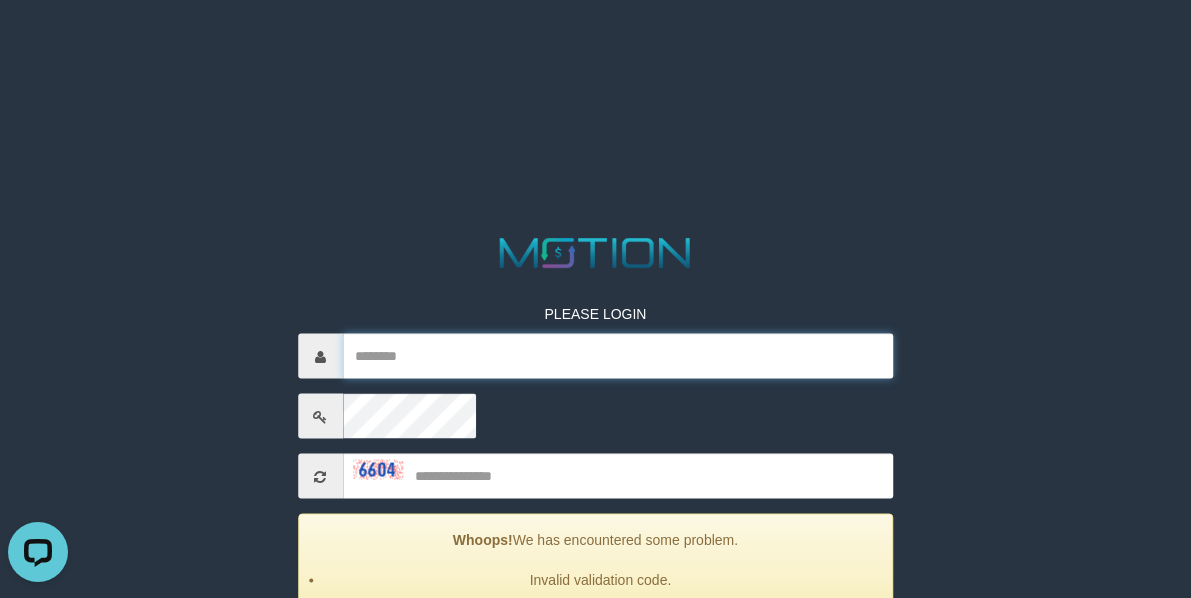 scroll, scrollTop: 0, scrollLeft: 0, axis: both 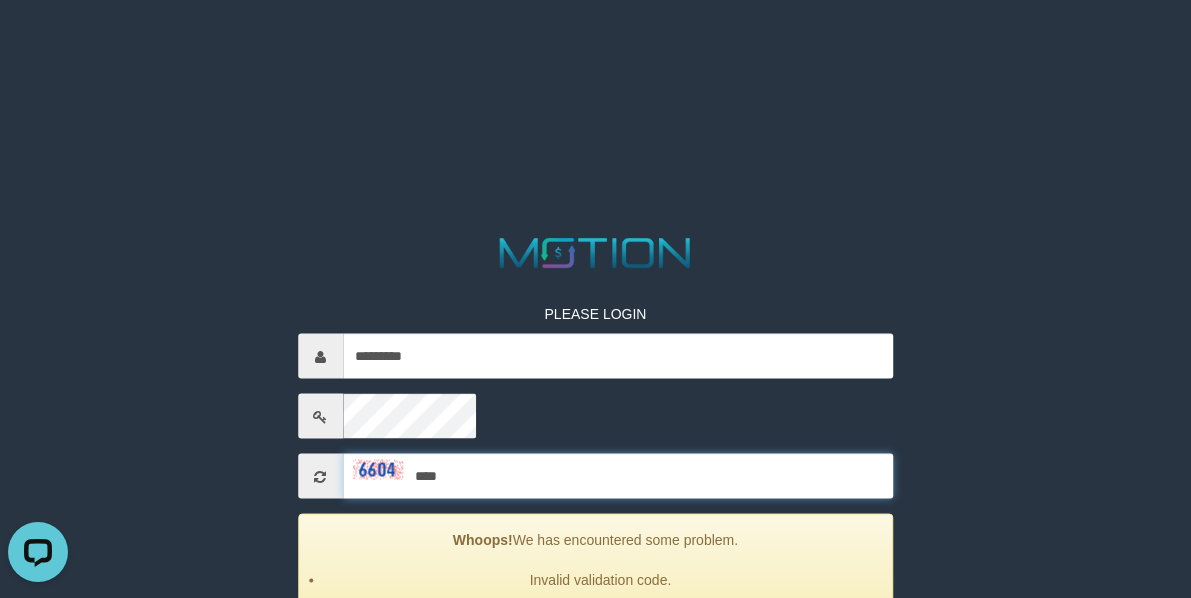 type on "****" 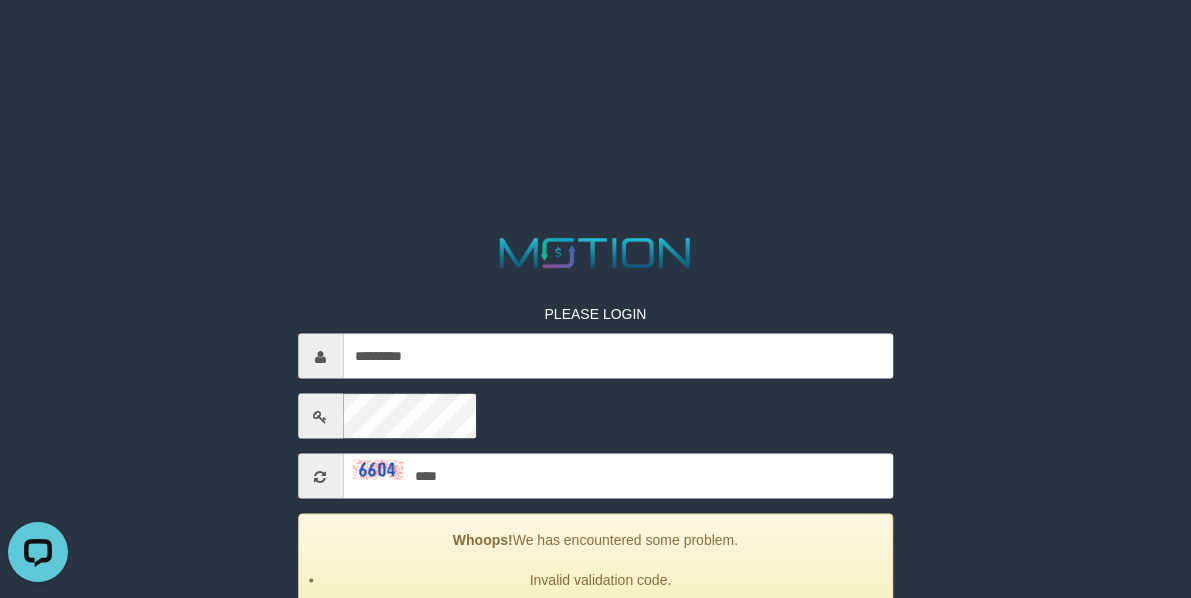 scroll, scrollTop: 190, scrollLeft: 0, axis: vertical 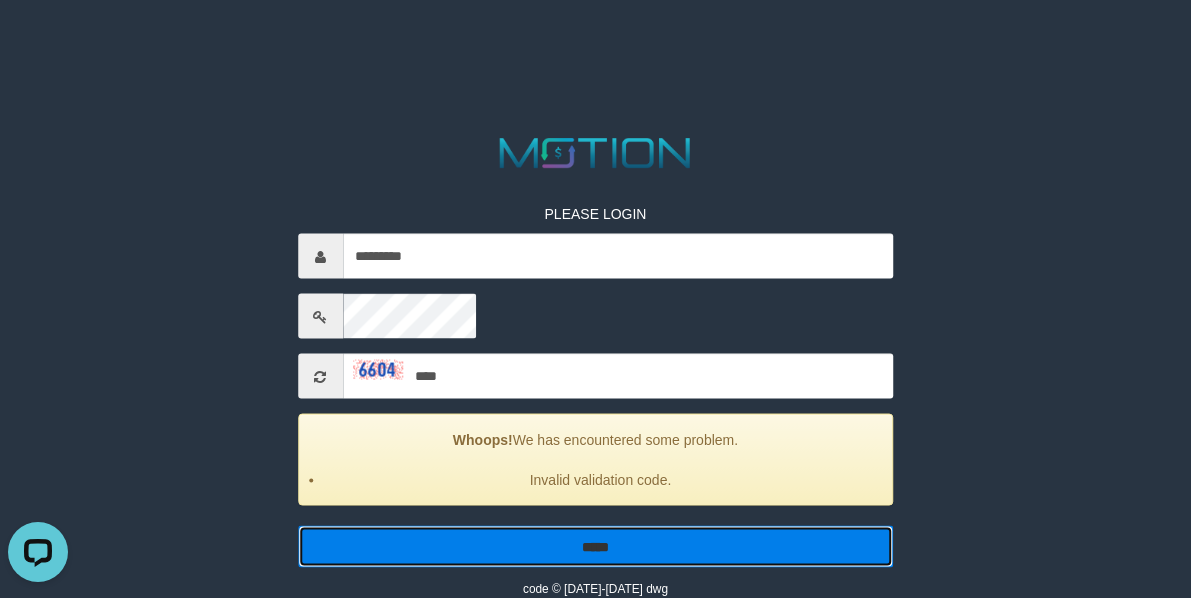 click on "*****" at bounding box center (596, 547) 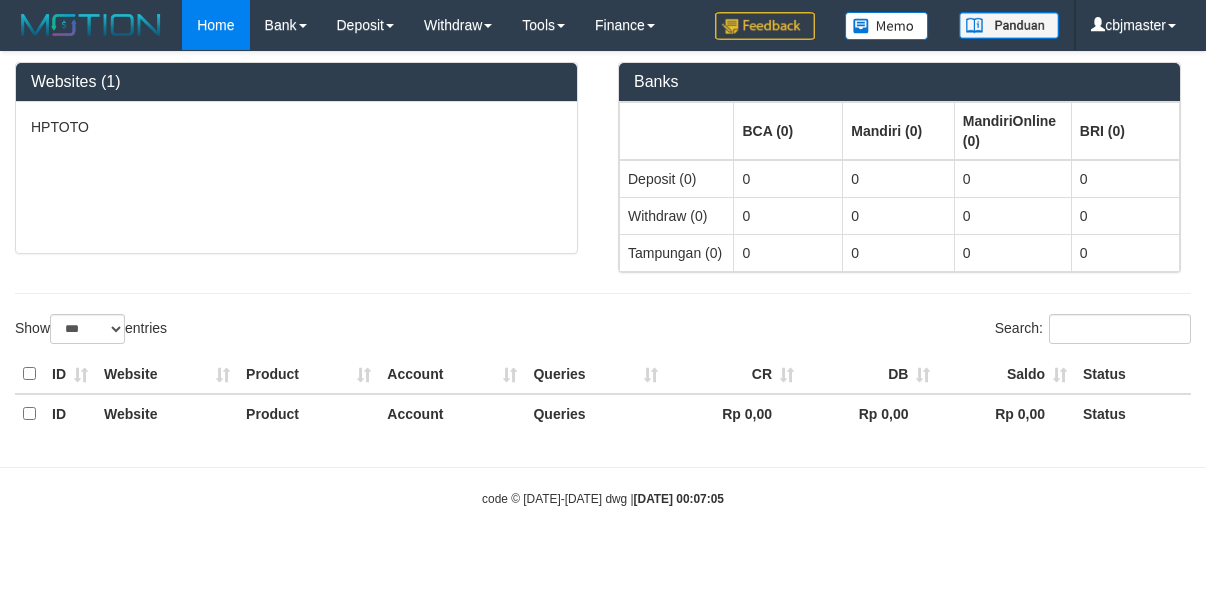select on "***" 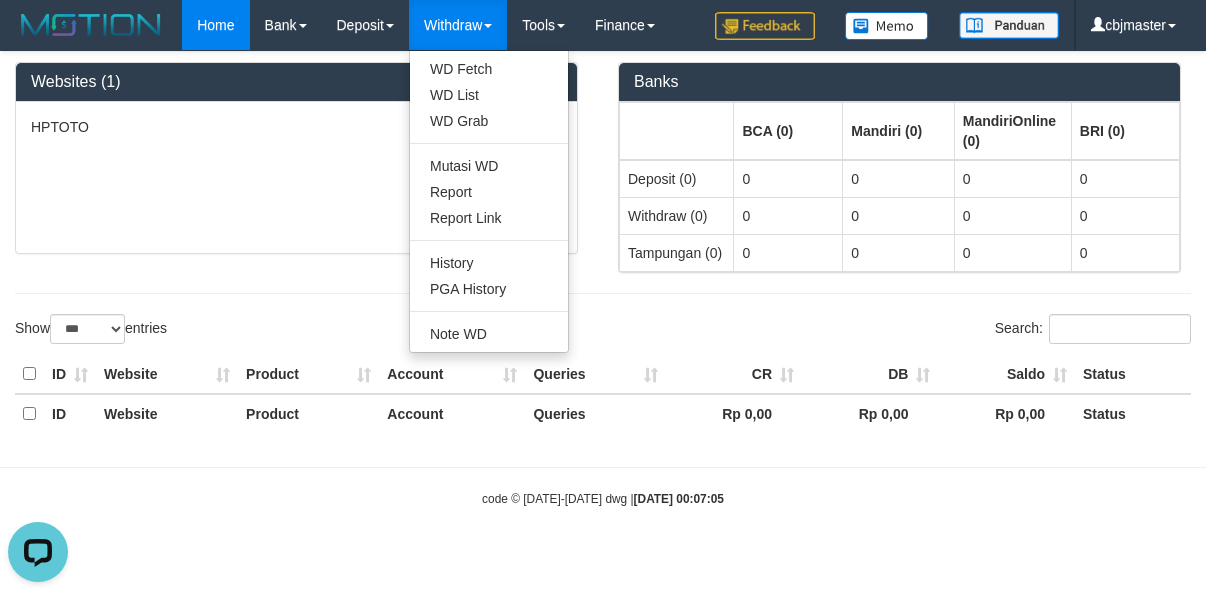 scroll, scrollTop: 0, scrollLeft: 0, axis: both 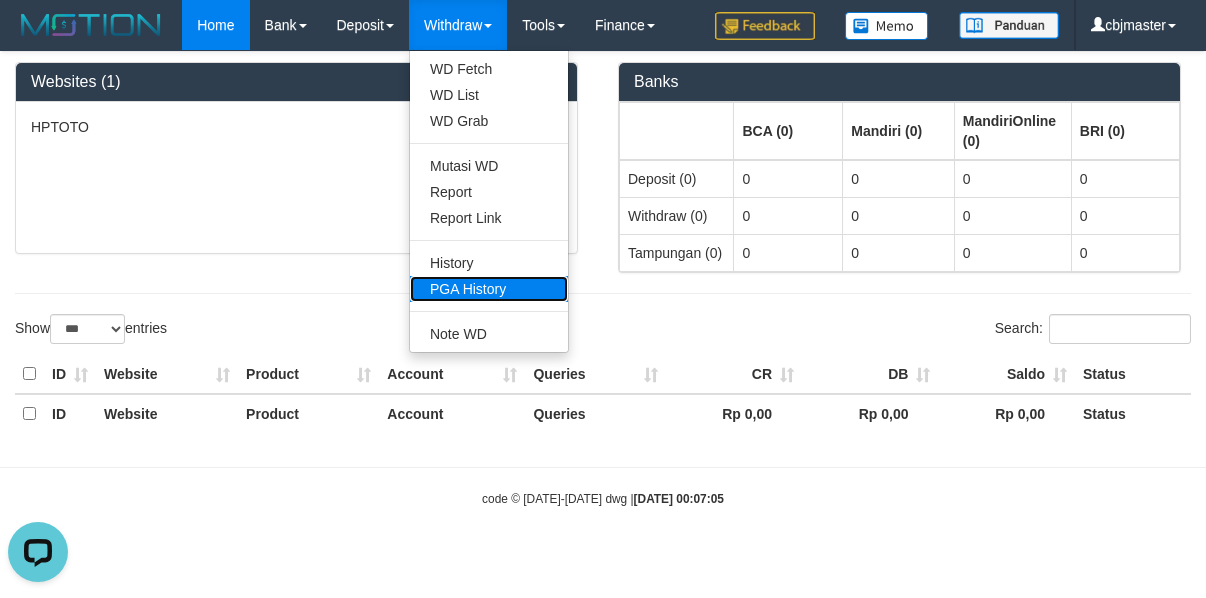 click on "PGA History" at bounding box center (489, 289) 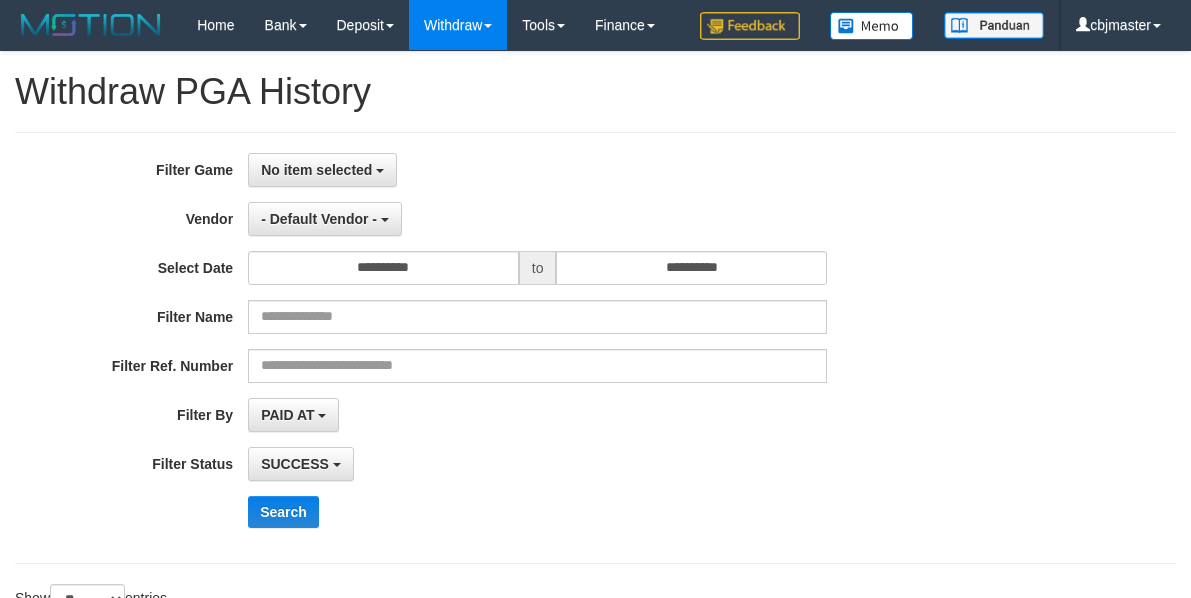 select 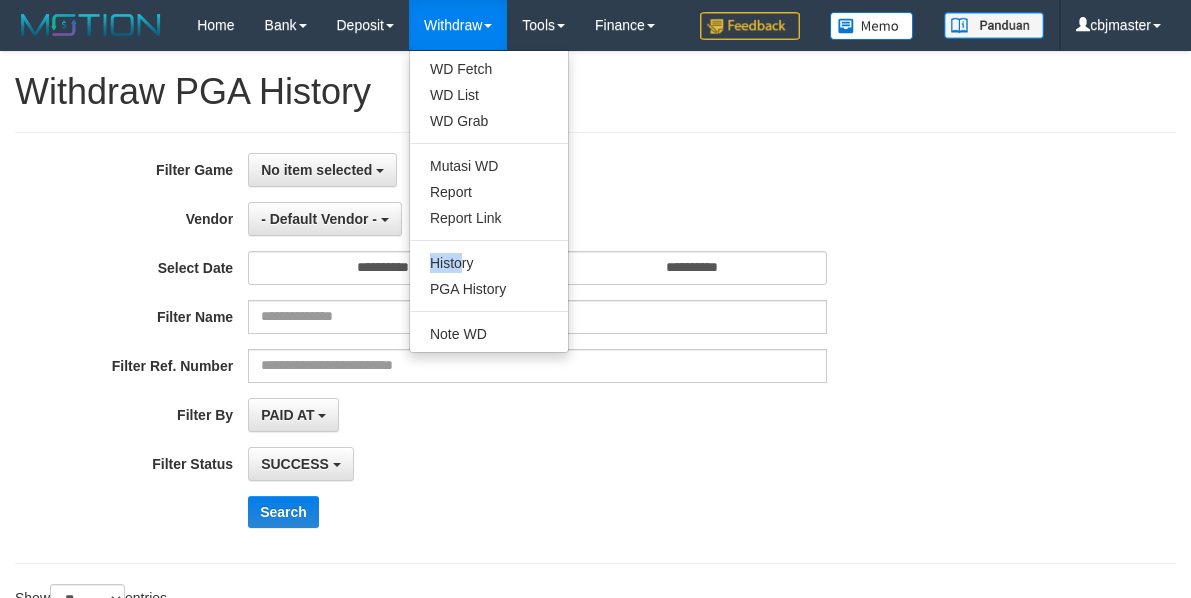 click on "WD Fetch
WD List
WD Grab
Mutasi WD
Report
Report Link
History
PGA History
Note WD" at bounding box center [489, 201] 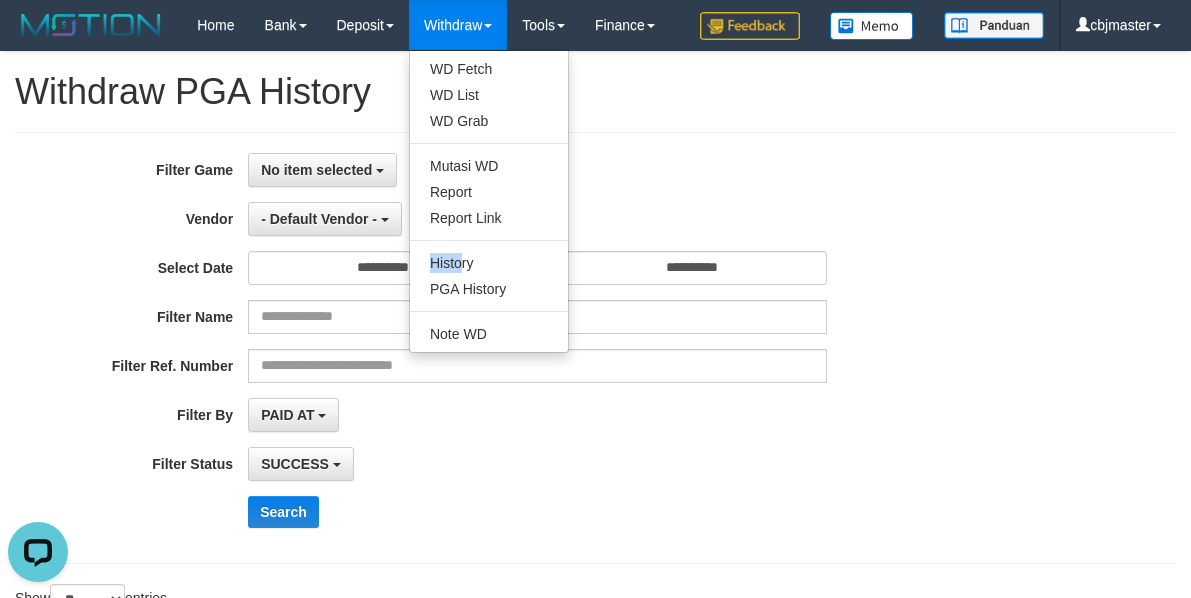 scroll, scrollTop: 0, scrollLeft: 0, axis: both 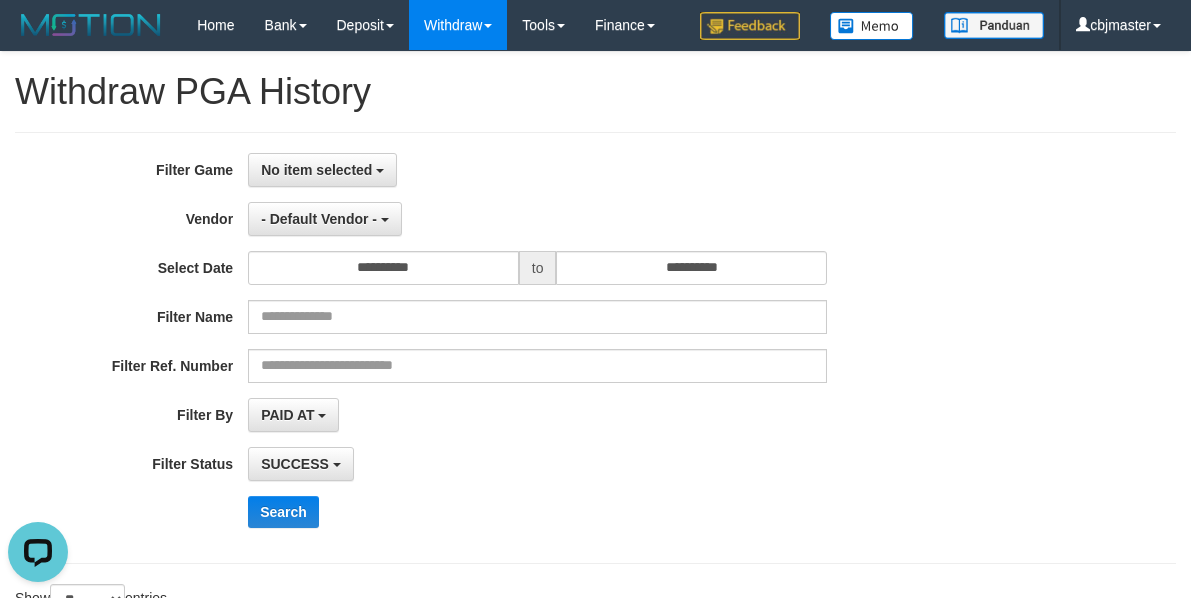 click on "- Default Vendor -    - Default Vendor -  Lucy  Luna  Atlas  WD LB  Java  Purple  Green  Gigantic  Aladin  Dubai  Alibaba  Grape  Gameboy  Bigon  Allstar  Xtr  Gama  IBX11  Selat  Borde  Indahjualpulsa  Lemavo  Gogogoy  Itudo  Yuwanatopup  Sidikgame  Voucher100  Awalpulsa  Lambda  Combo  IBX3 NUANSATOPUP  IBX3 Pusatjualpulsa  IBX3 Itemgame  IBX3 SILAKSA  IBX3 Makmurvoucher  IBX3 MAKMURTOPUP  IBX3 Pilihvoucher" at bounding box center [537, 219] 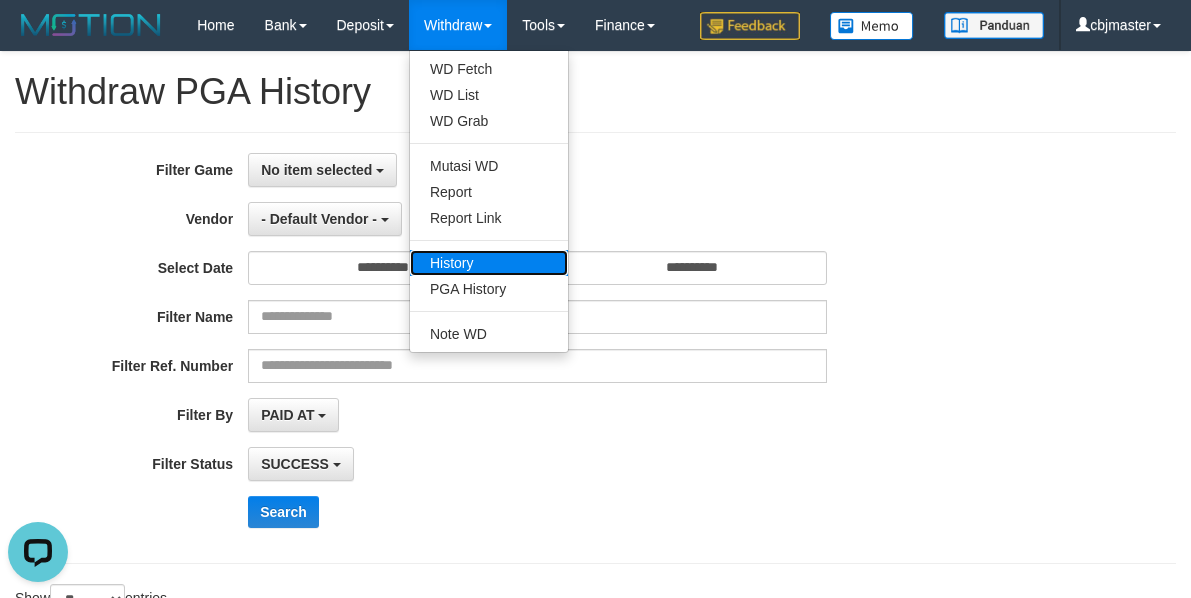 click on "History" at bounding box center [489, 263] 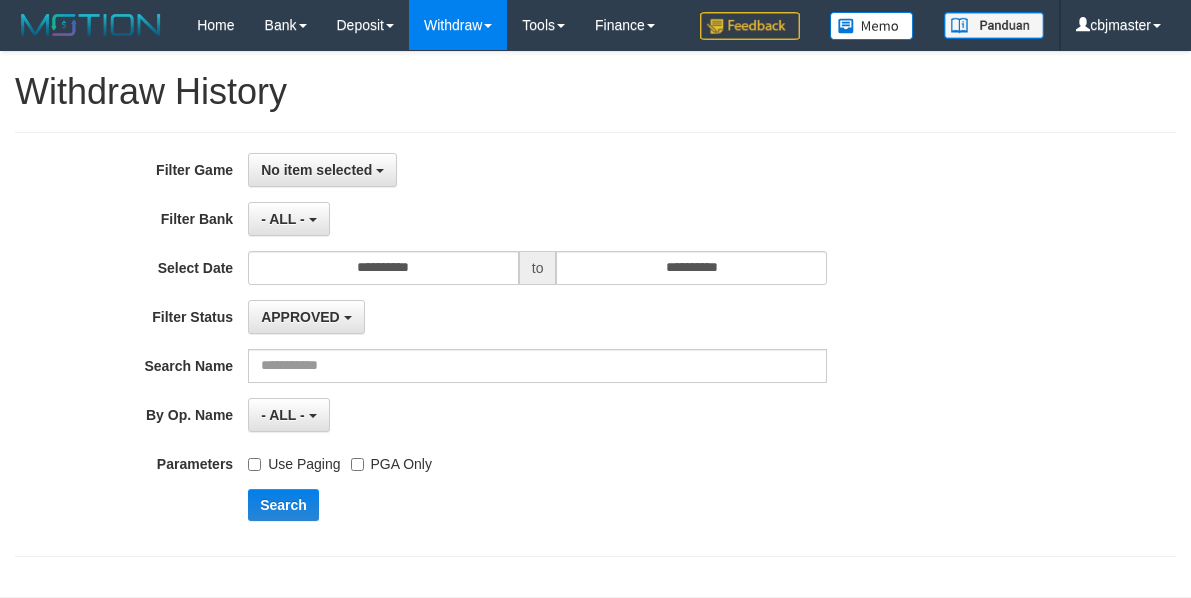 scroll, scrollTop: 0, scrollLeft: 0, axis: both 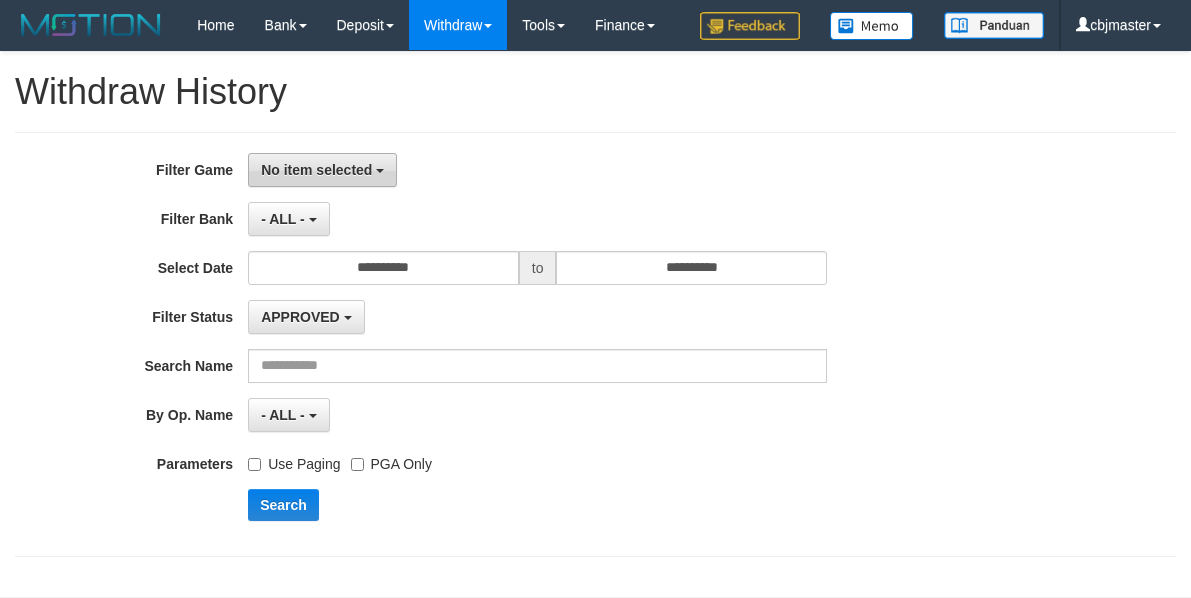 click on "No item selected" at bounding box center (322, 170) 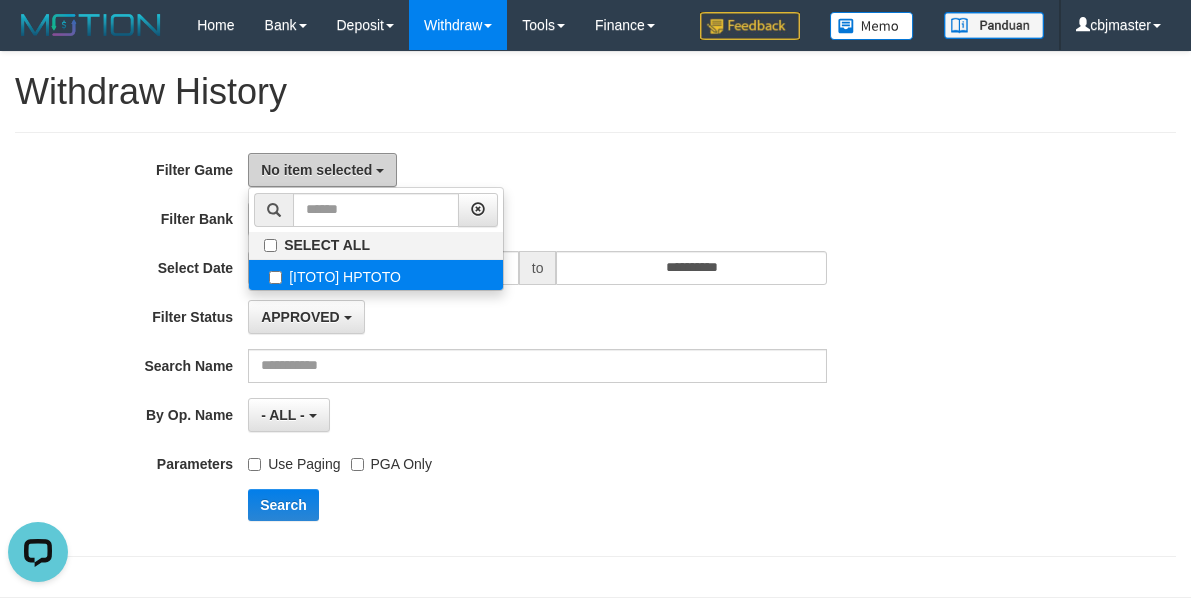 scroll, scrollTop: 0, scrollLeft: 0, axis: both 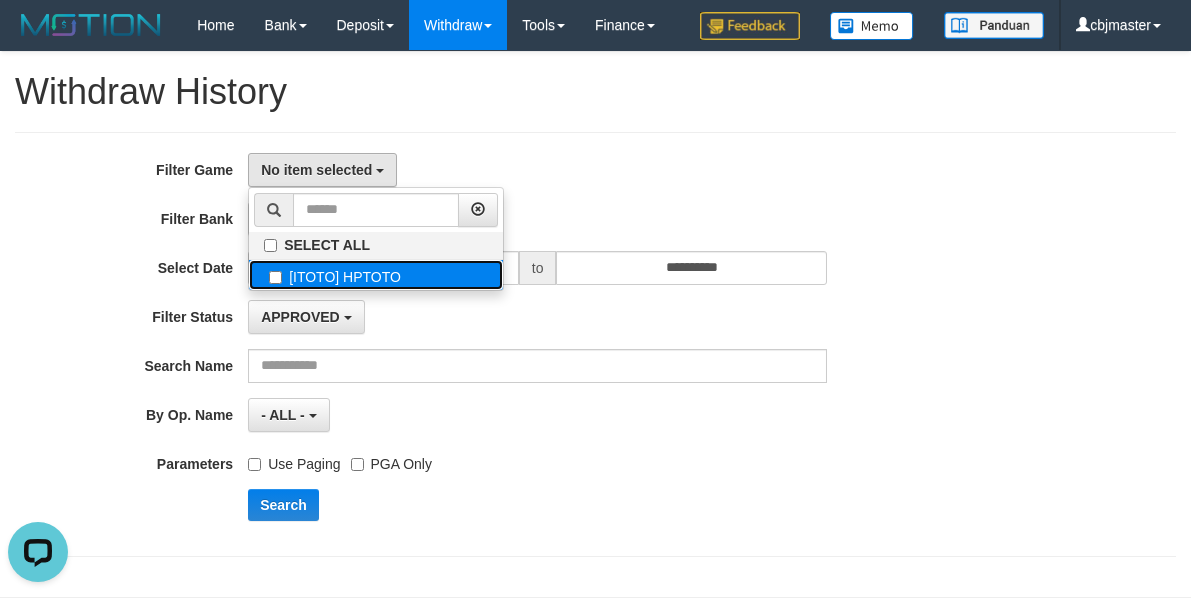 click on "[ITOTO] HPTOTO" at bounding box center (376, 275) 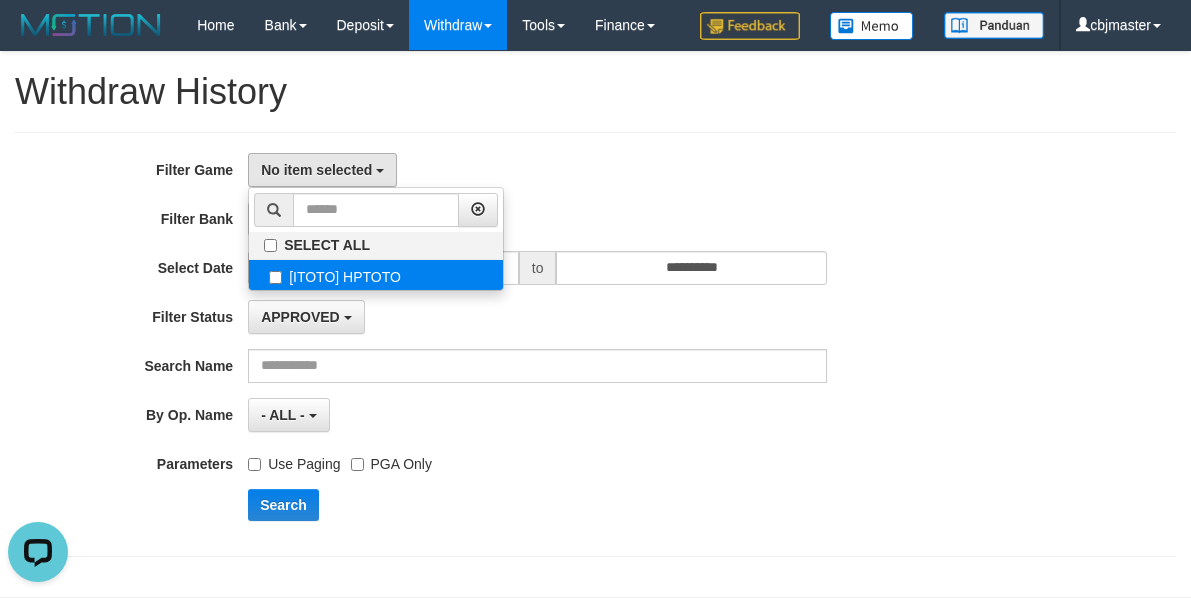 select on "****" 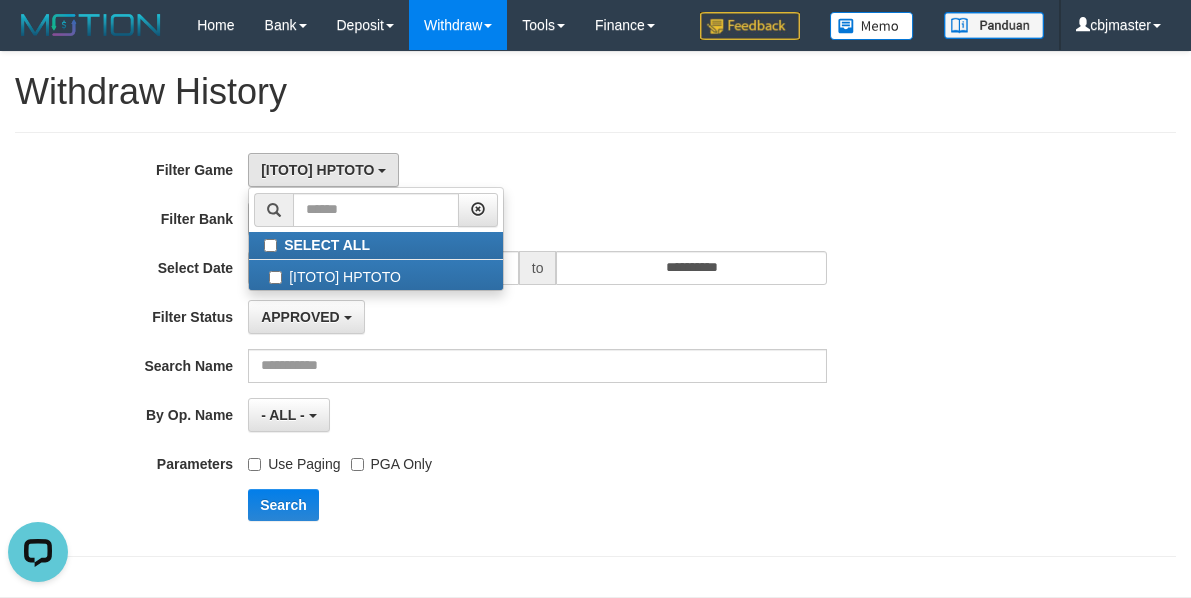 click on "[ITOTO] HPTOTO
SELECT ALL
[ITOTO] HPTOTO" at bounding box center [537, 170] 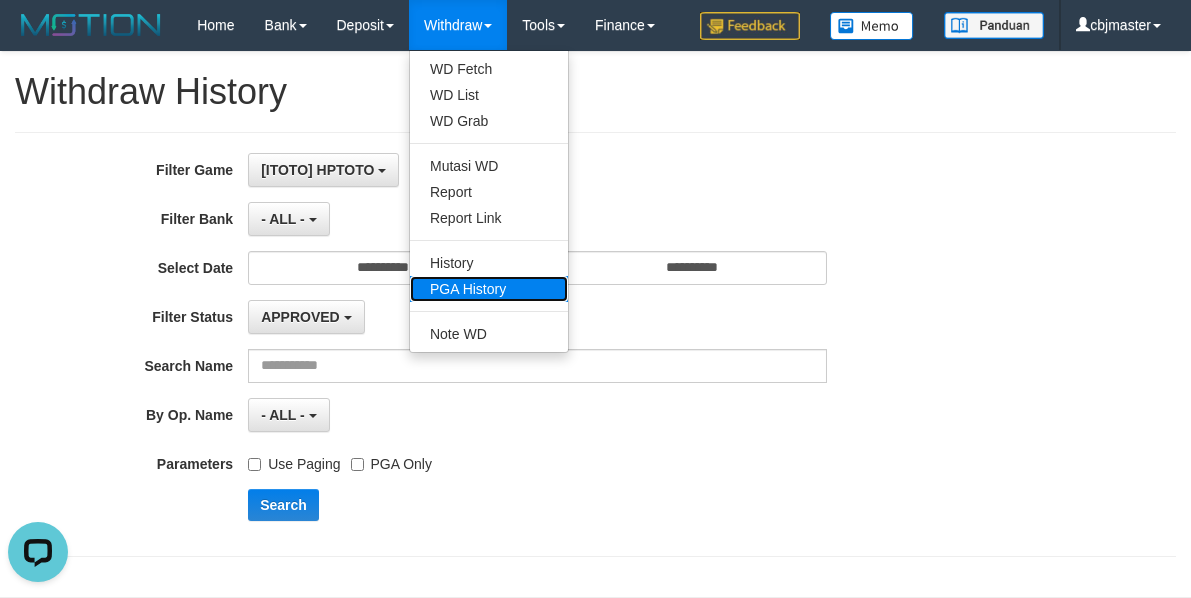 click on "PGA History" at bounding box center [489, 289] 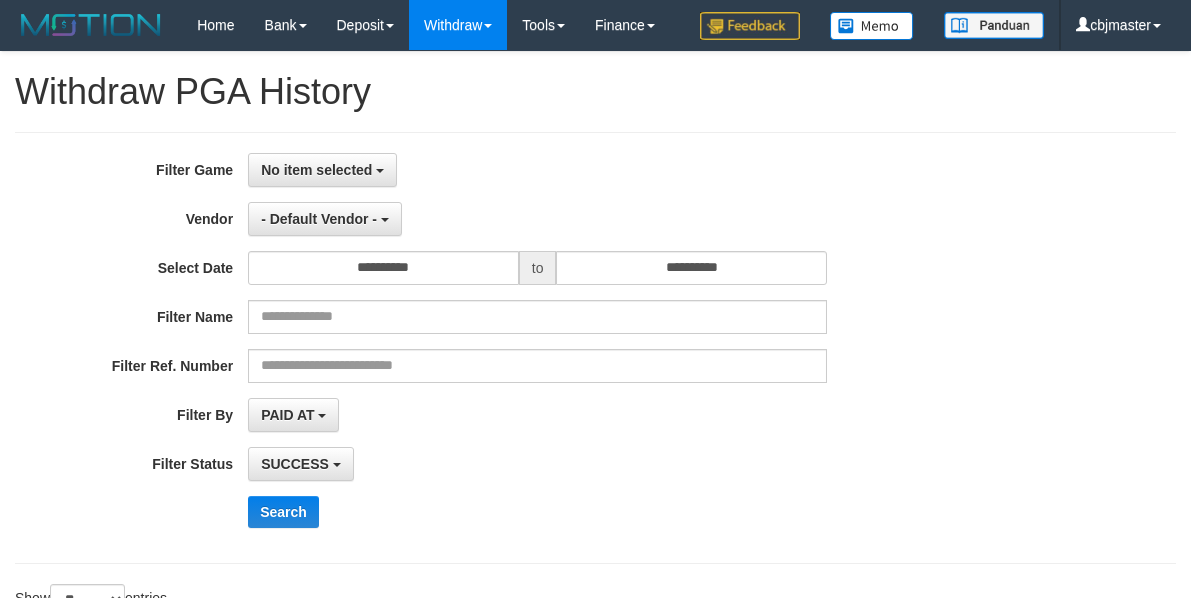 select 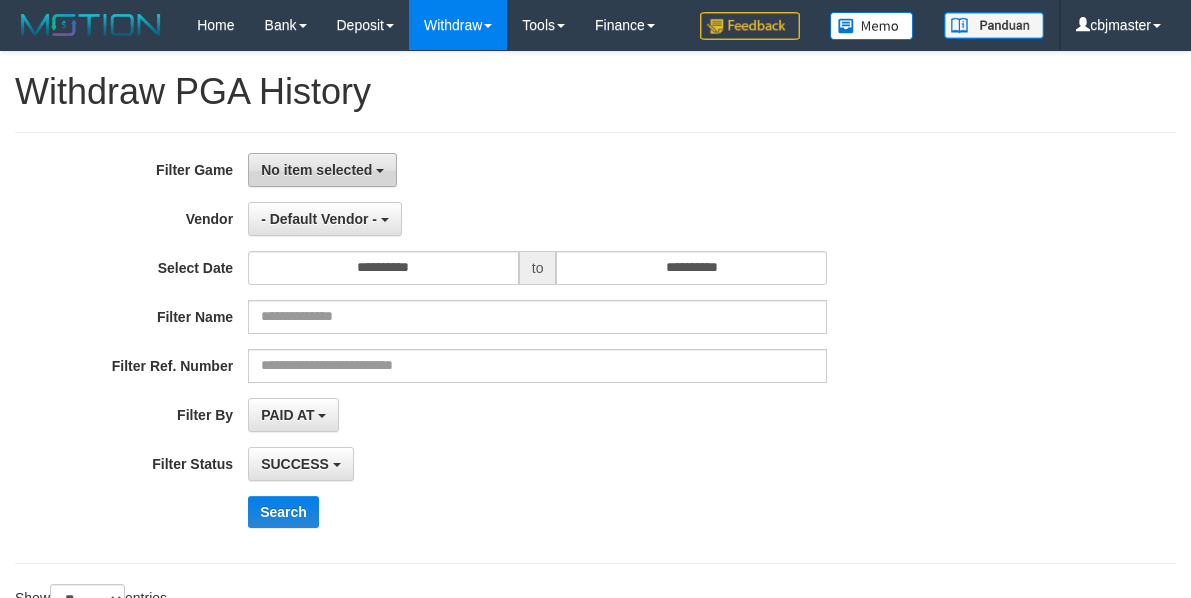 click on "No item selected" at bounding box center [316, 170] 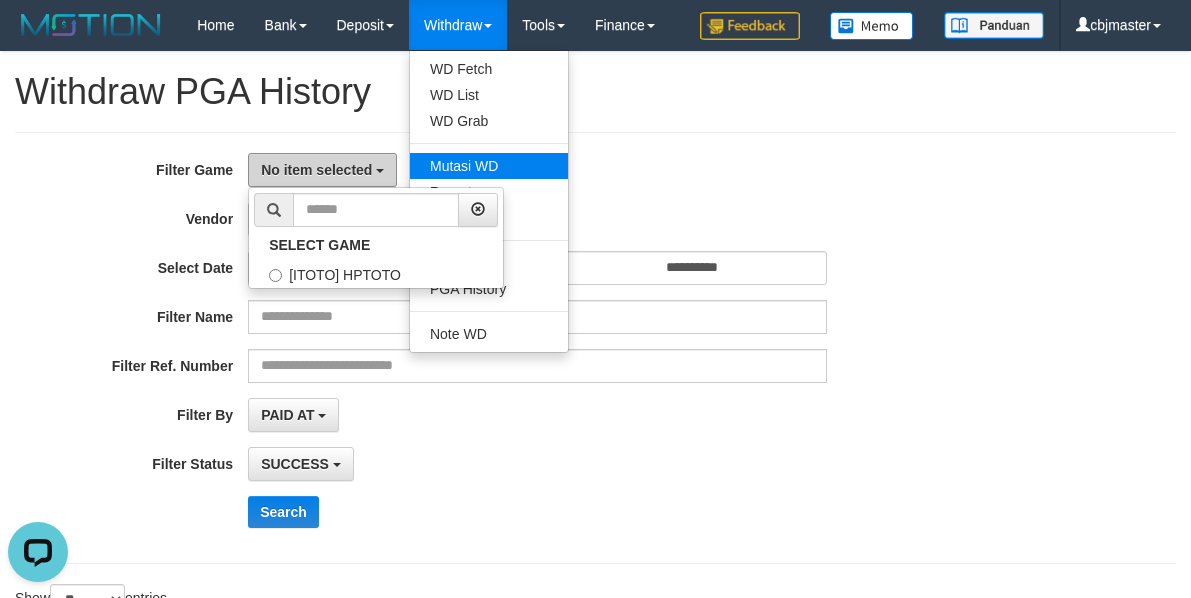 scroll, scrollTop: 0, scrollLeft: 0, axis: both 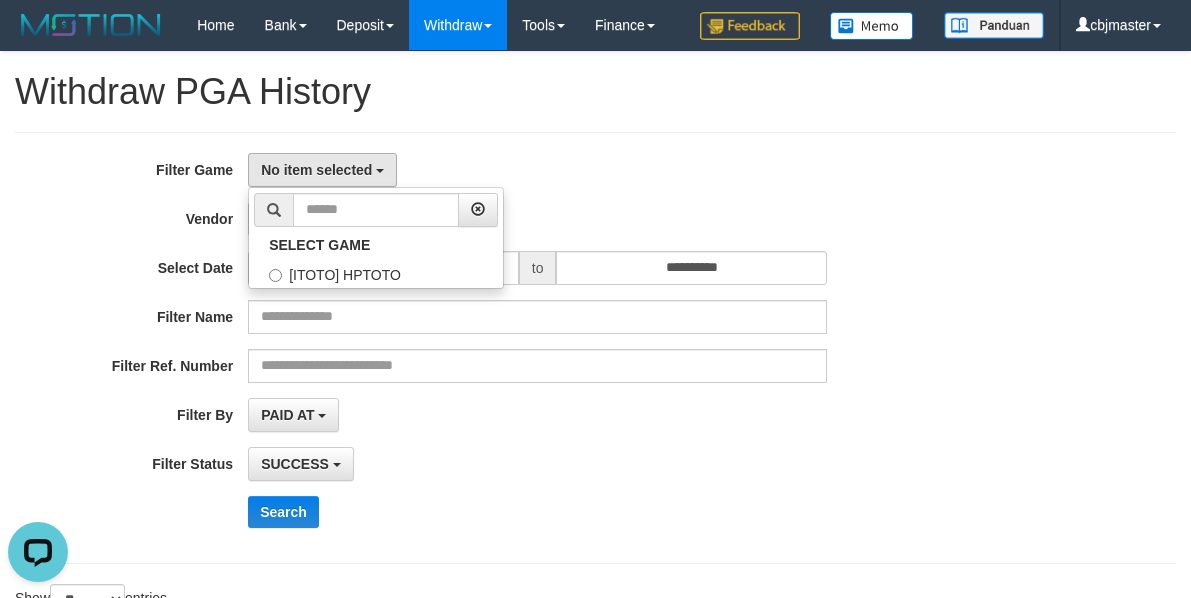 click on "**********" at bounding box center [595, 348] 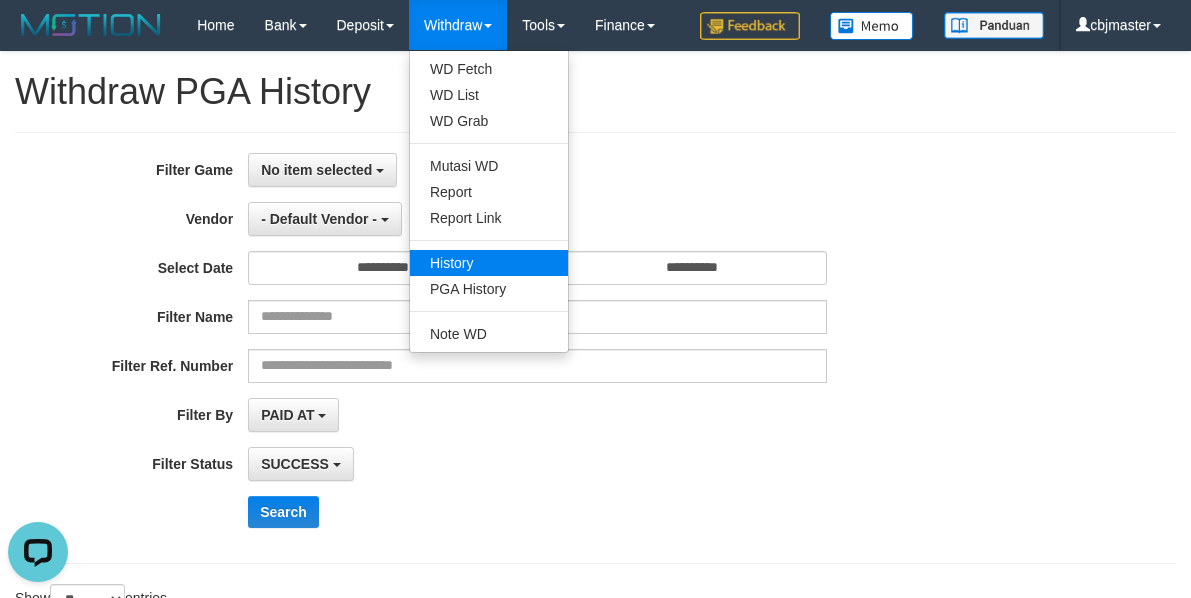 click on "WD Fetch
WD List
WD Grab
Mutasi WD
Report
Report Link
History
PGA History
Note WD" at bounding box center [489, 201] 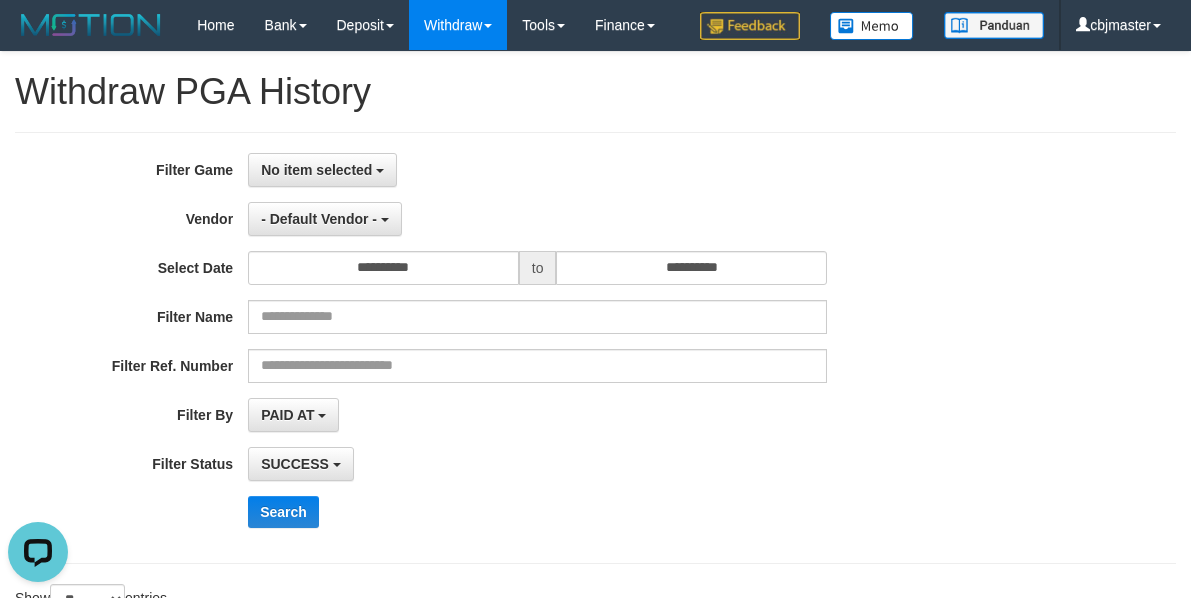 click on "- Default Vendor -    - Default Vendor -  Lucy  Luna  Atlas  WD LB  Java  Purple  Green  Gigantic  Aladin  Dubai  Alibaba  Grape  Gameboy  Bigon  Allstar  Xtr  Gama  IBX11  Selat  Borde  Indahjualpulsa  Lemavo  Gogogoy  Itudo  Yuwanatopup  Sidikgame  Voucher100  Awalpulsa  Lambda  Combo  IBX3 NUANSATOPUP  IBX3 Pusatjualpulsa  IBX3 Itemgame  IBX3 SILAKSA  IBX3 Makmurvoucher  IBX3 MAKMURTOPUP  IBX3 Pilihvoucher" at bounding box center [537, 219] 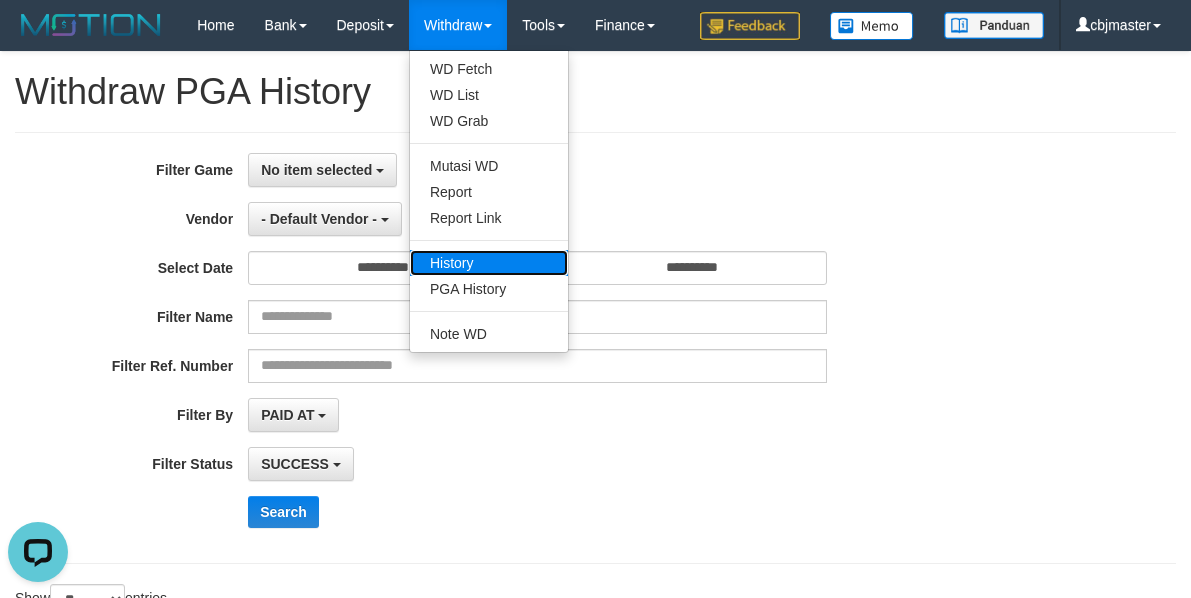 click on "History" at bounding box center [489, 263] 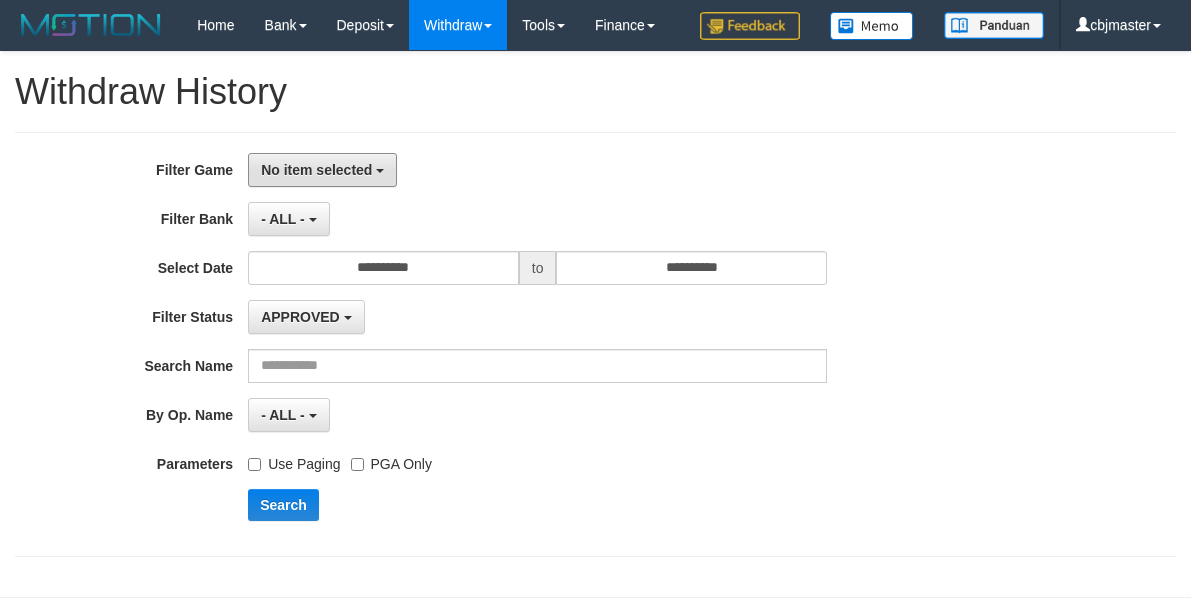 scroll, scrollTop: 0, scrollLeft: 0, axis: both 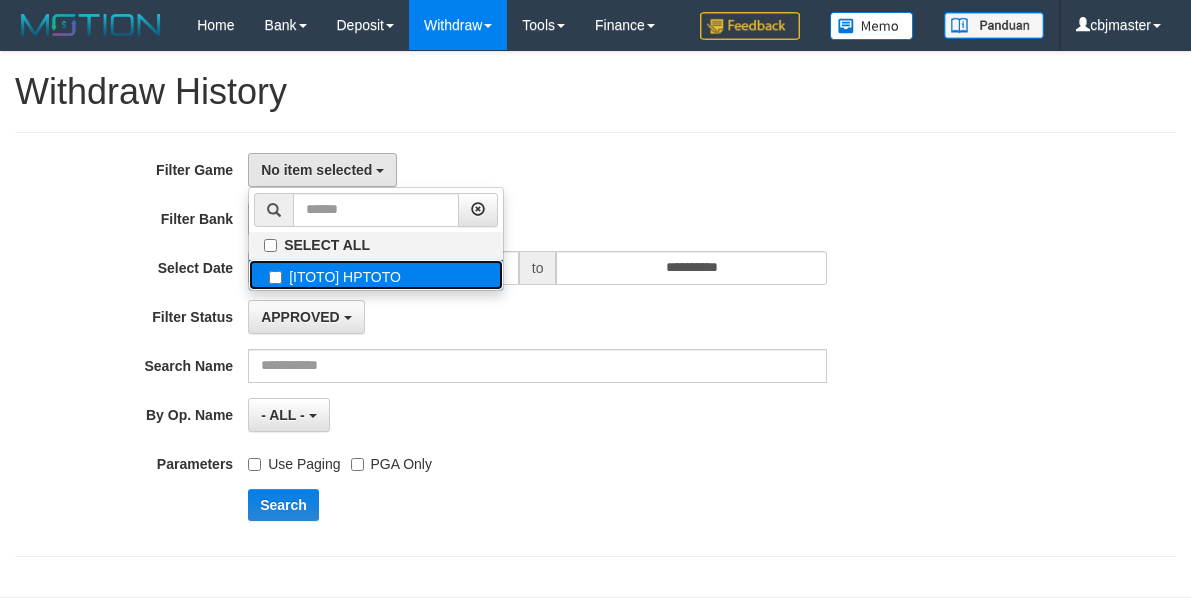 click on "[ITOTO] HPTOTO" at bounding box center [376, 275] 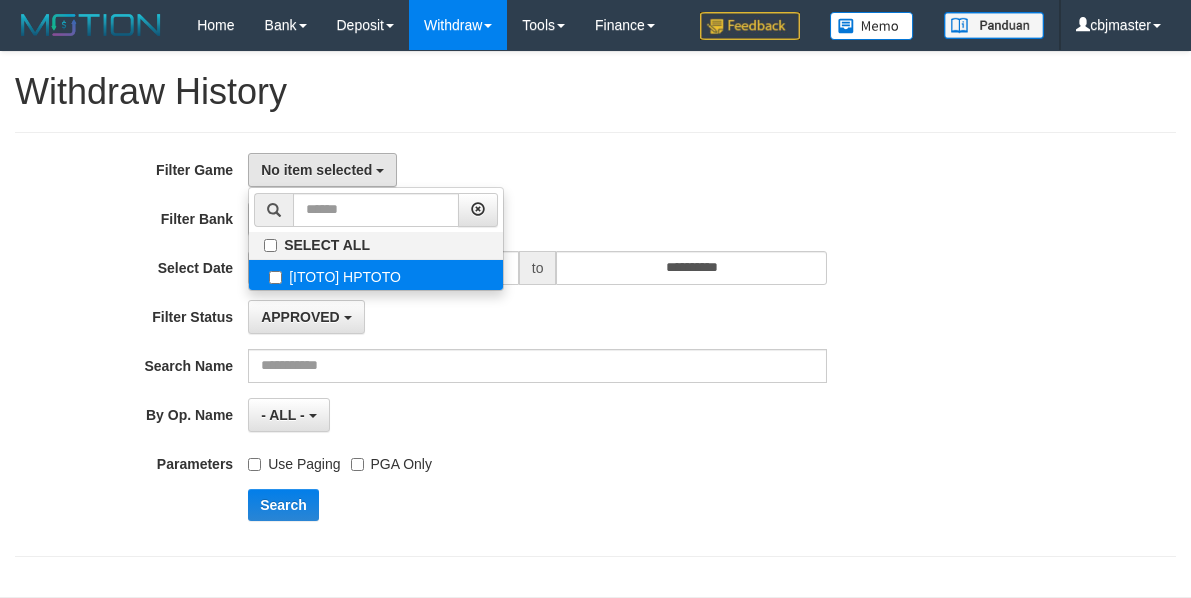 select on "****" 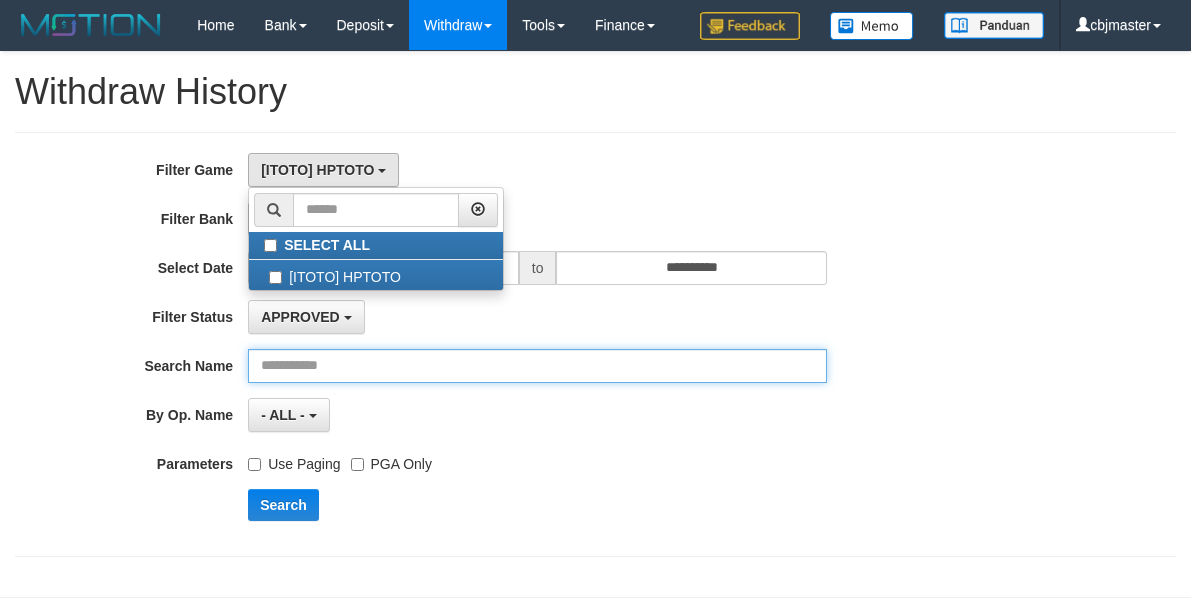 click at bounding box center (537, 366) 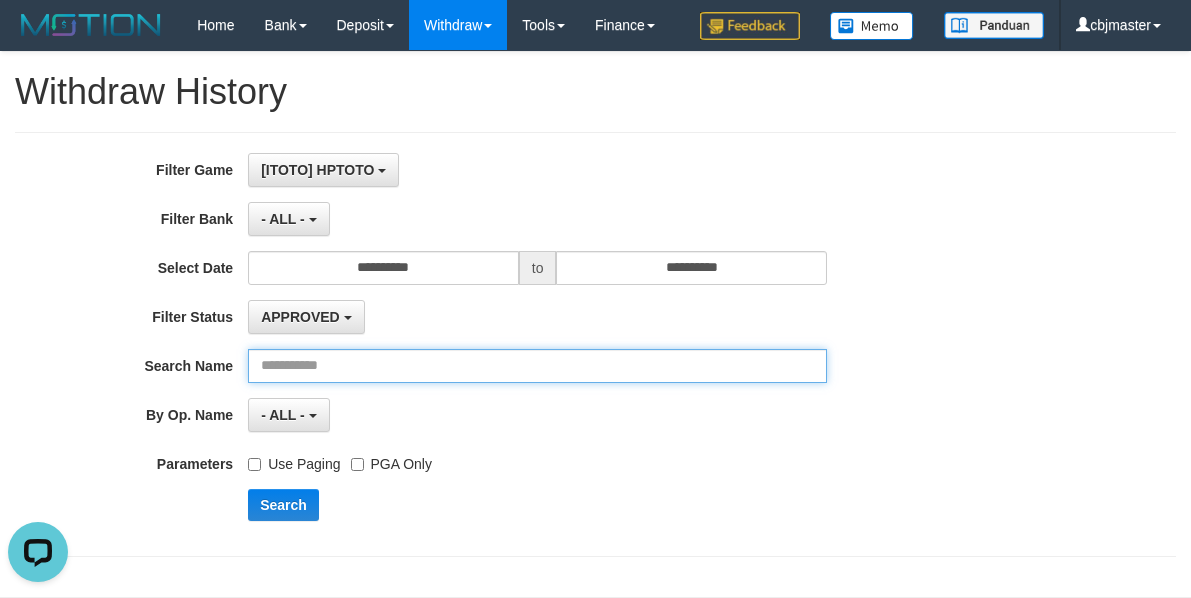 scroll, scrollTop: 0, scrollLeft: 0, axis: both 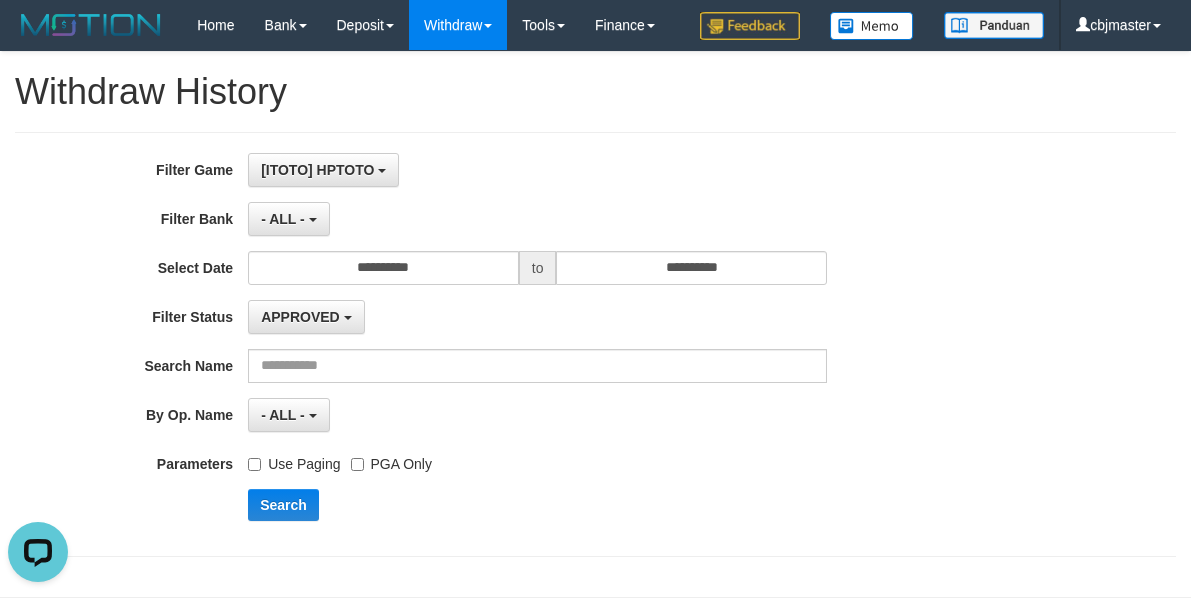 drag, startPoint x: 679, startPoint y: 239, endPoint x: 598, endPoint y: 277, distance: 89.470665 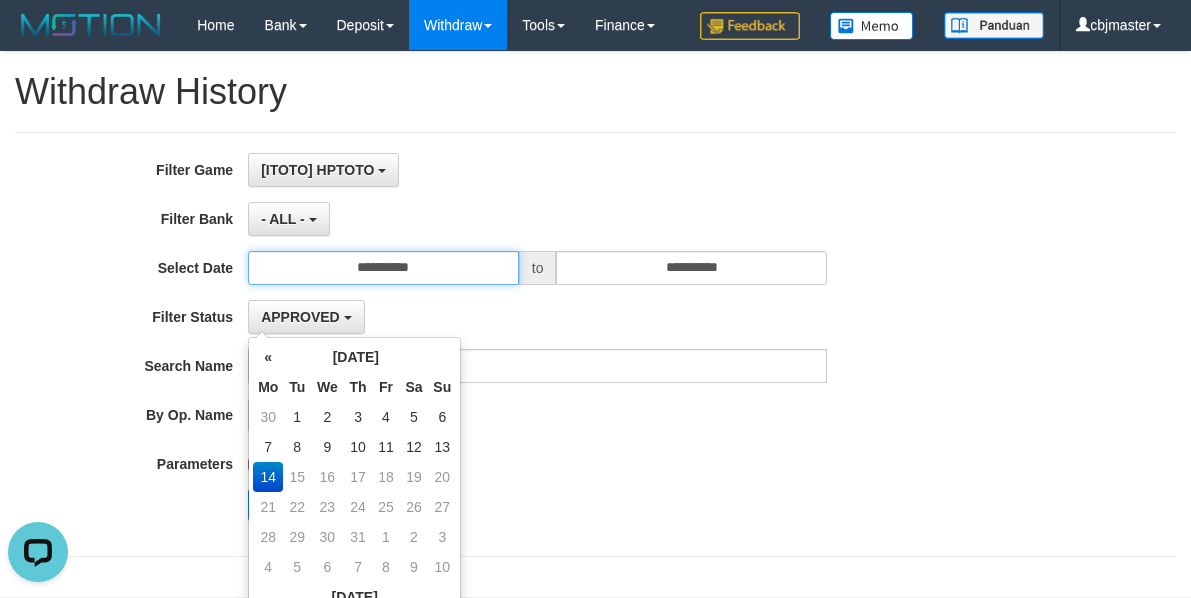 click on "**********" at bounding box center (383, 268) 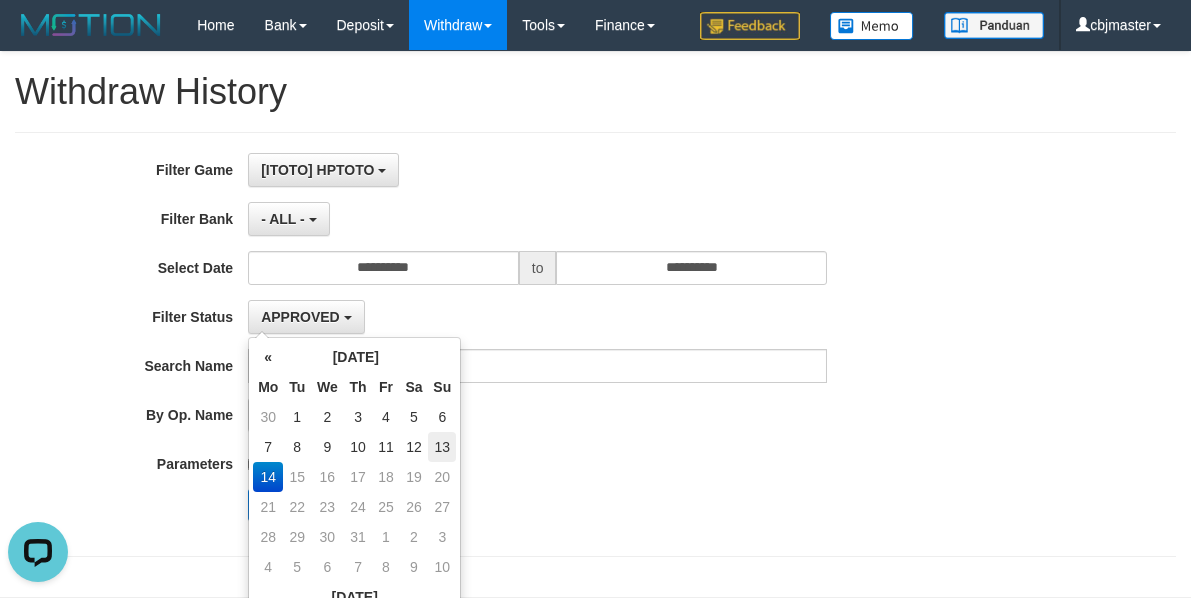 click on "13" at bounding box center [442, 447] 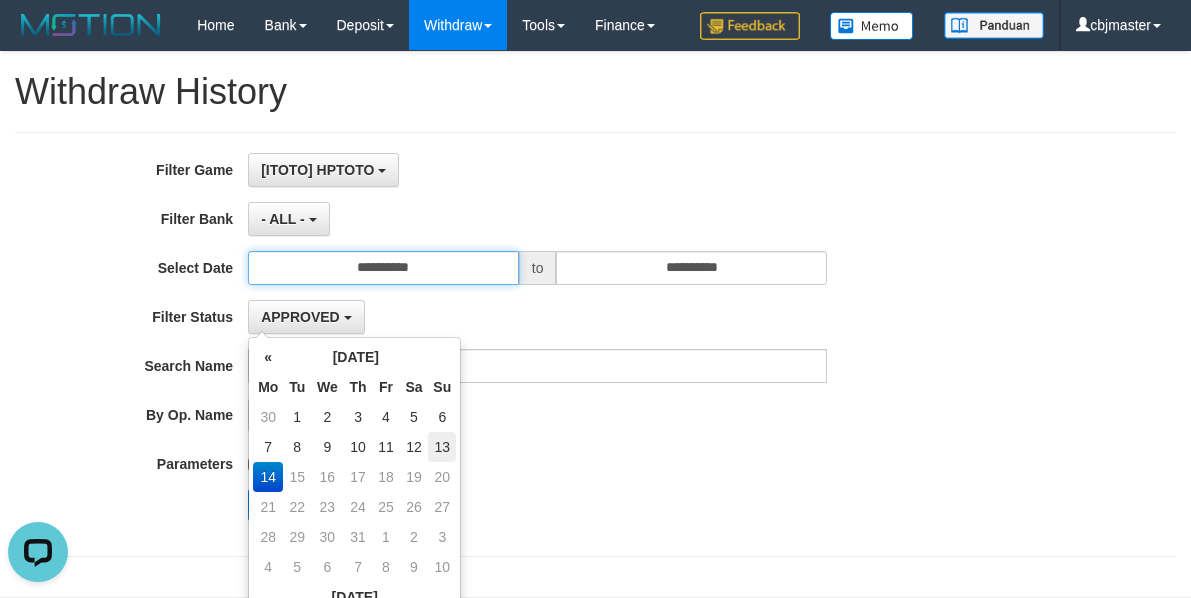 type on "**********" 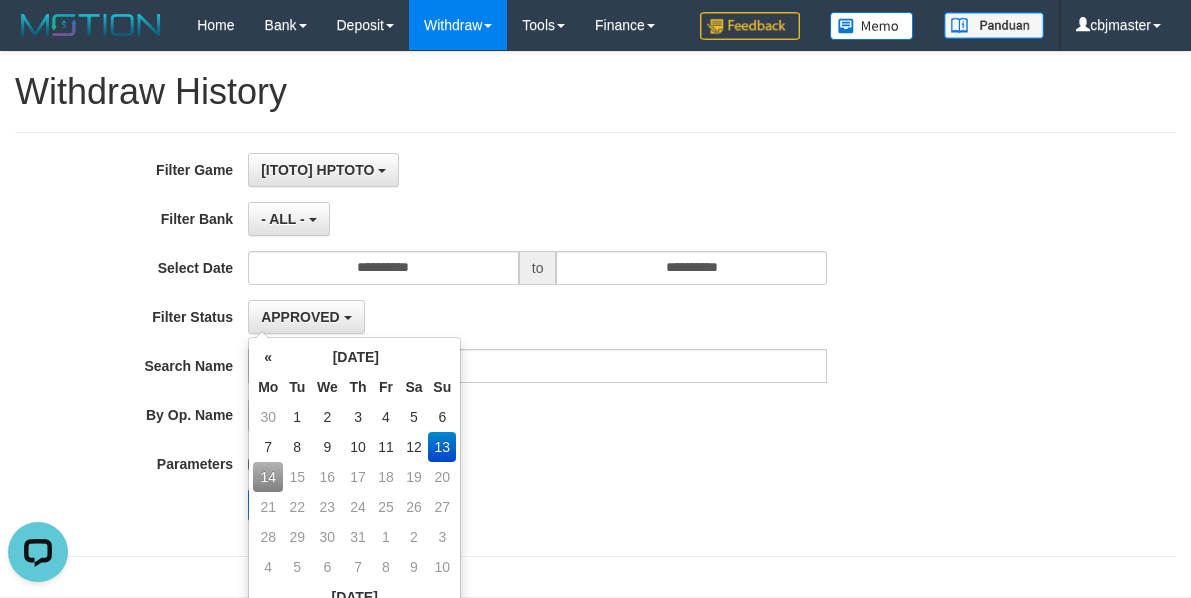 click on "**********" at bounding box center [496, 344] 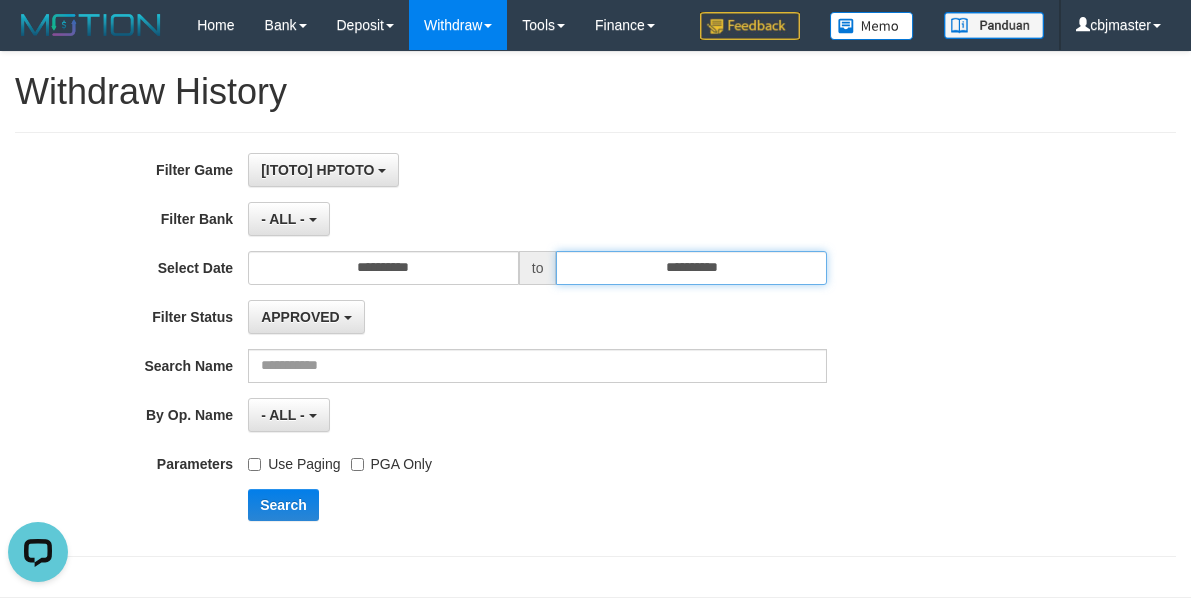 click on "**********" at bounding box center (691, 268) 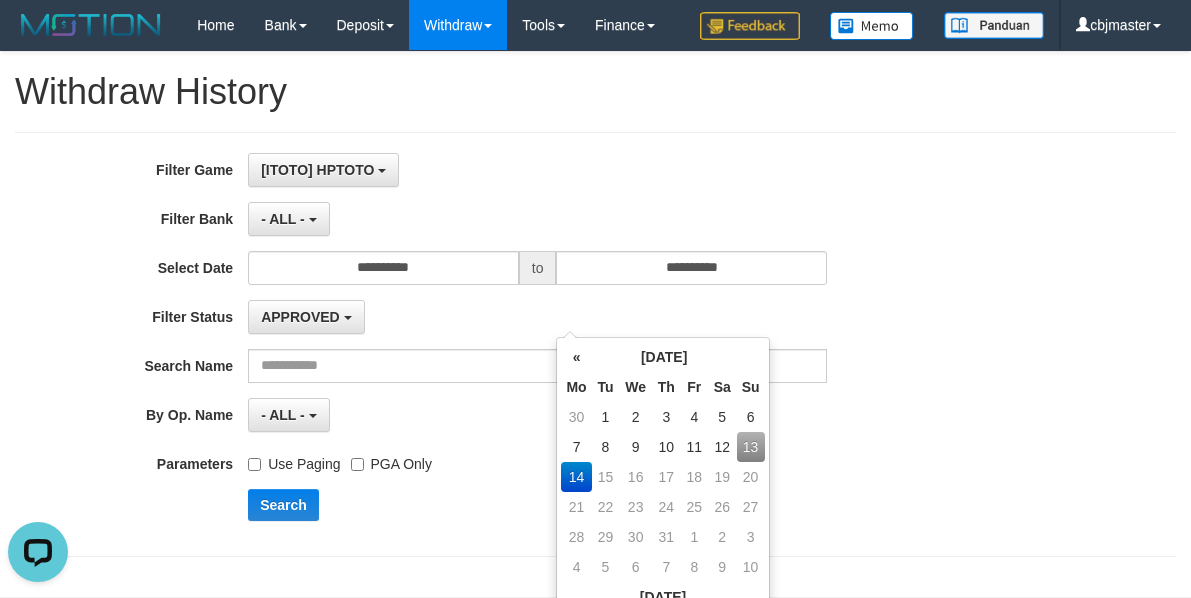 click on "13" at bounding box center (751, 447) 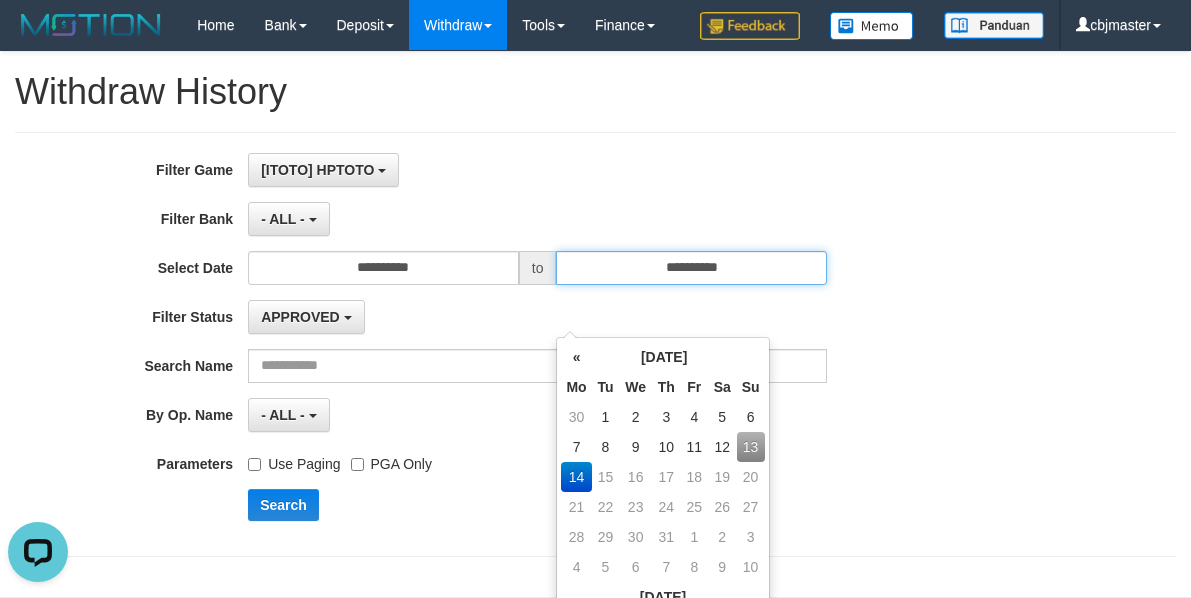 type on "**********" 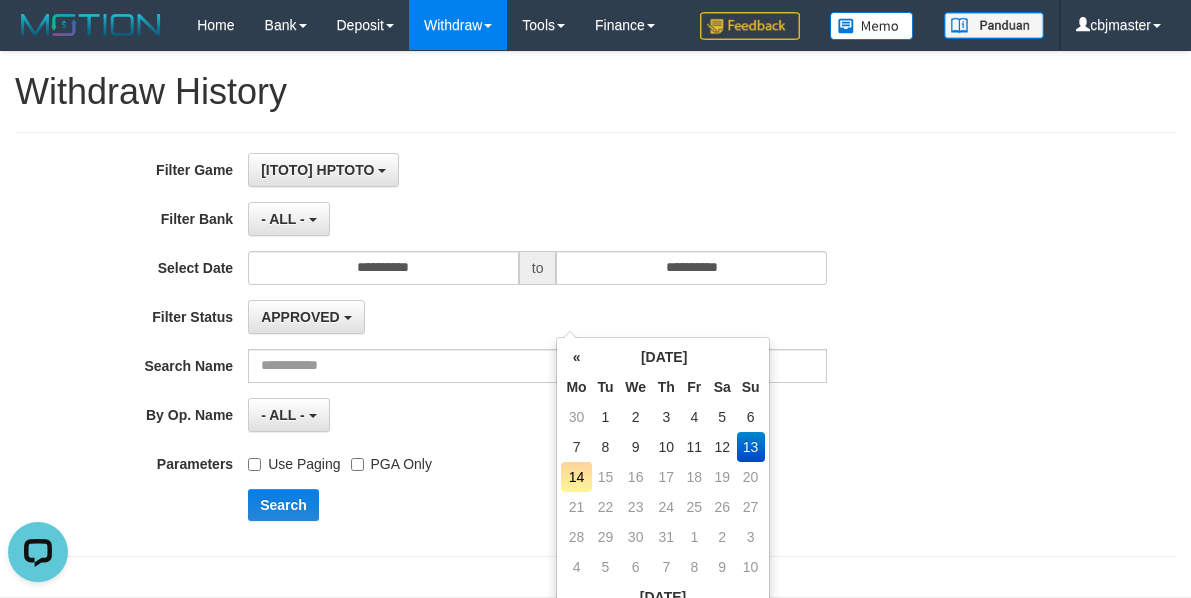 drag, startPoint x: 938, startPoint y: 395, endPoint x: 748, endPoint y: 417, distance: 191.26944 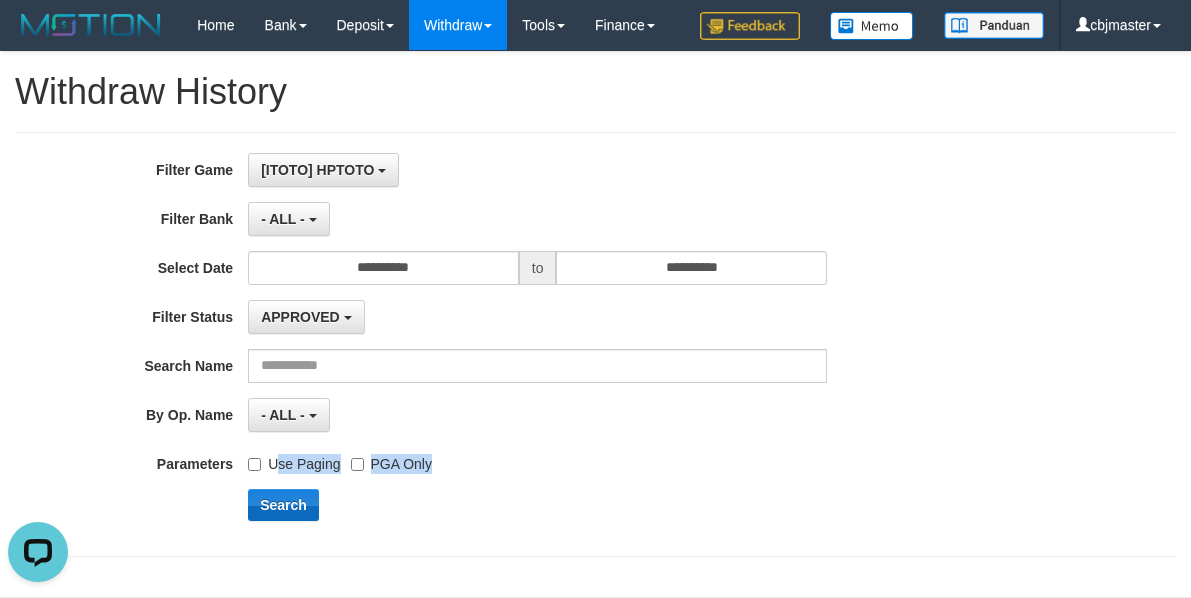 drag, startPoint x: 271, startPoint y: 497, endPoint x: 284, endPoint y: 563, distance: 67.26812 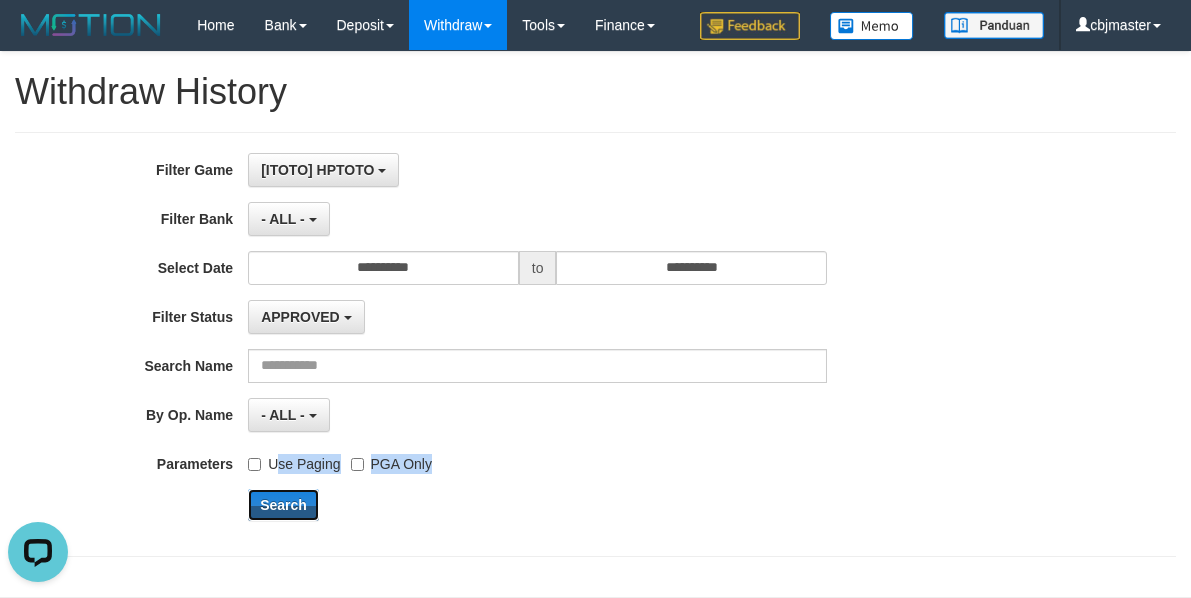 drag, startPoint x: 285, startPoint y: 559, endPoint x: 334, endPoint y: 545, distance: 50.96077 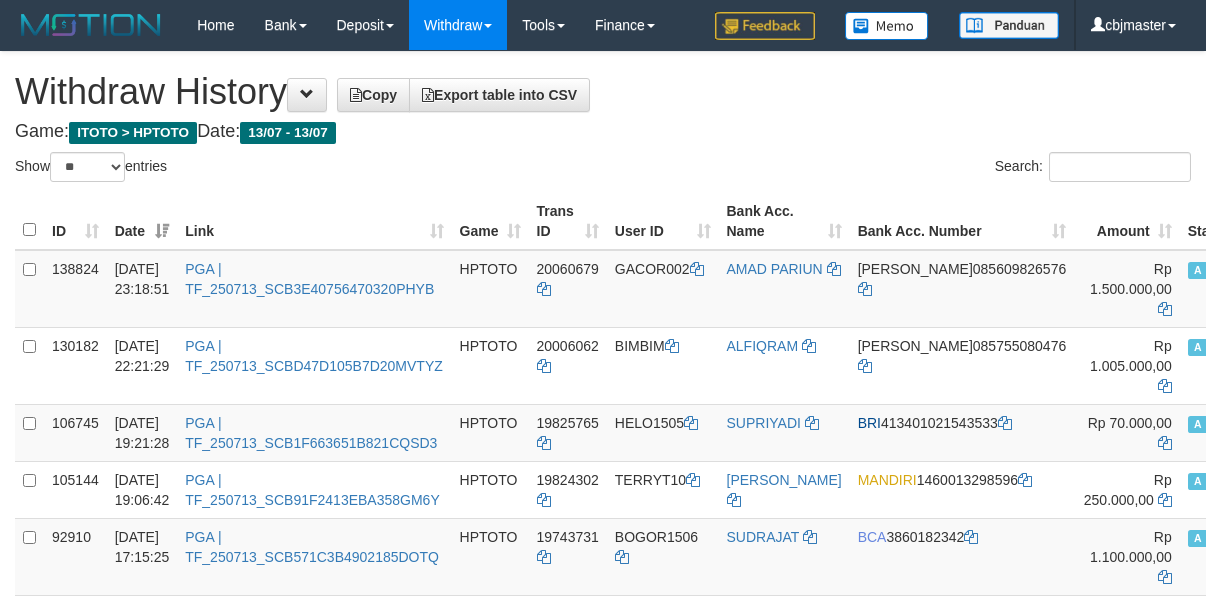 select on "**" 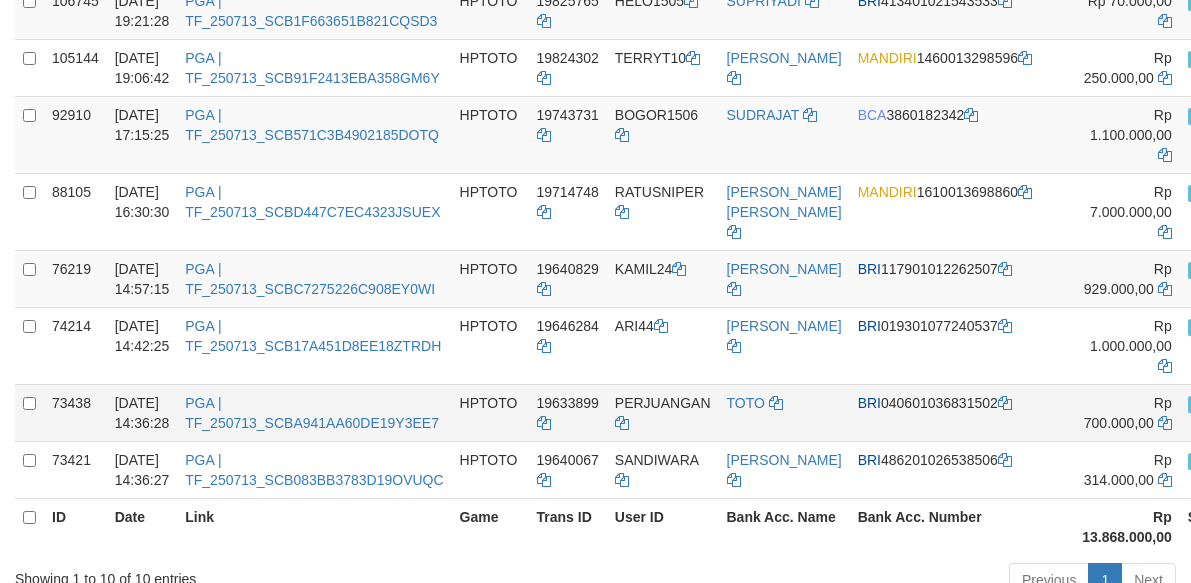 scroll, scrollTop: 798, scrollLeft: 0, axis: vertical 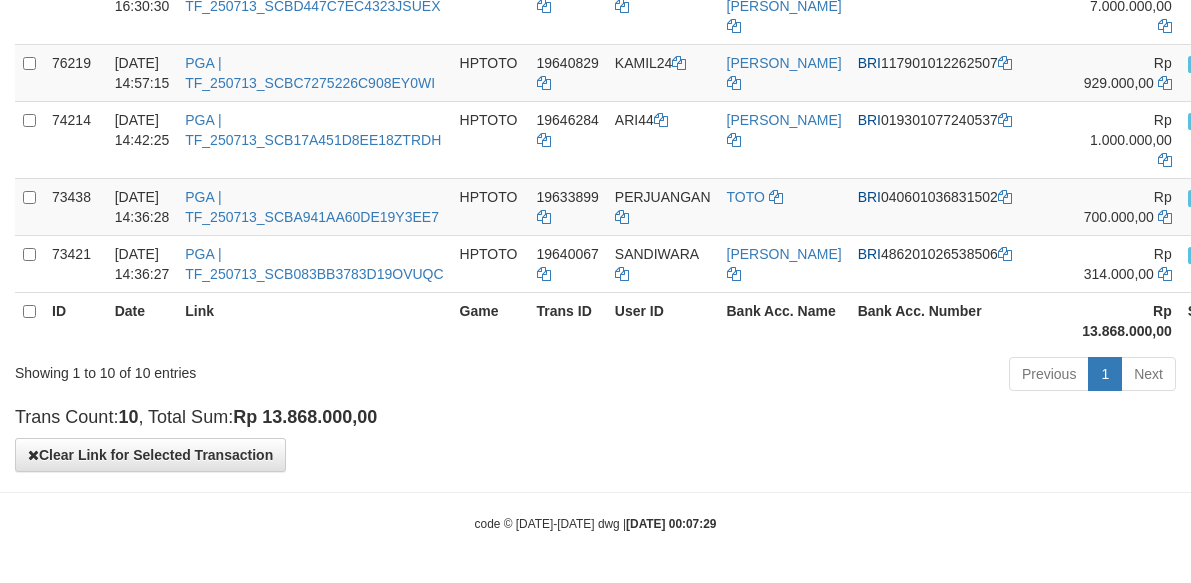 click on "Rp 13.868.000,00" at bounding box center [305, 417] 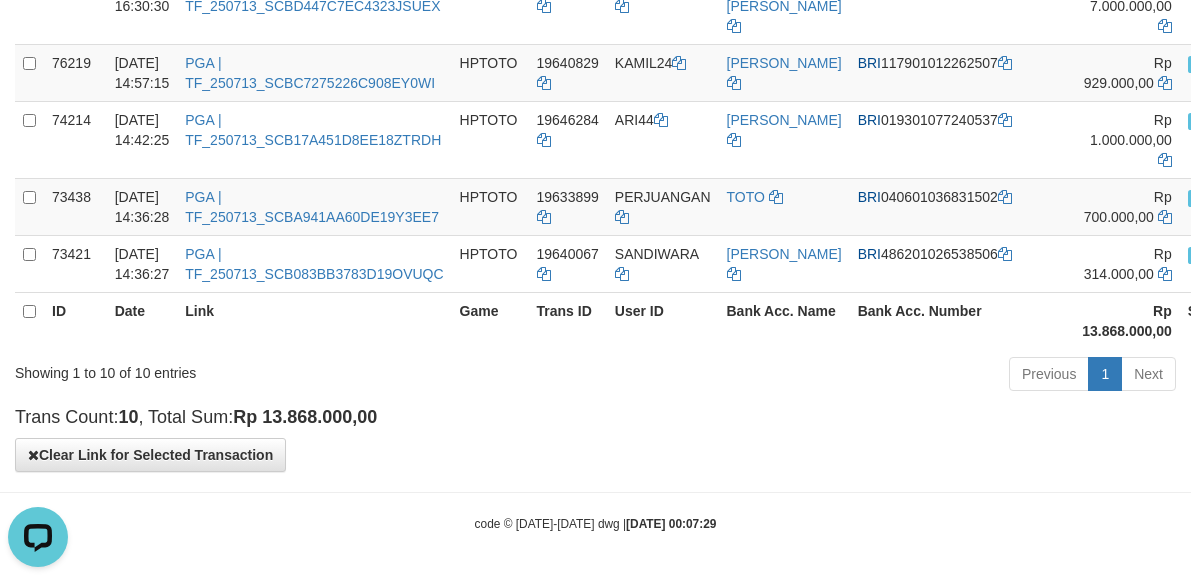 scroll, scrollTop: 0, scrollLeft: 0, axis: both 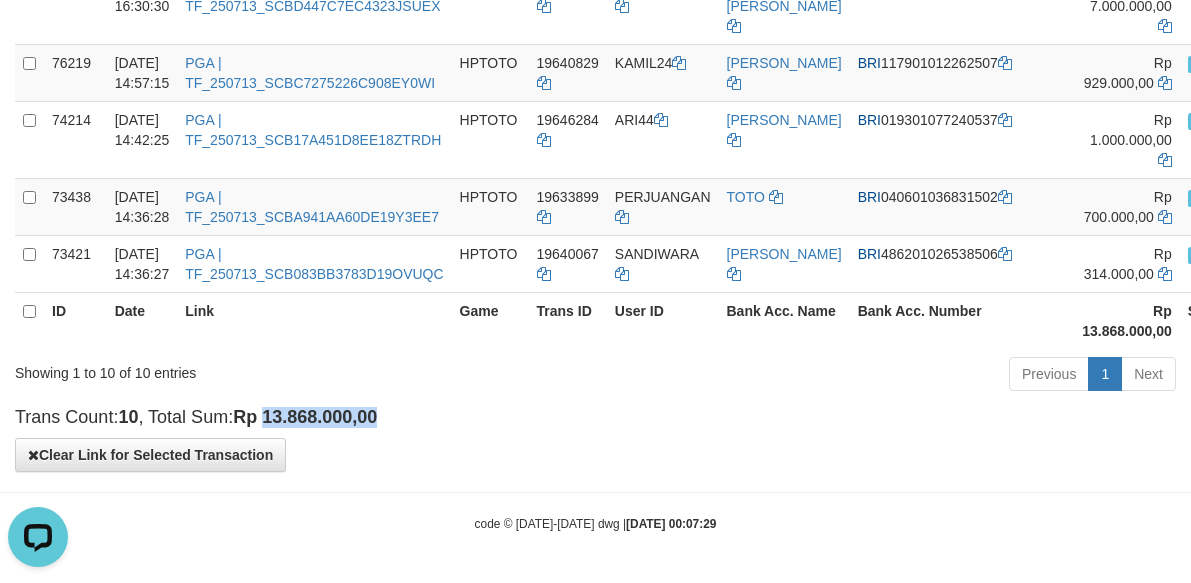 click on "Rp 13.868.000,00" at bounding box center [305, 417] 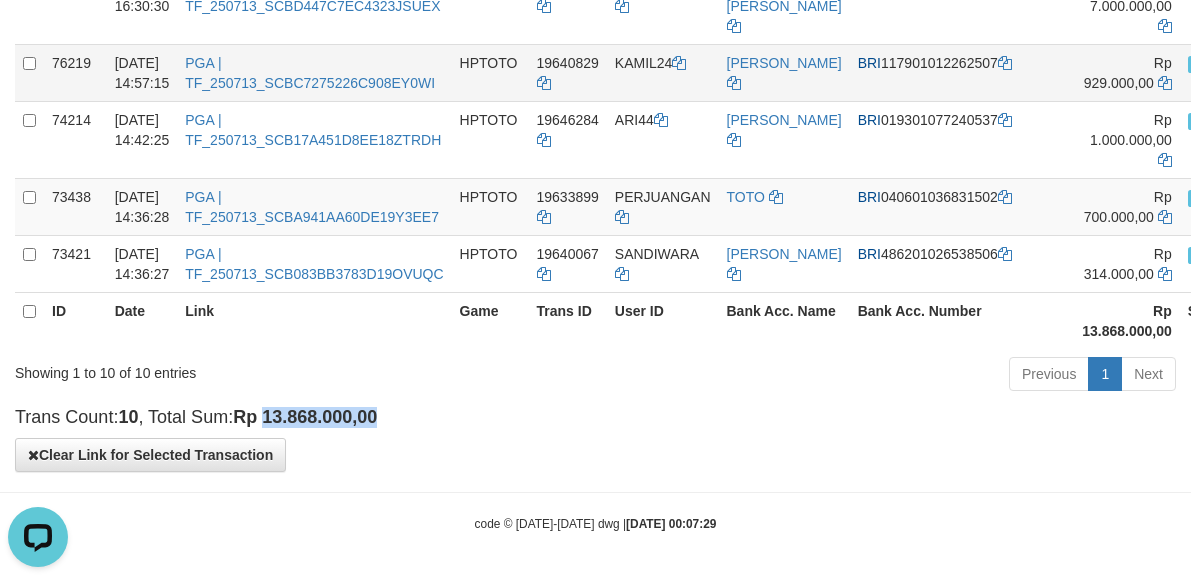copy on "13.868.000,00" 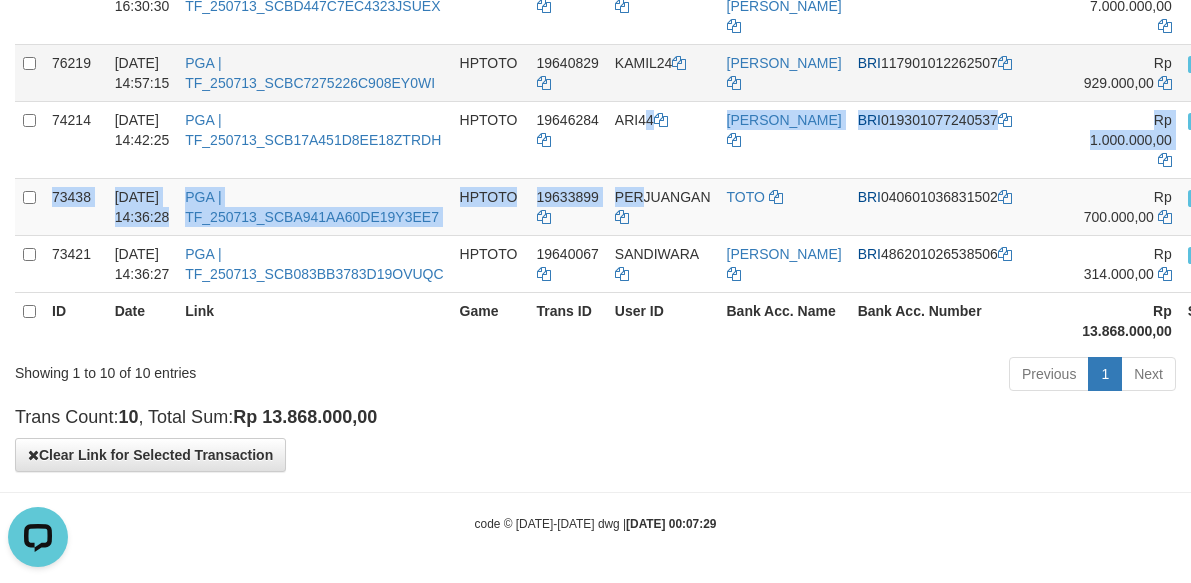 drag, startPoint x: 669, startPoint y: 62, endPoint x: 787, endPoint y: 47, distance: 118.94957 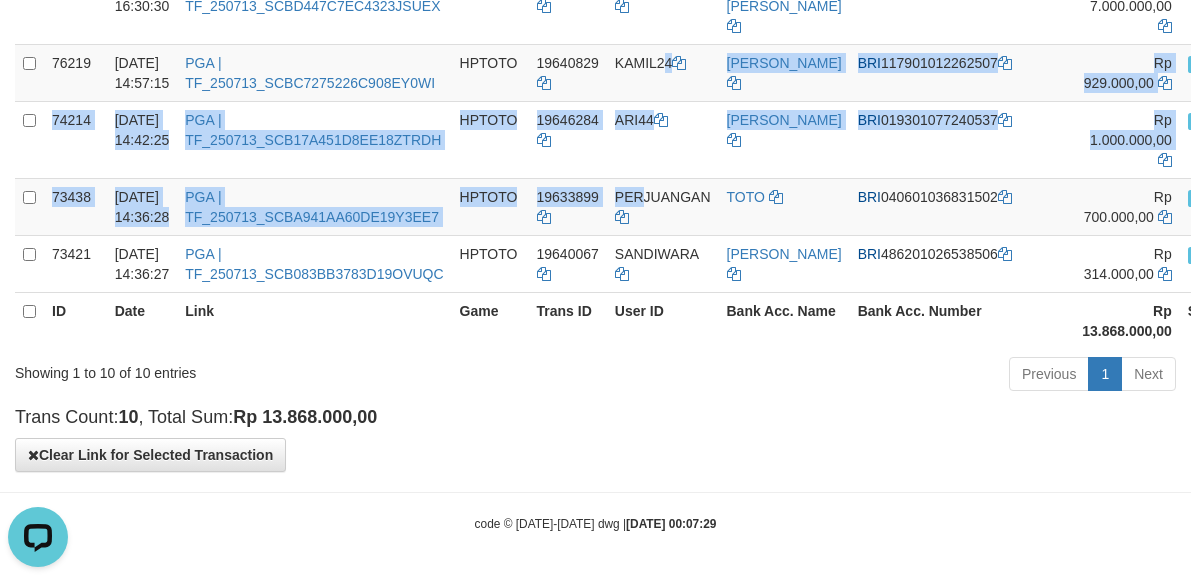 scroll, scrollTop: 0, scrollLeft: 0, axis: both 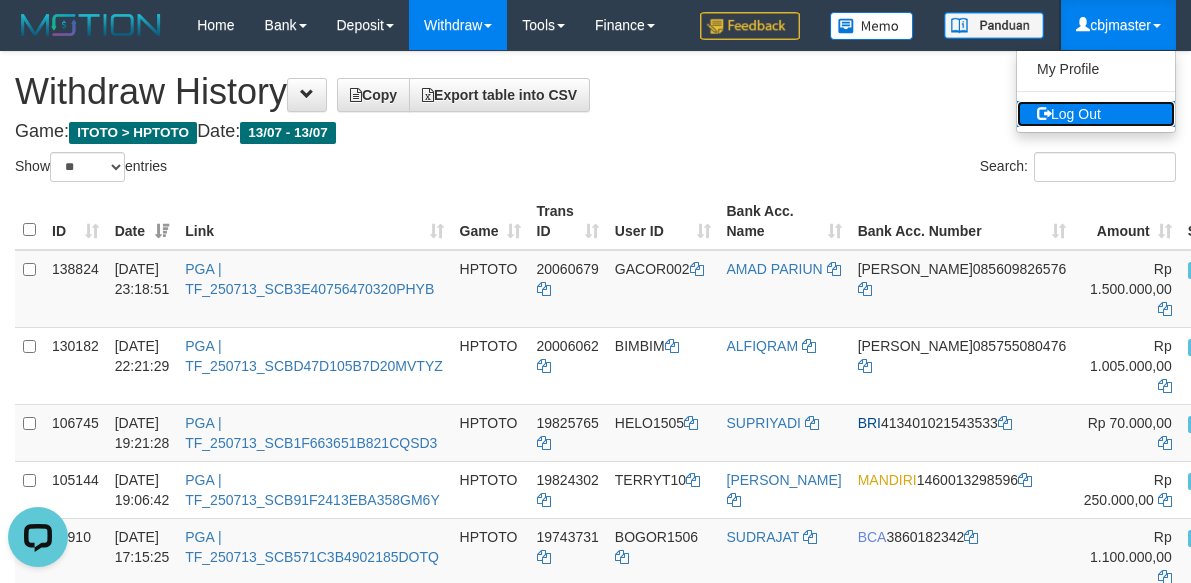 click on "Log Out" at bounding box center (1096, 114) 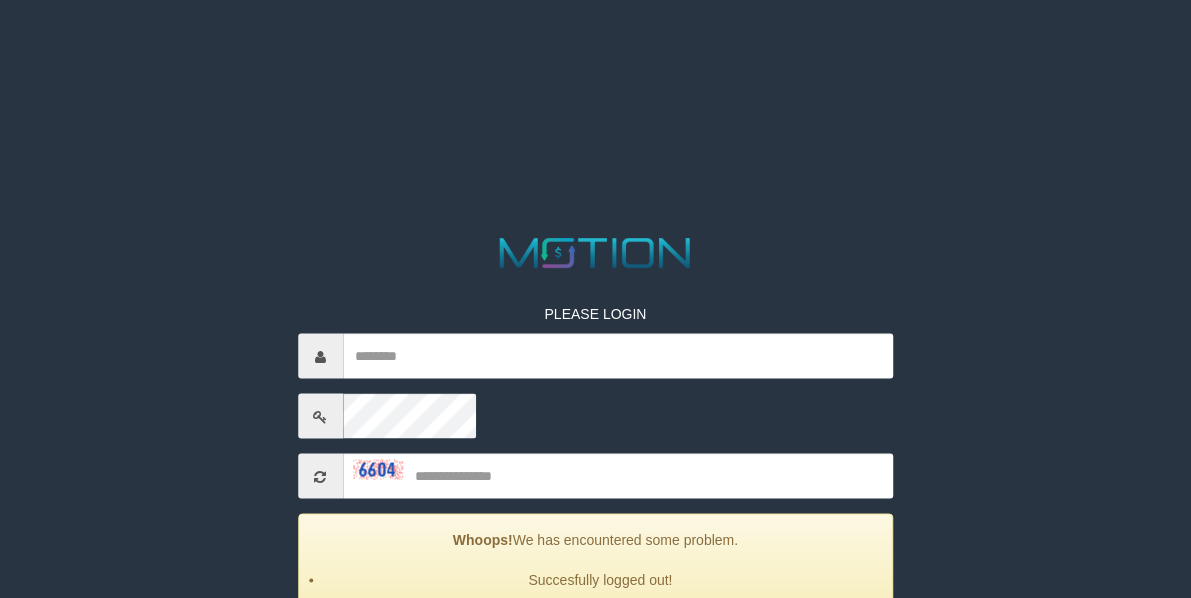 scroll, scrollTop: 0, scrollLeft: 0, axis: both 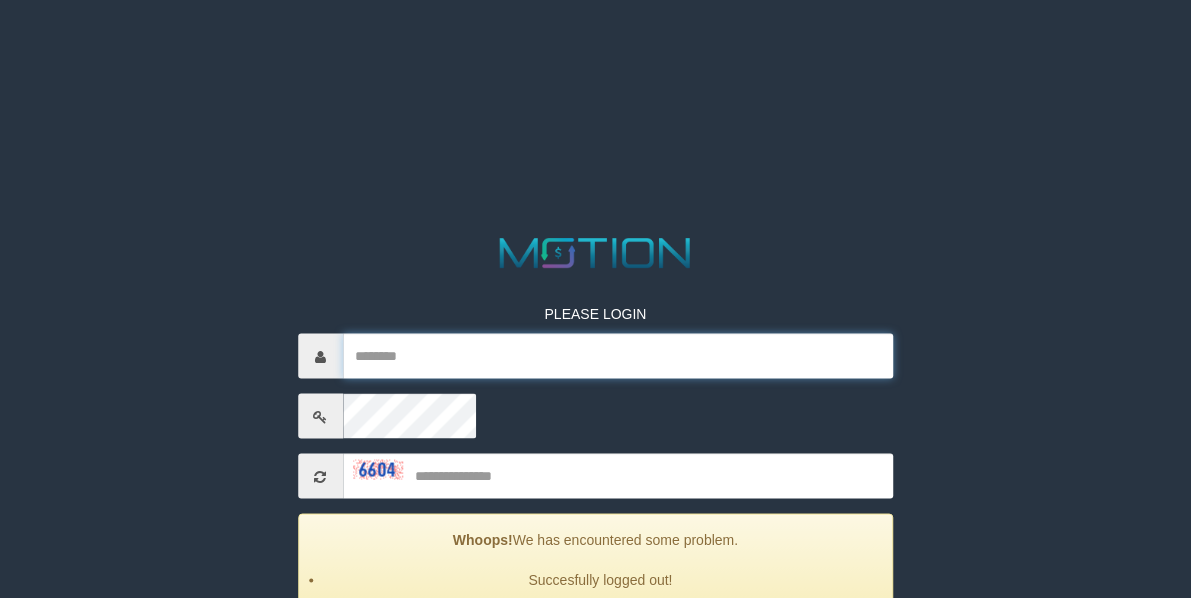 click at bounding box center [618, 356] 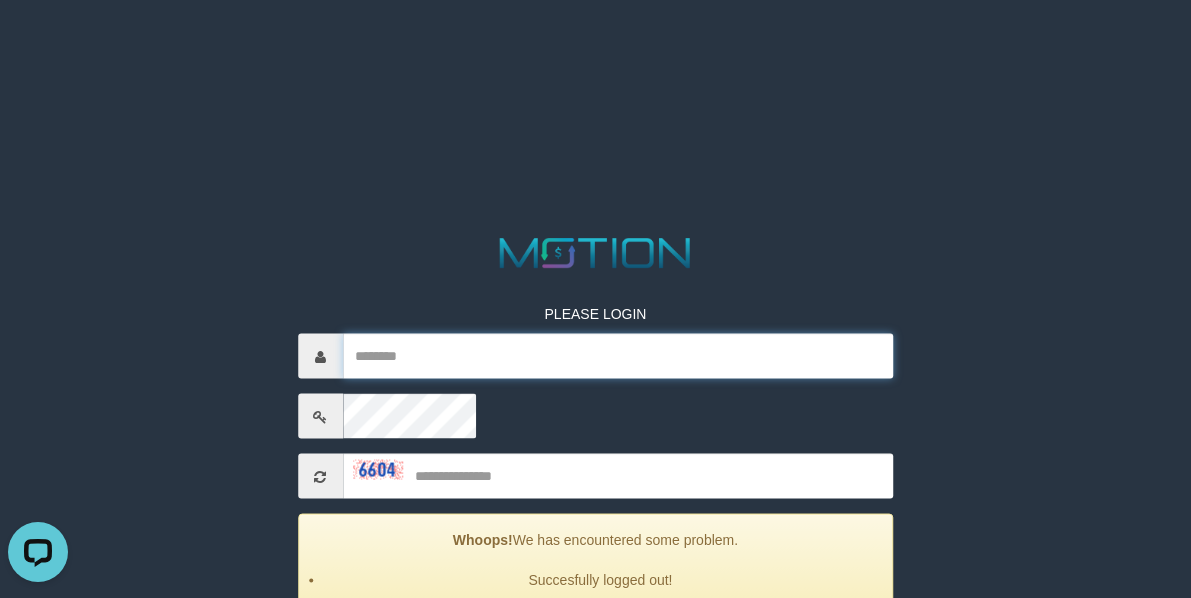 scroll, scrollTop: 0, scrollLeft: 0, axis: both 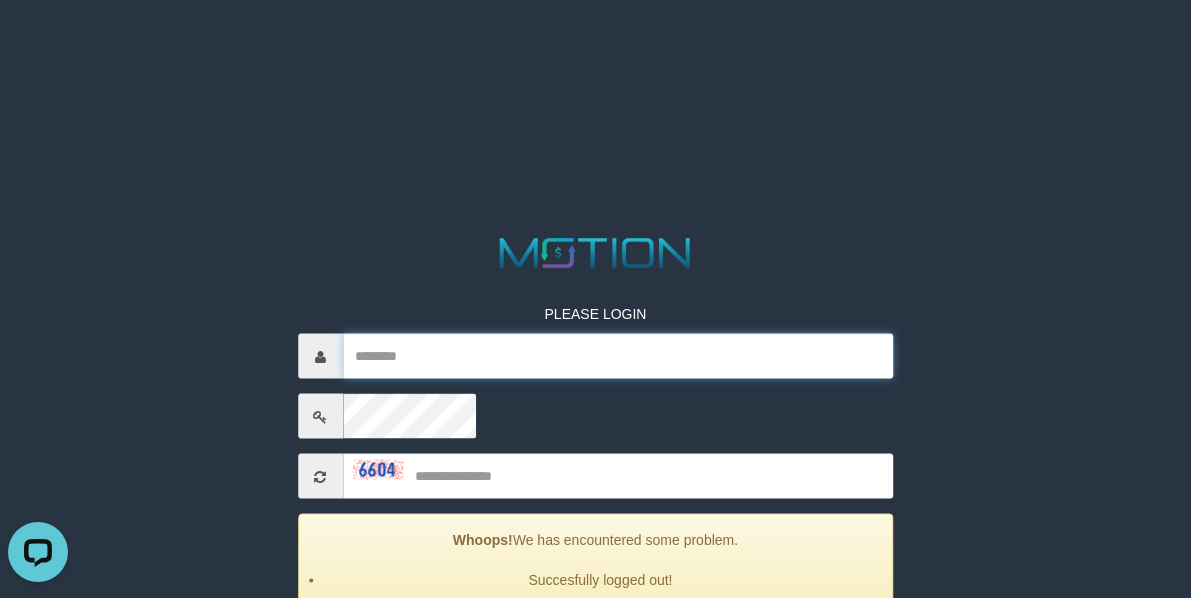 type on "**********" 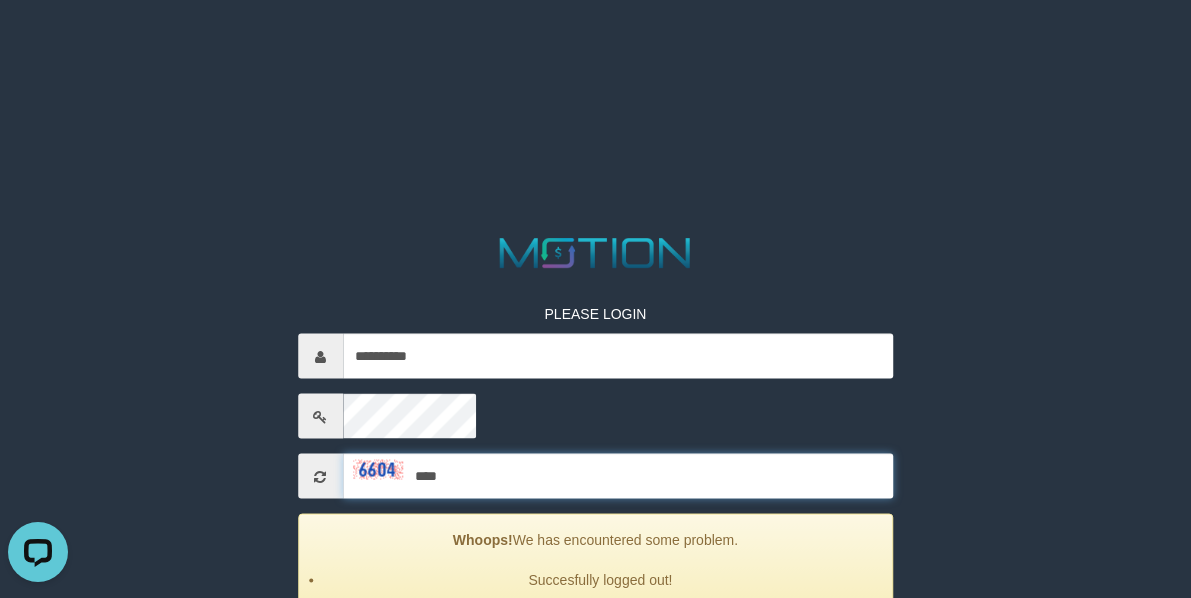 type on "****" 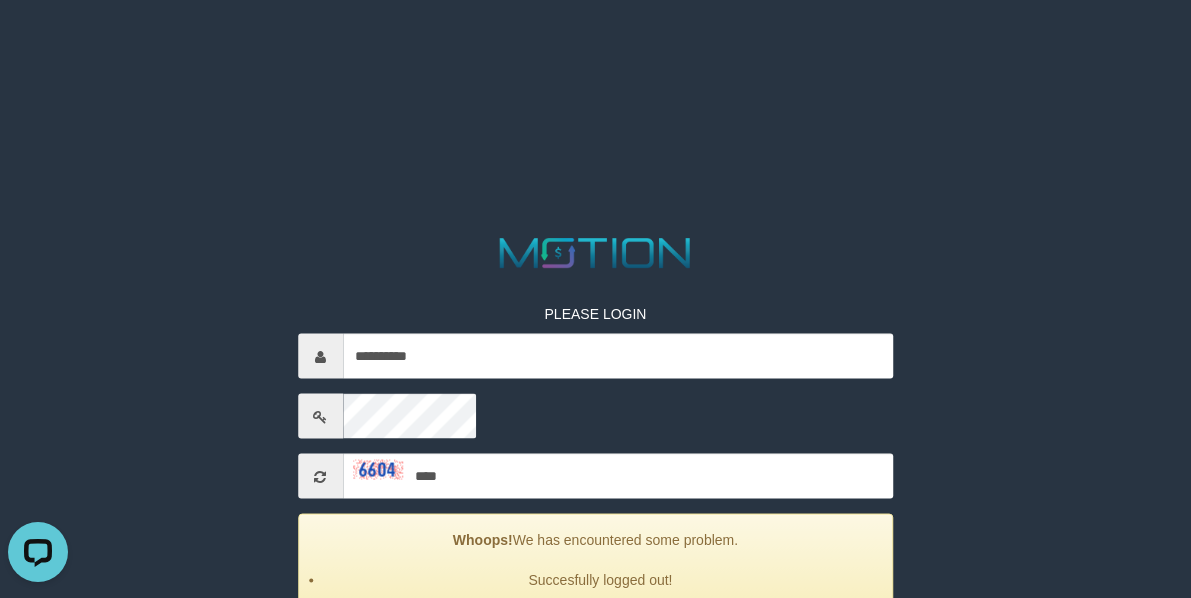 scroll, scrollTop: 190, scrollLeft: 0, axis: vertical 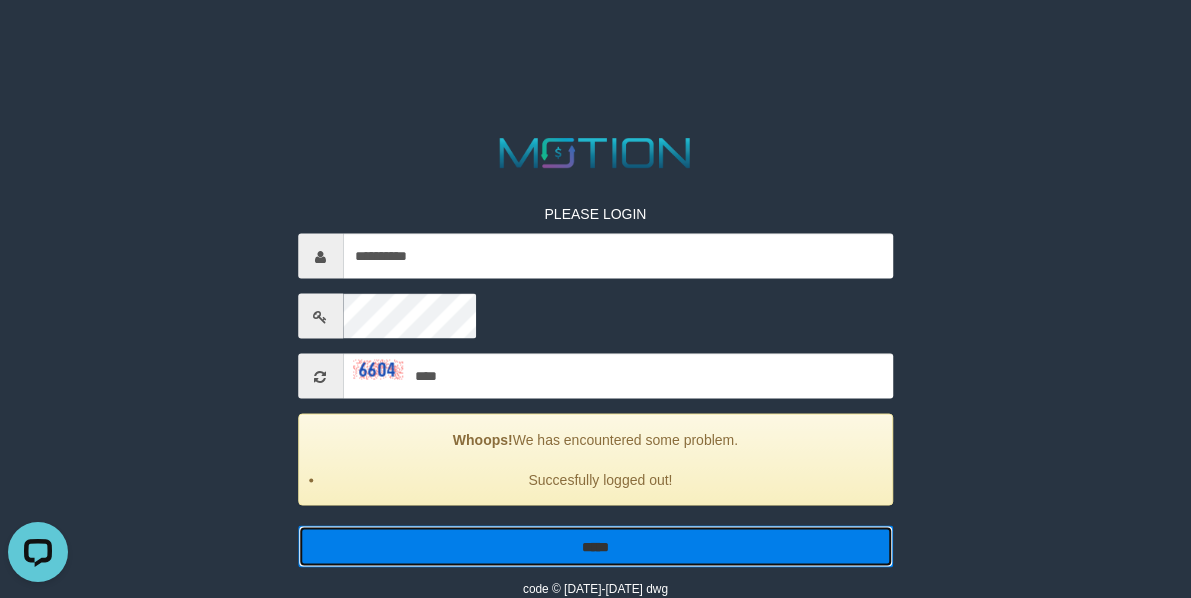 click on "*****" at bounding box center [596, 547] 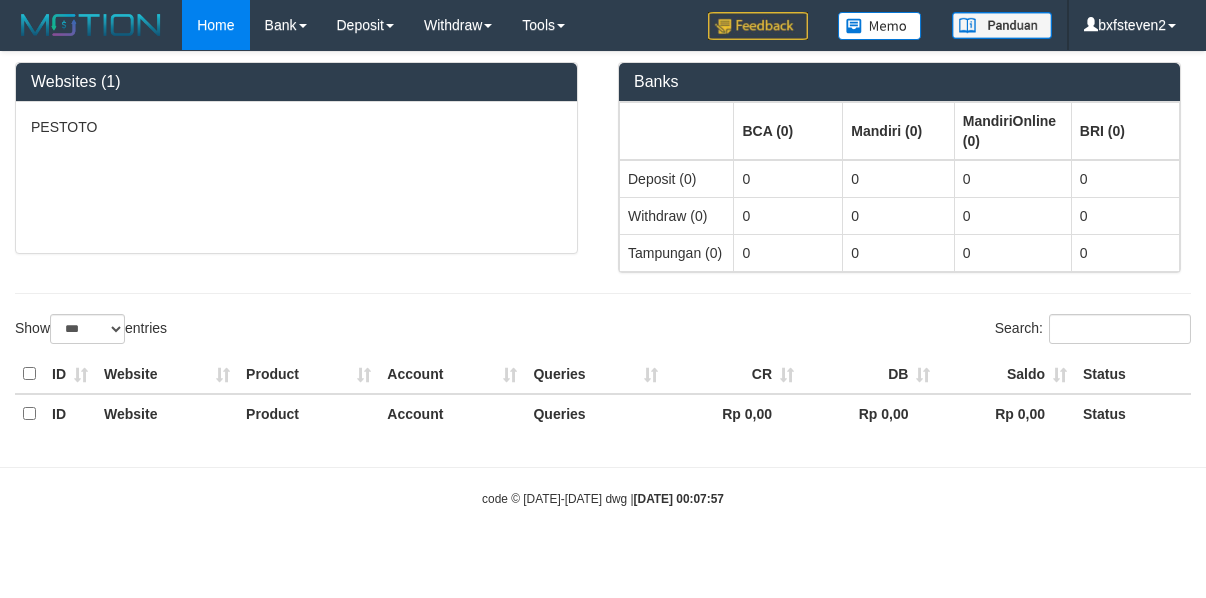select on "***" 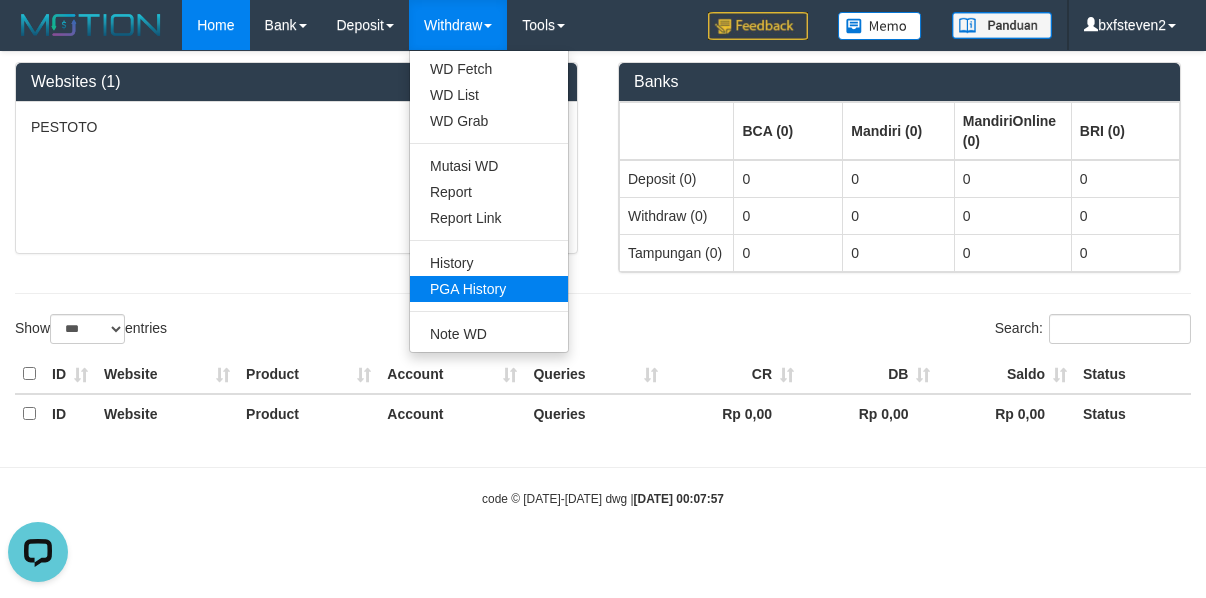 scroll, scrollTop: 0, scrollLeft: 0, axis: both 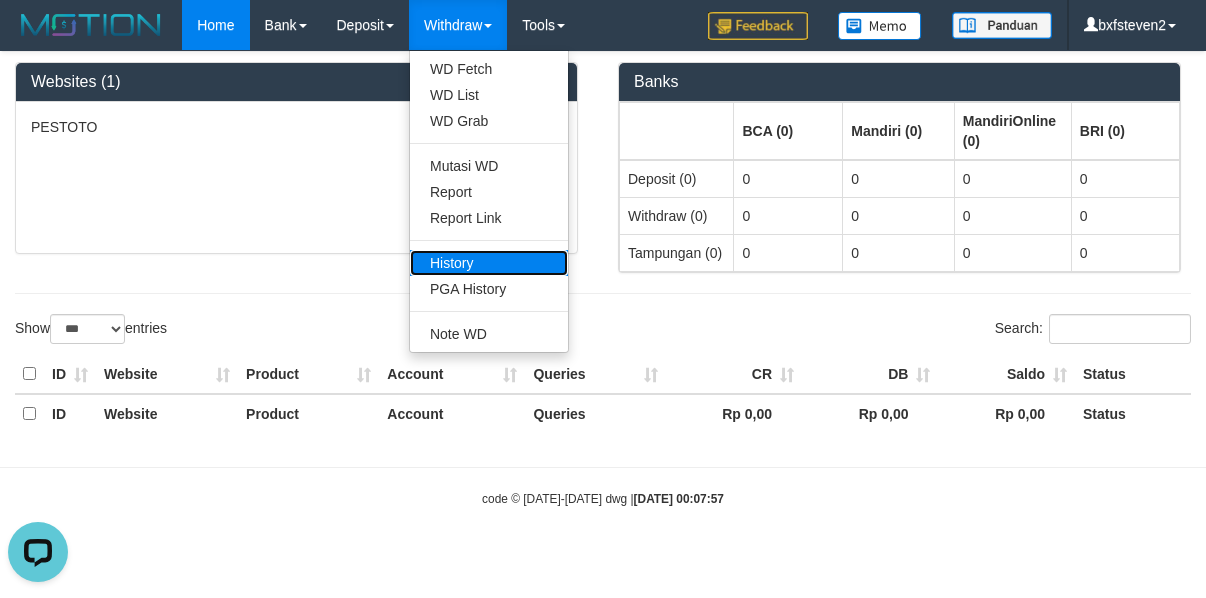 click on "History" at bounding box center (489, 263) 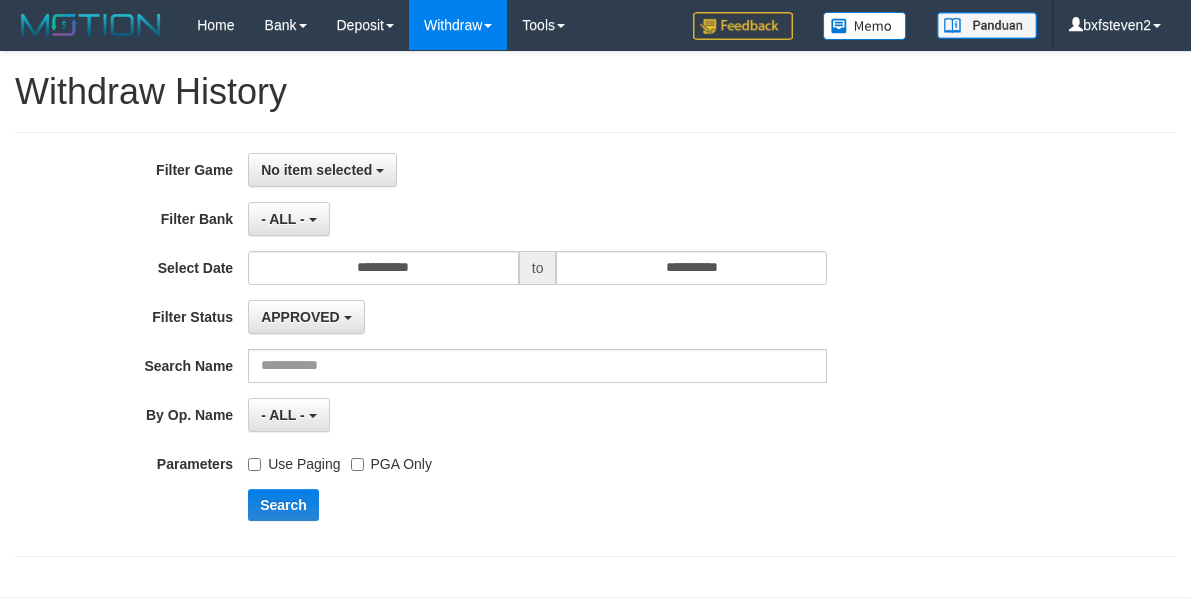 scroll, scrollTop: 0, scrollLeft: 0, axis: both 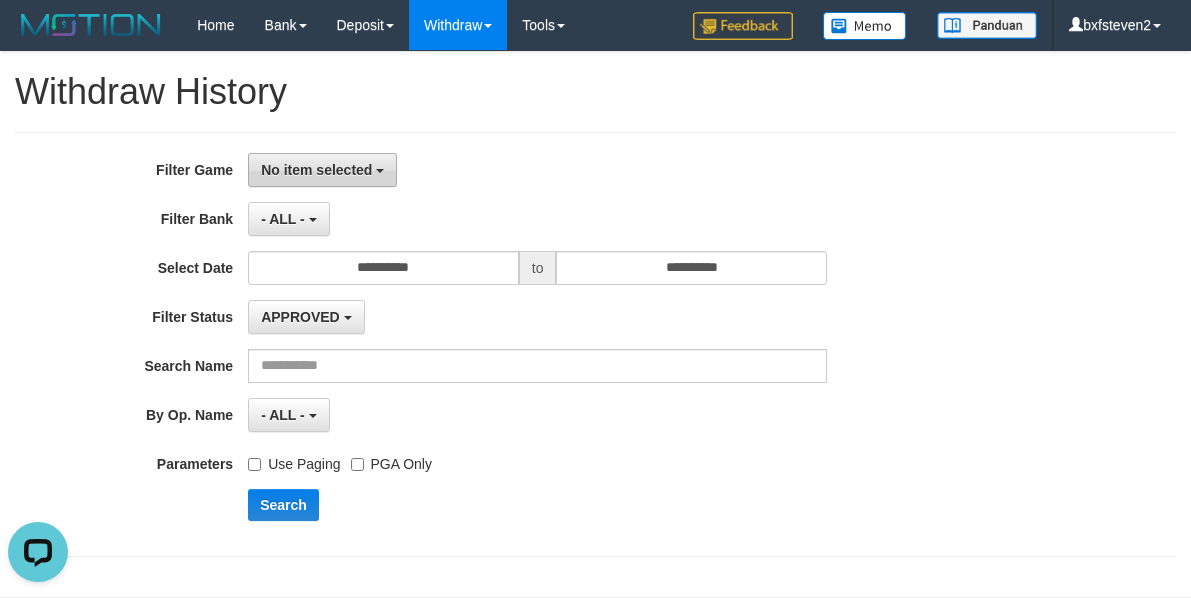 drag, startPoint x: 343, startPoint y: 180, endPoint x: 360, endPoint y: 264, distance: 85.70297 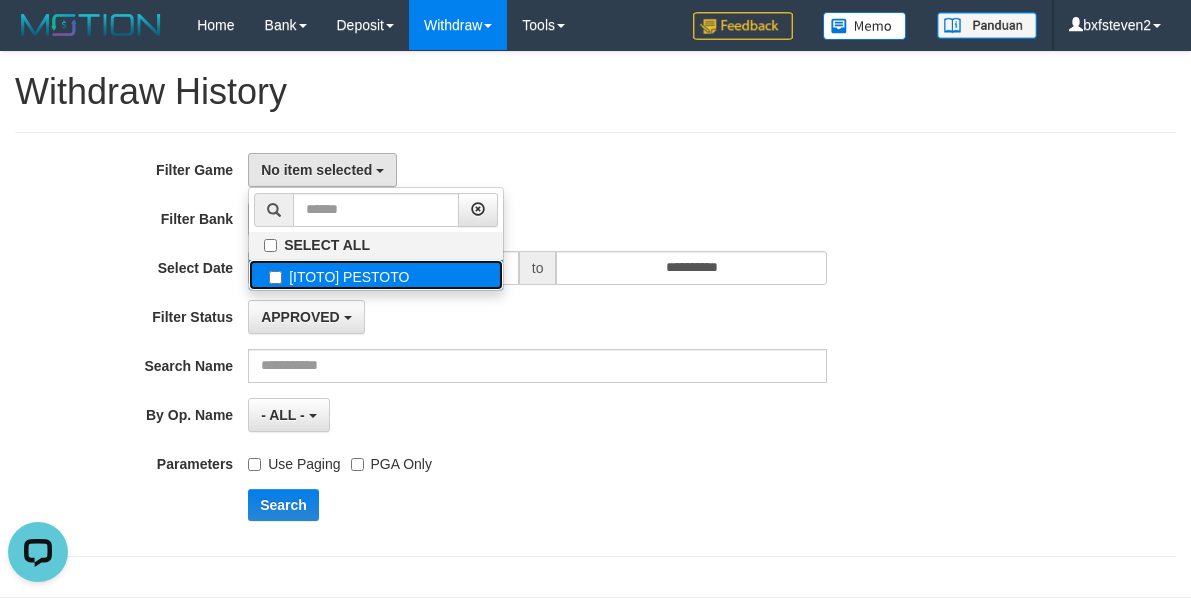 click on "[ITOTO] PESTOTO" at bounding box center (376, 275) 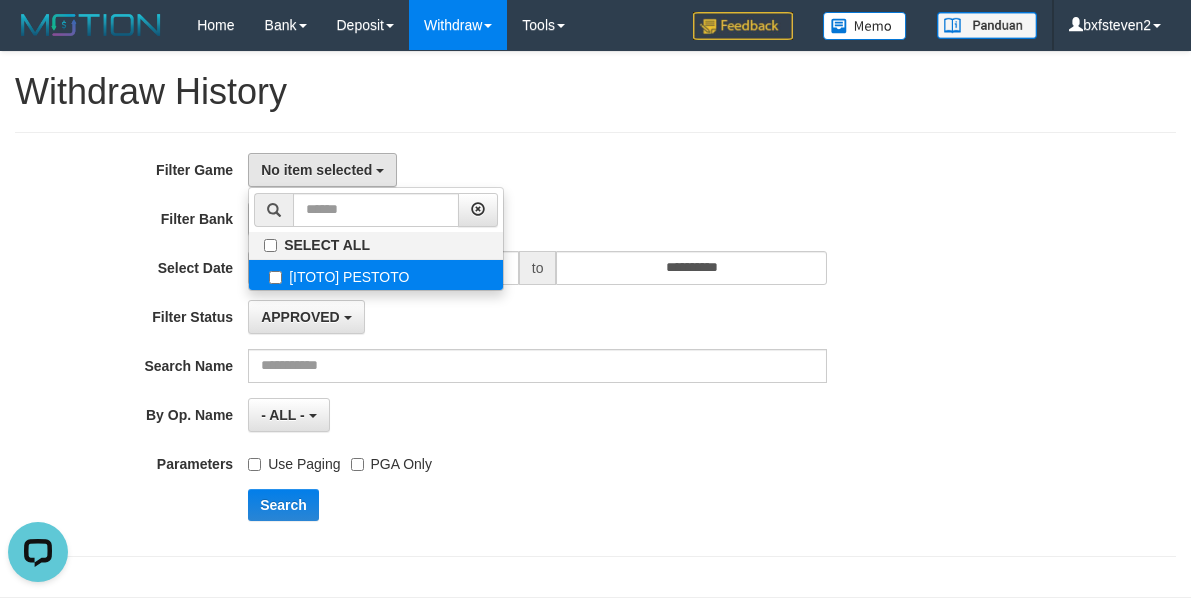 select on "****" 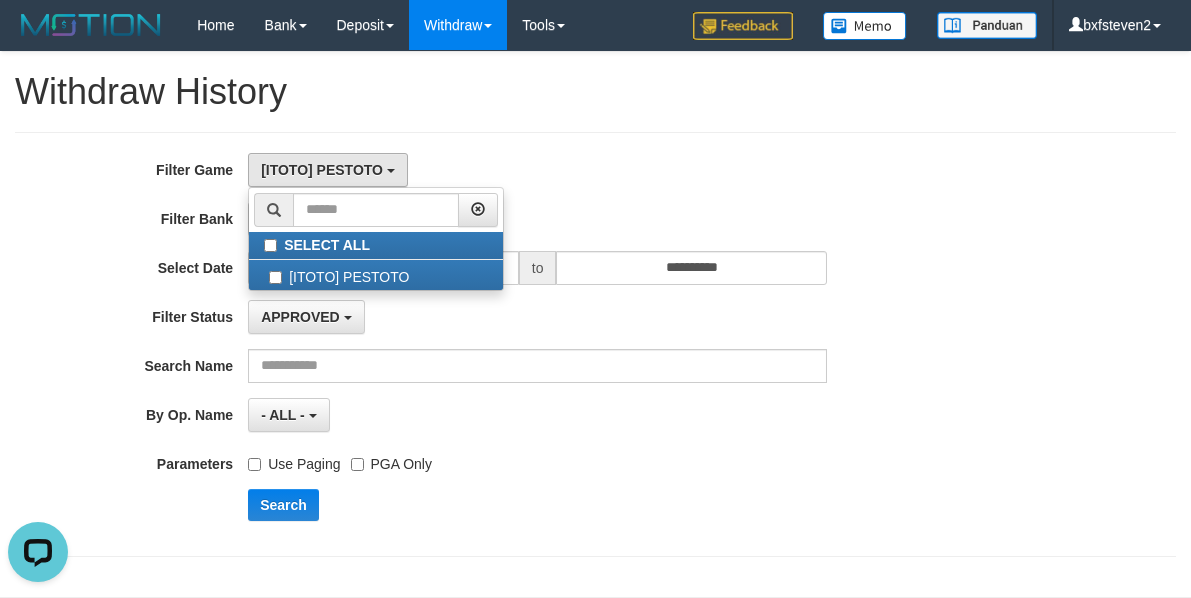 click on "- ALL -    - select status -  - ALL -" at bounding box center [537, 415] 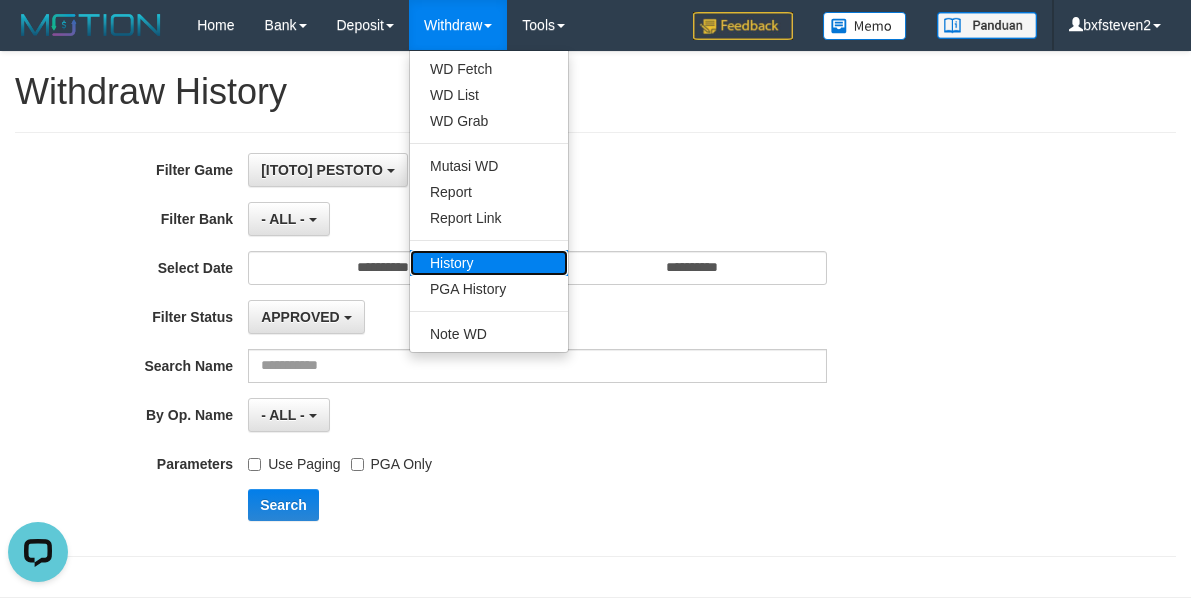 click on "History" at bounding box center [489, 263] 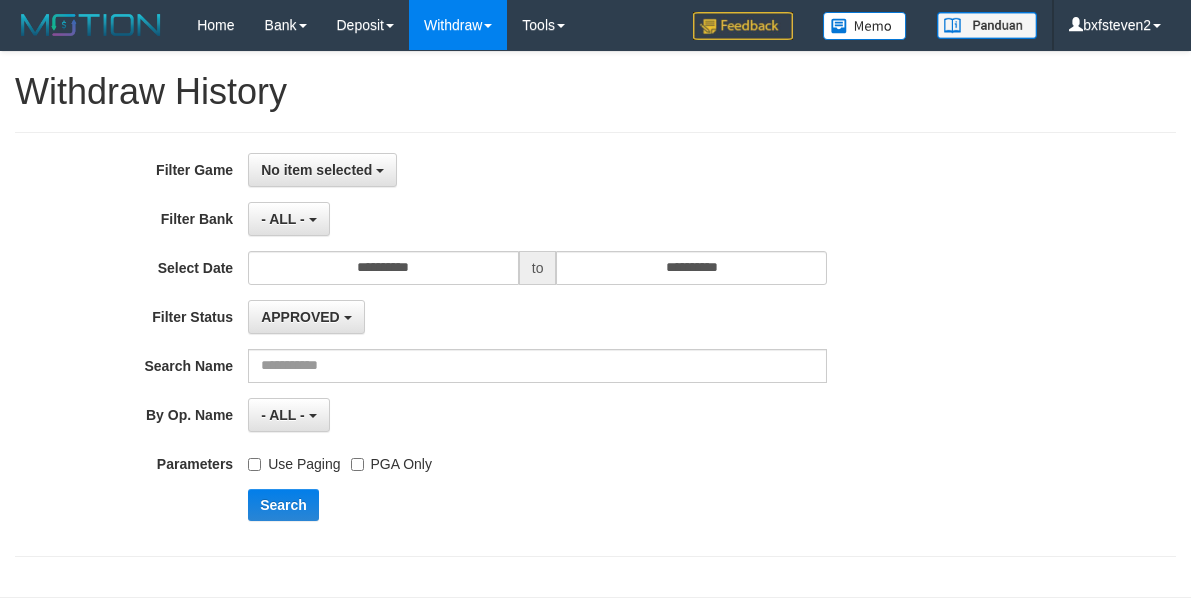 scroll, scrollTop: 0, scrollLeft: 0, axis: both 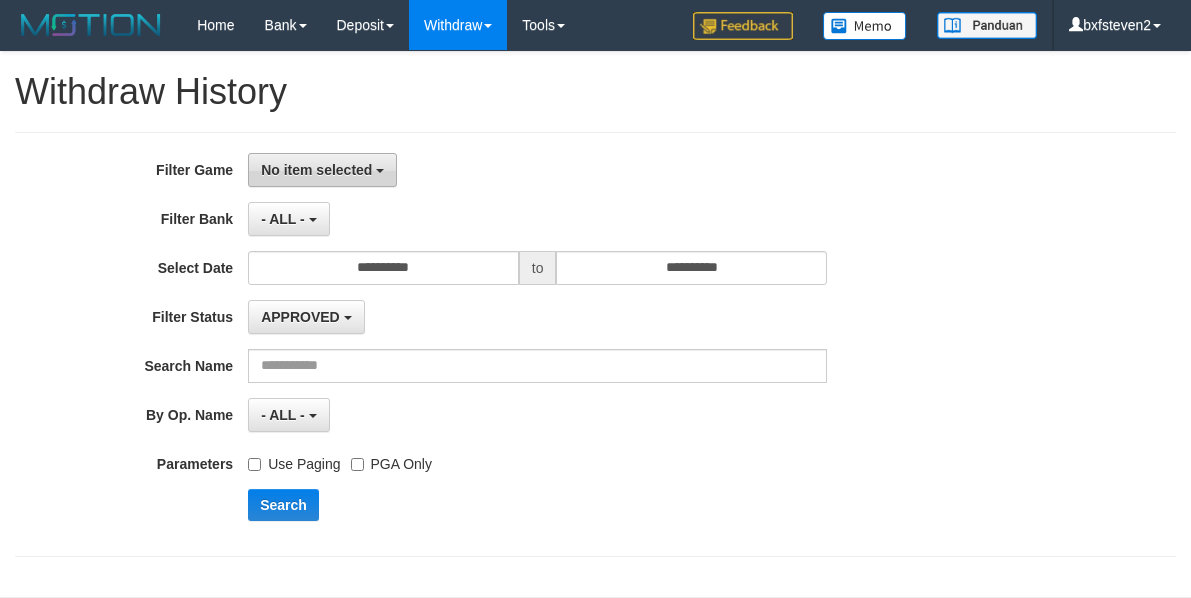 drag, startPoint x: 322, startPoint y: 168, endPoint x: 330, endPoint y: 201, distance: 33.955853 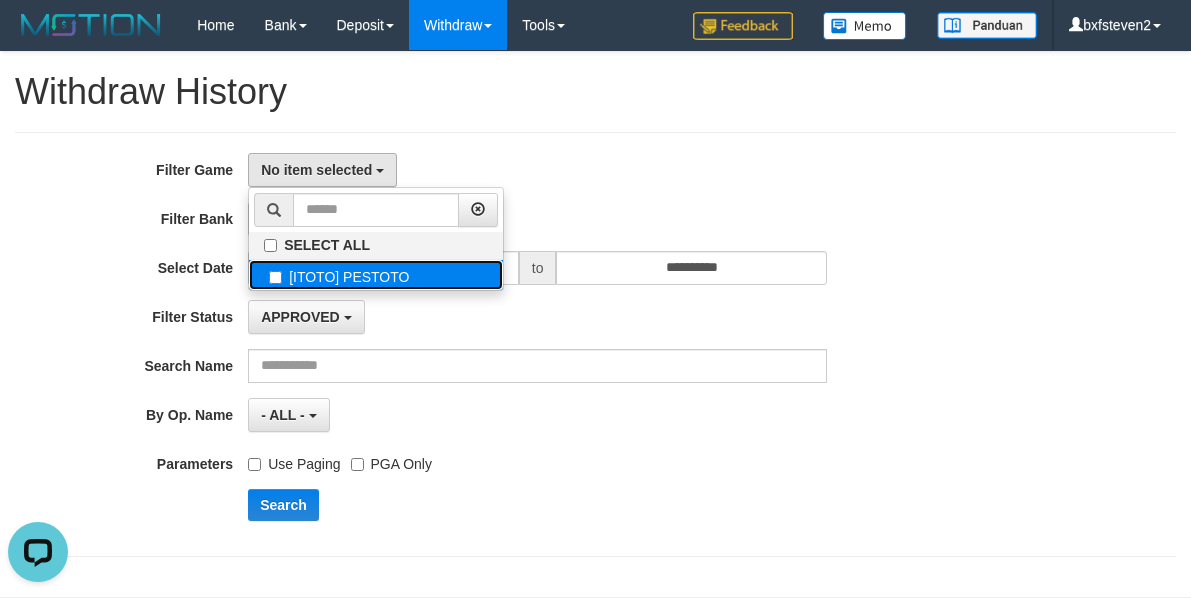 scroll, scrollTop: 0, scrollLeft: 0, axis: both 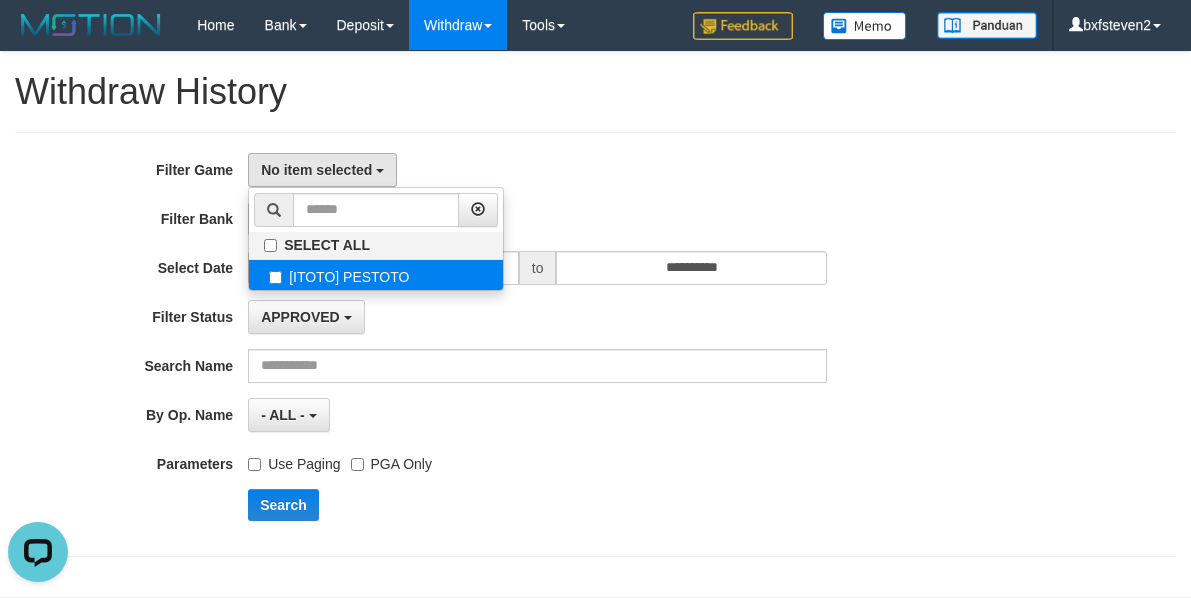 select on "****" 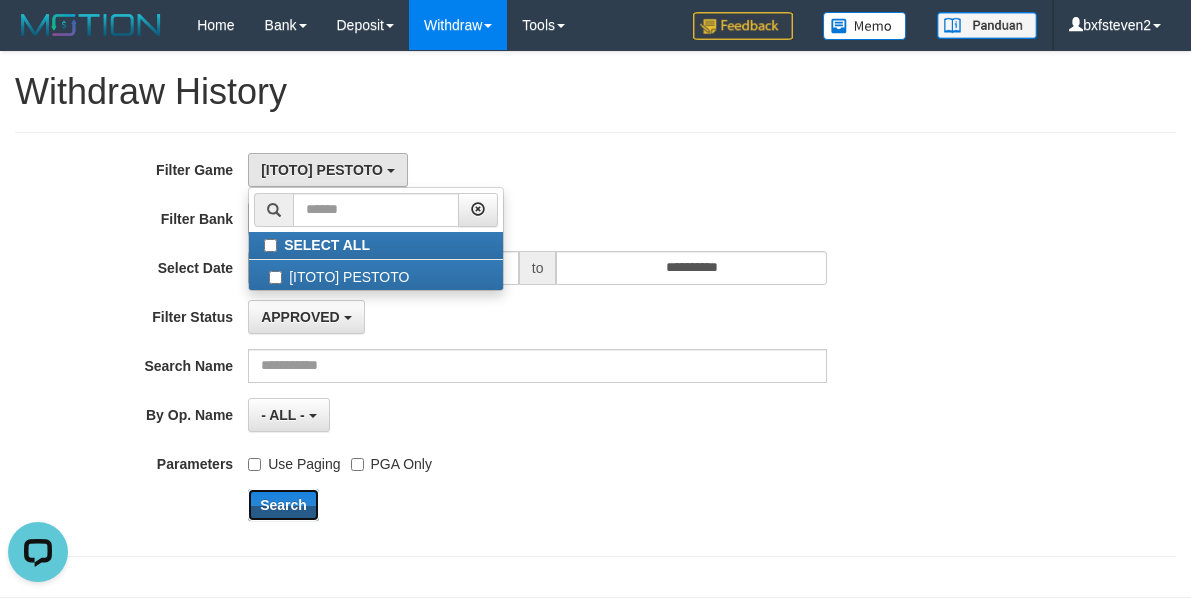 drag, startPoint x: 309, startPoint y: 490, endPoint x: 487, endPoint y: 440, distance: 184.88916 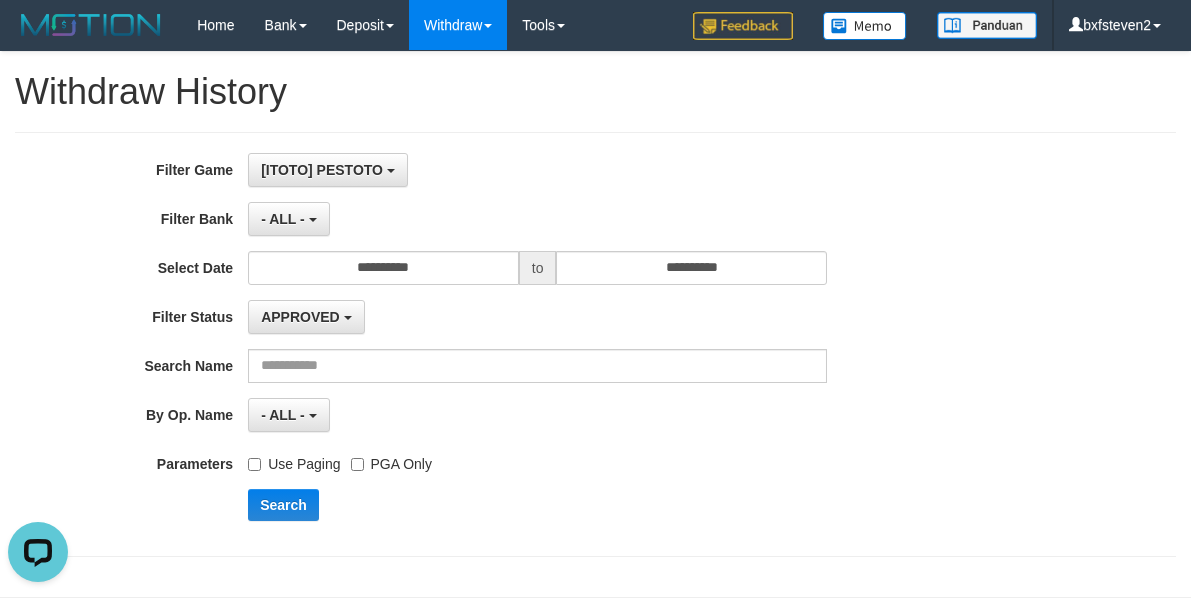 click on "**********" at bounding box center (496, 344) 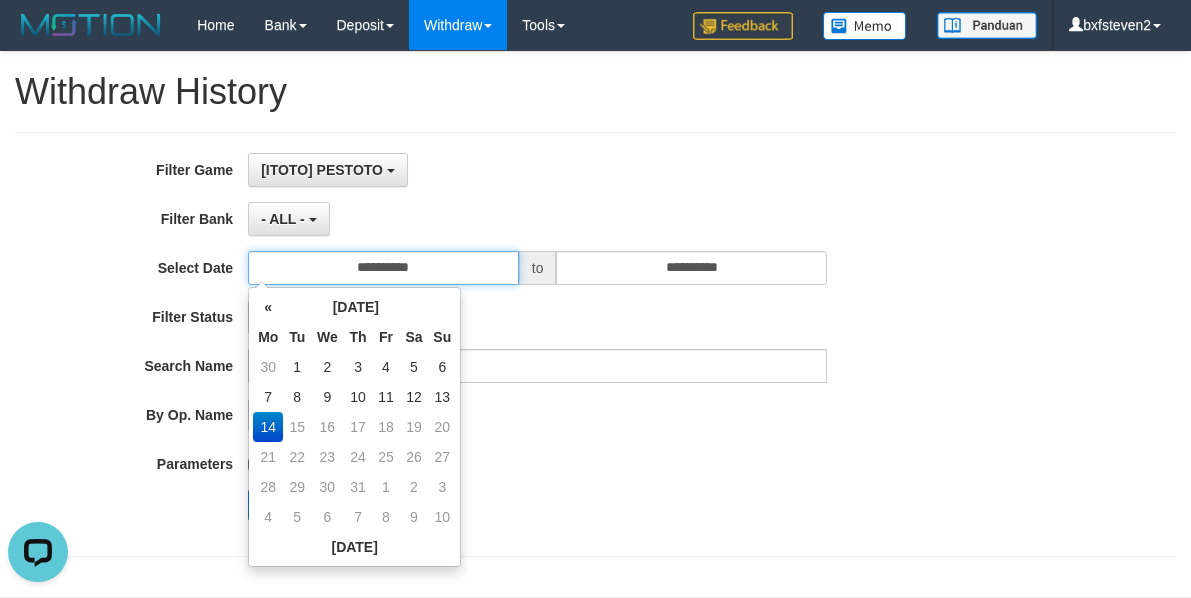 click on "**********" at bounding box center [383, 268] 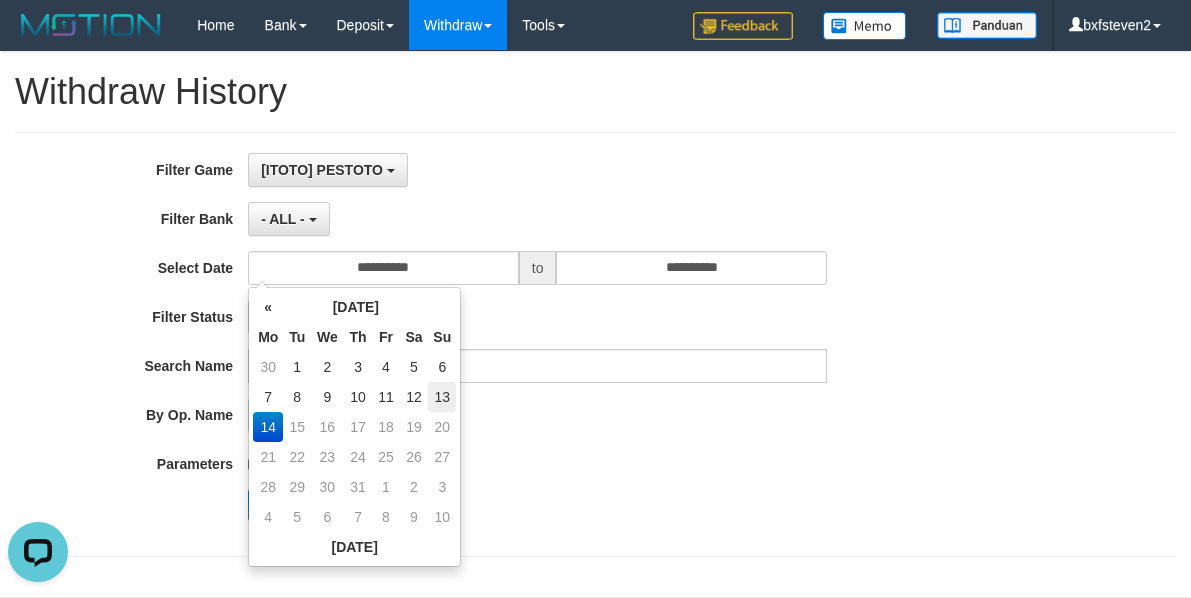 click on "13" at bounding box center (442, 397) 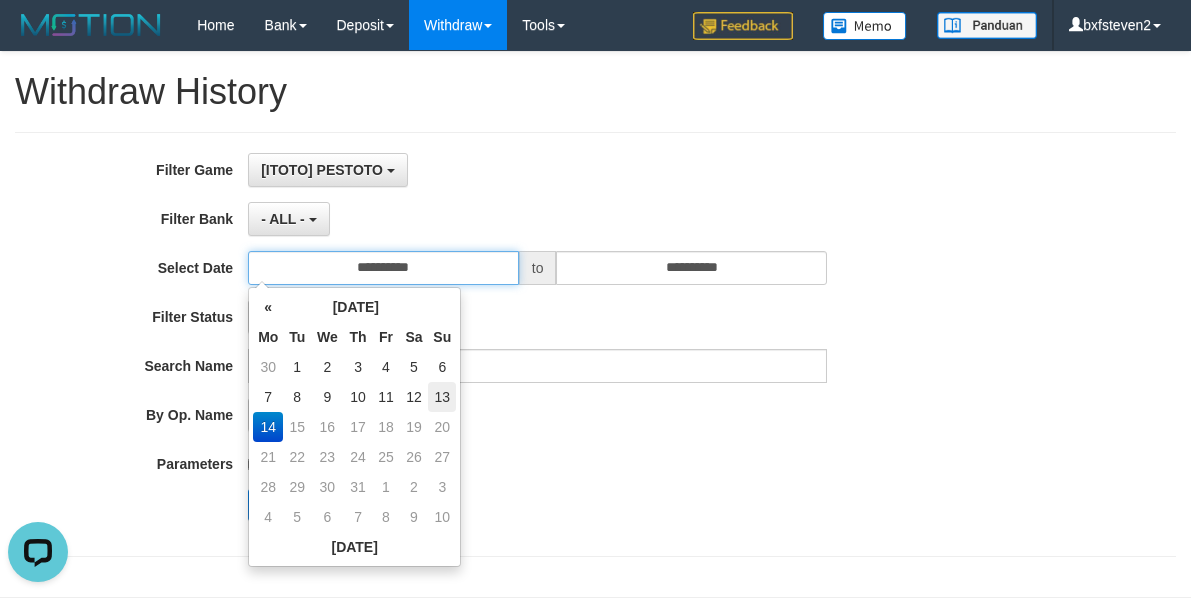 type on "**********" 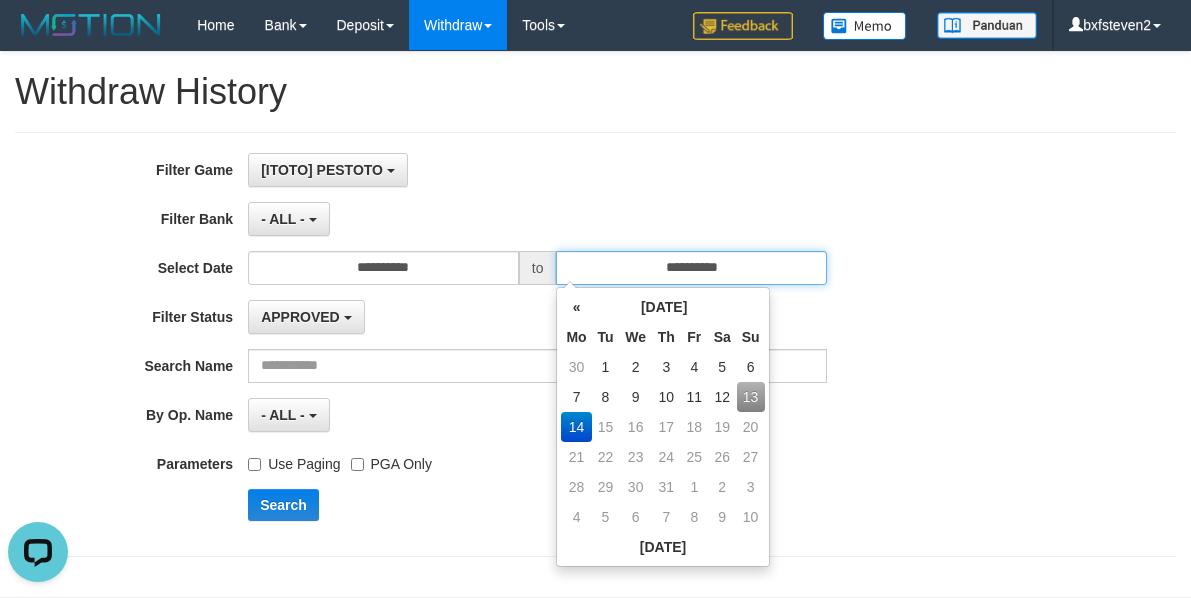 click on "**********" at bounding box center (691, 268) 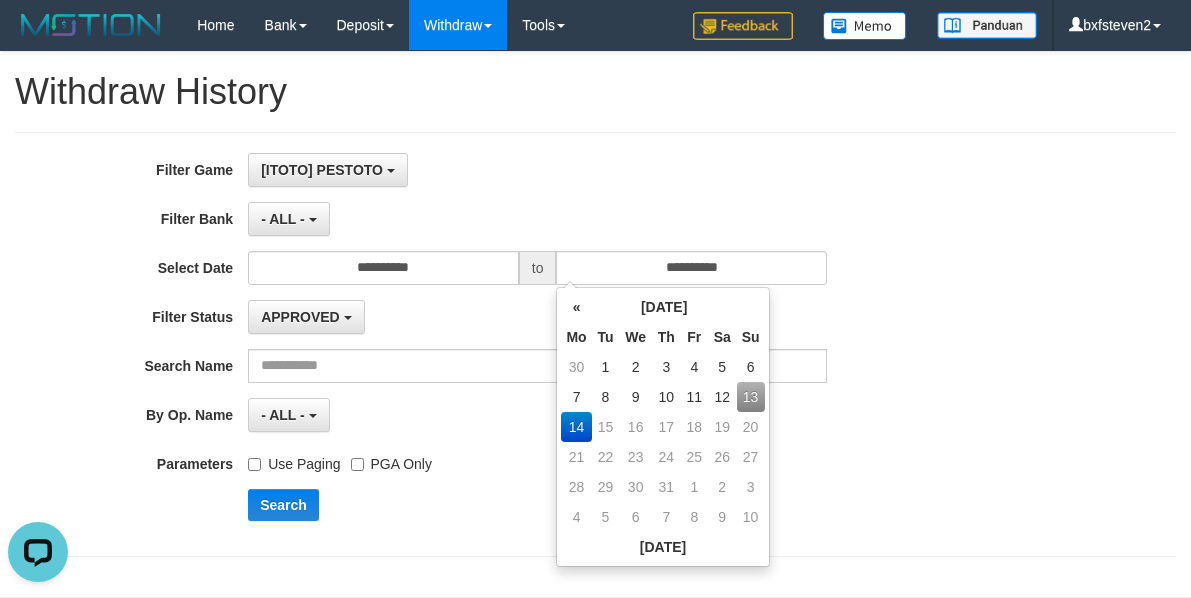 click on "13" at bounding box center [751, 397] 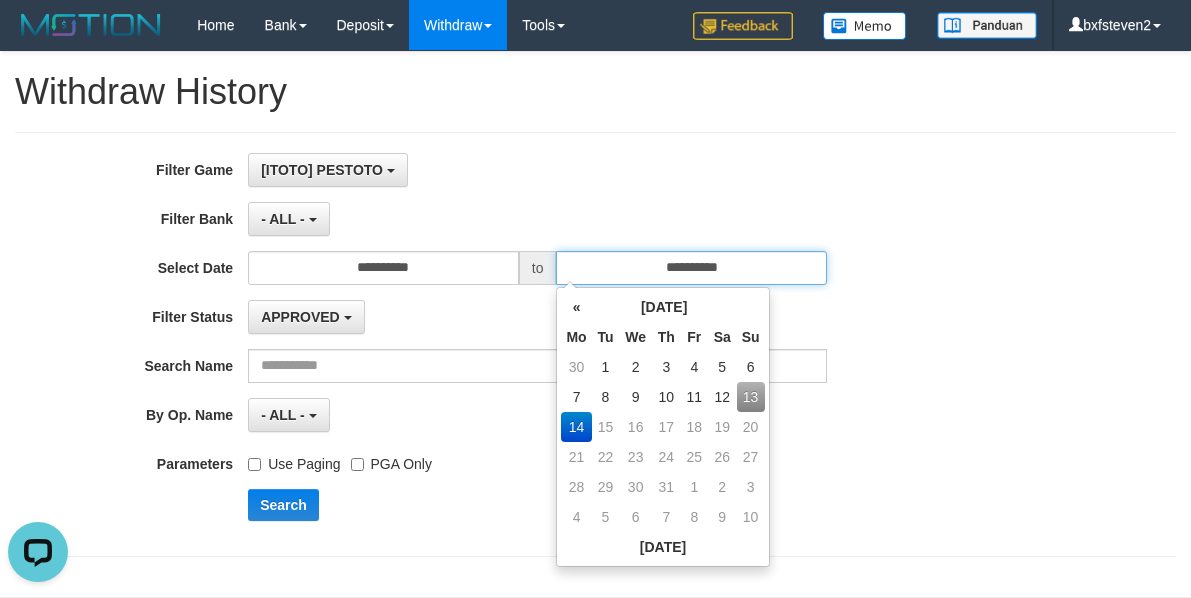 type on "**********" 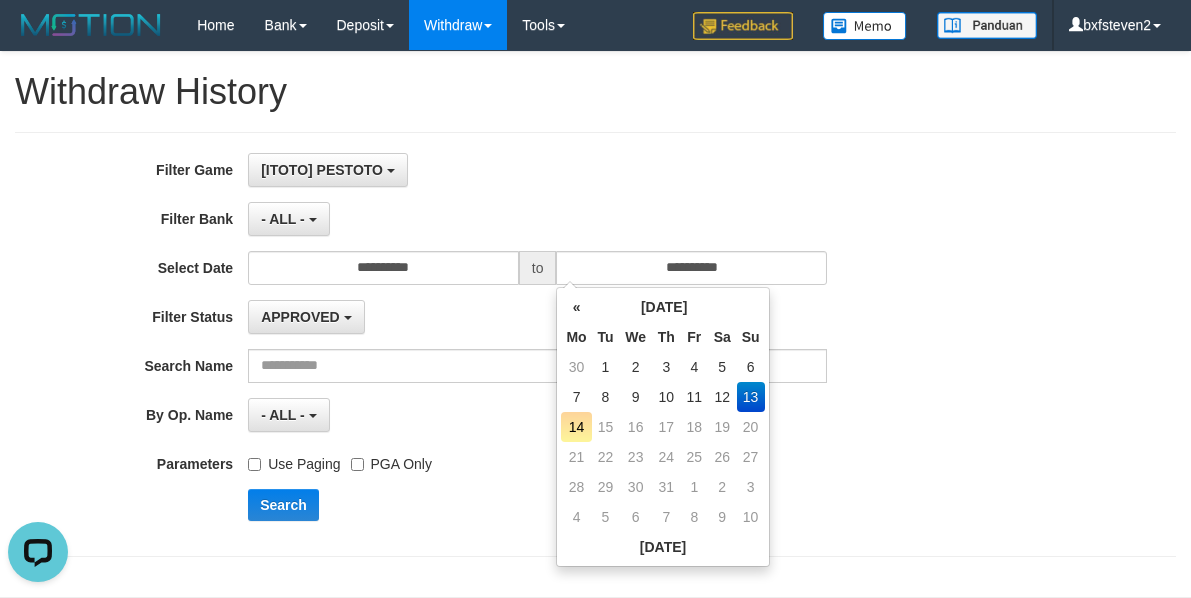 click on "Parameters
Use Paging
PGA Only" at bounding box center [496, 460] 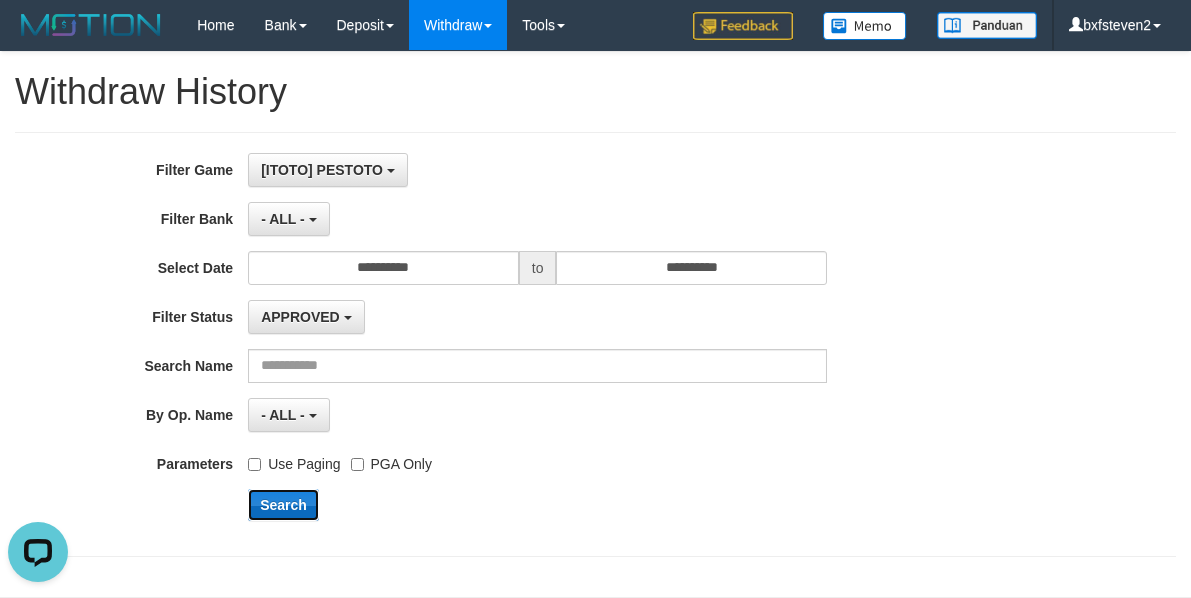 click on "Search" at bounding box center [283, 505] 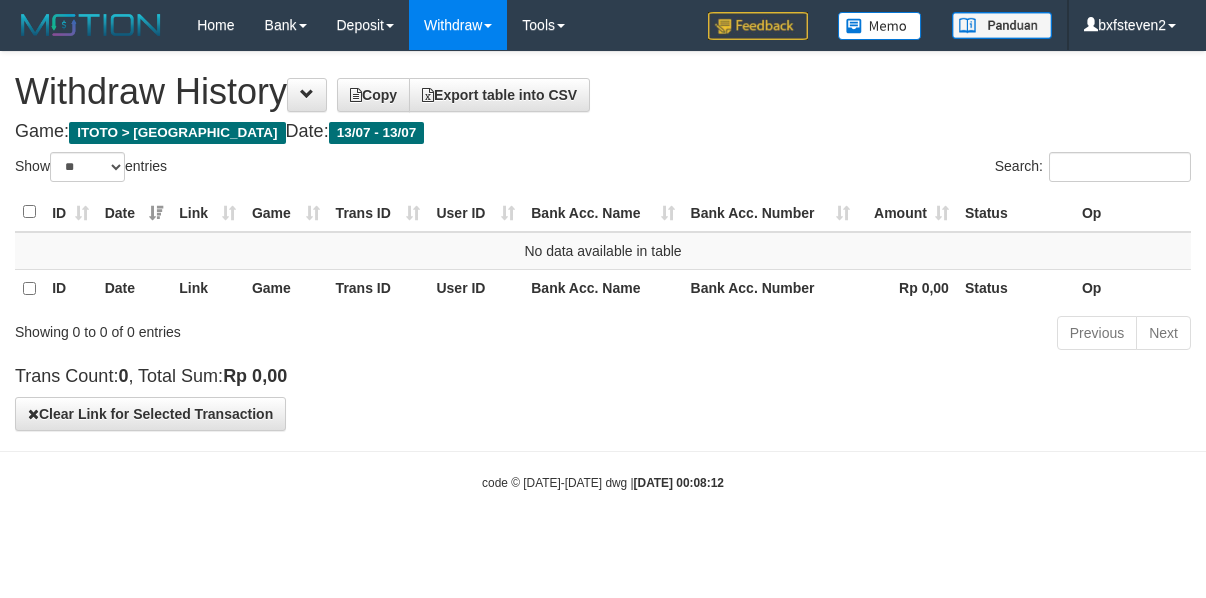 select on "**" 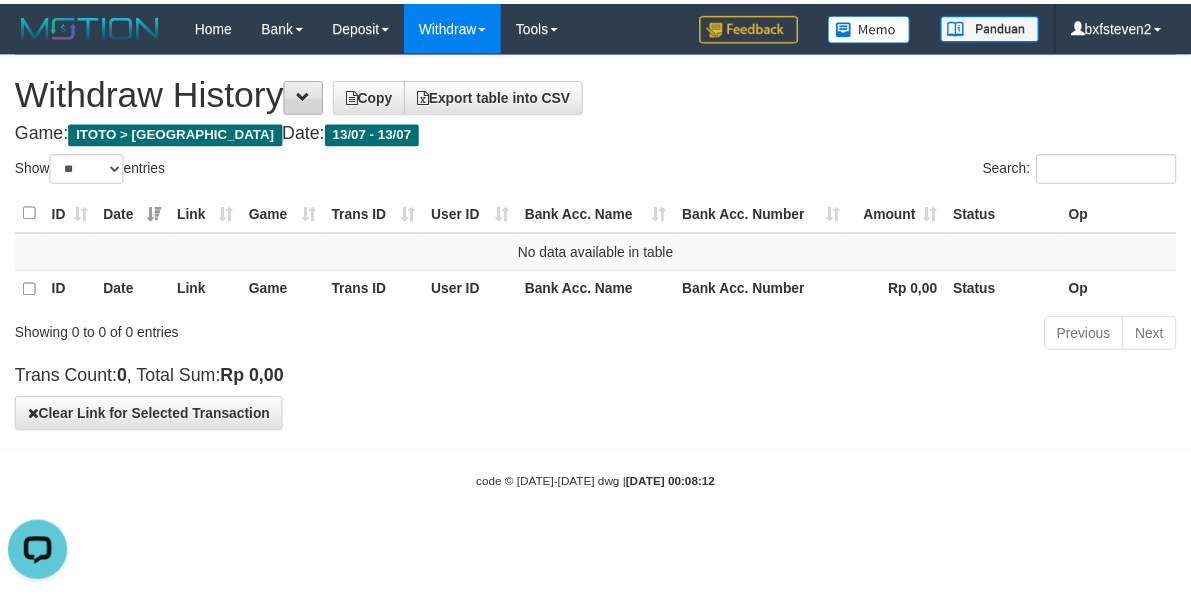 scroll, scrollTop: 0, scrollLeft: 0, axis: both 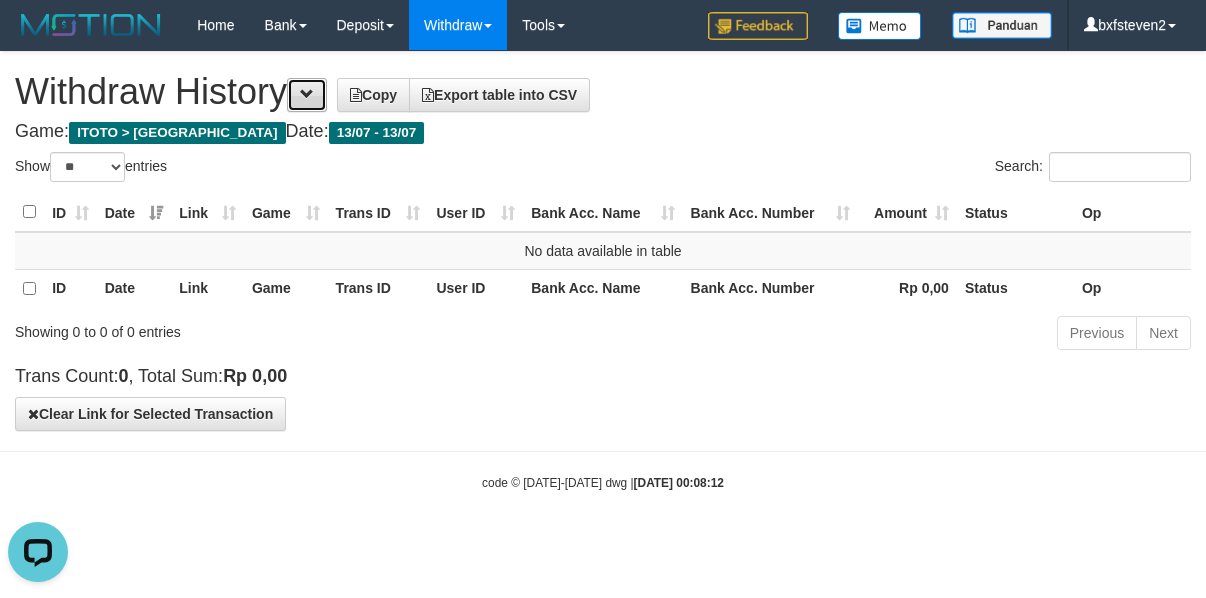 click at bounding box center [307, 94] 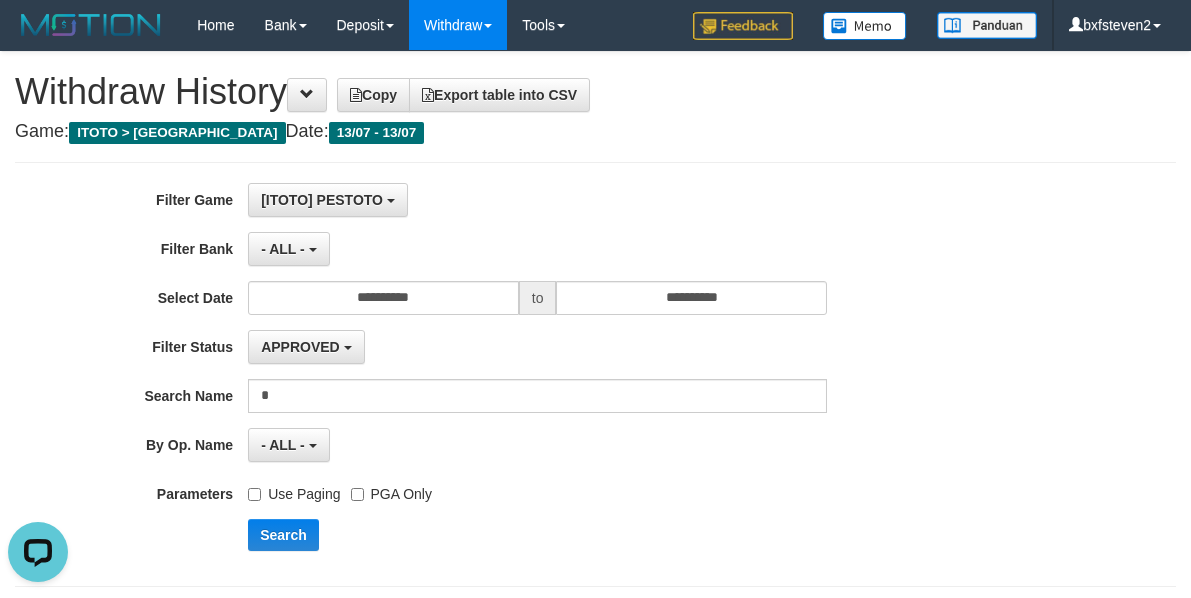 click on "**********" at bounding box center [496, 374] 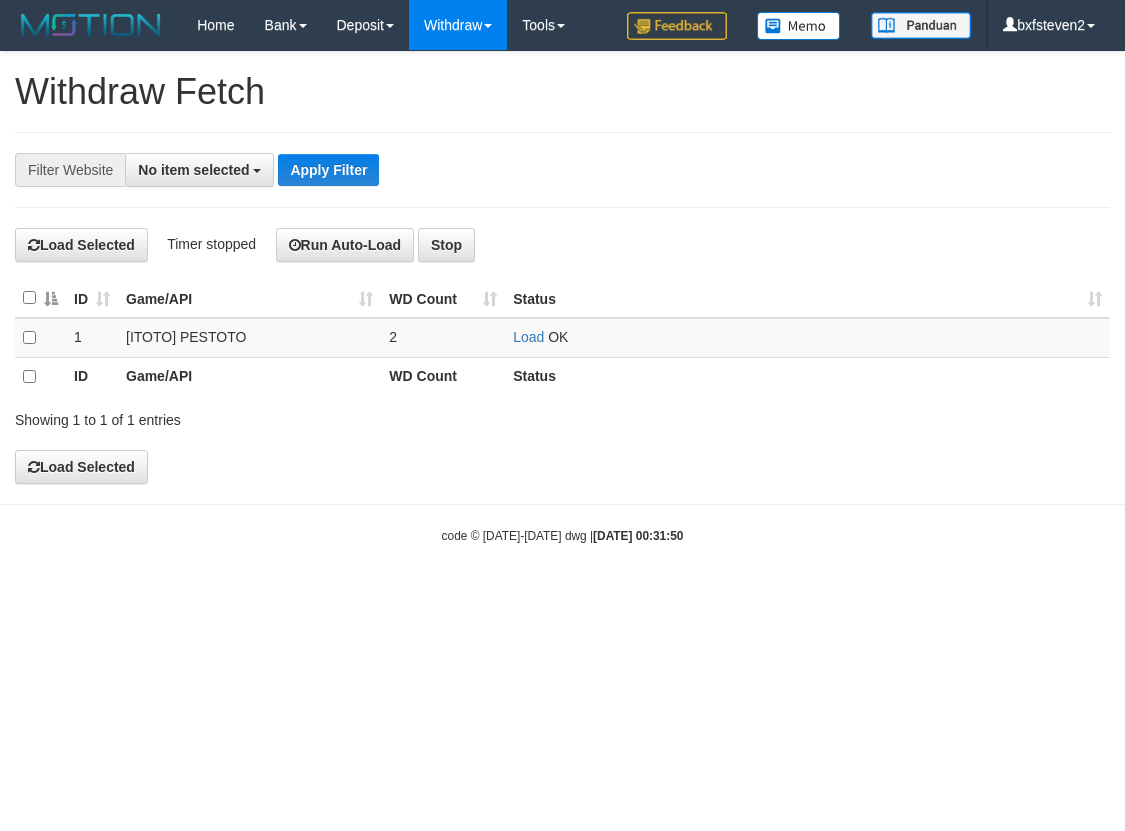 select 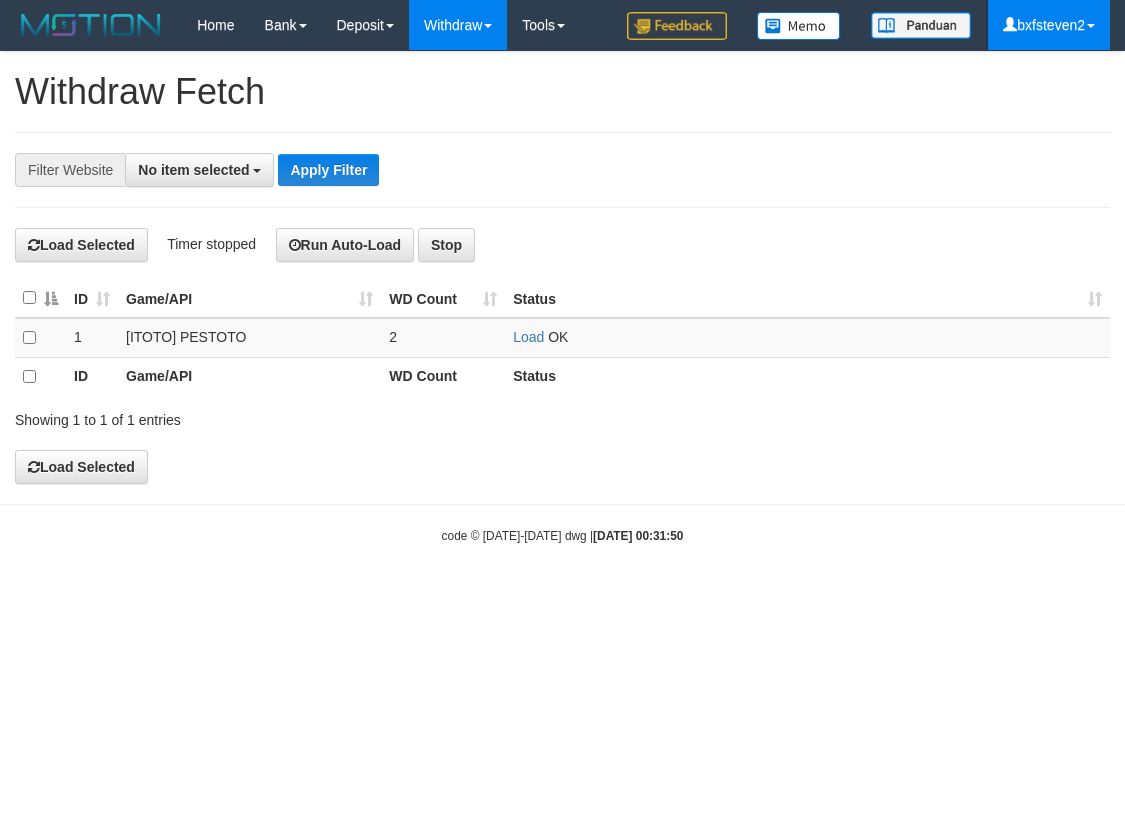 scroll, scrollTop: 0, scrollLeft: 0, axis: both 